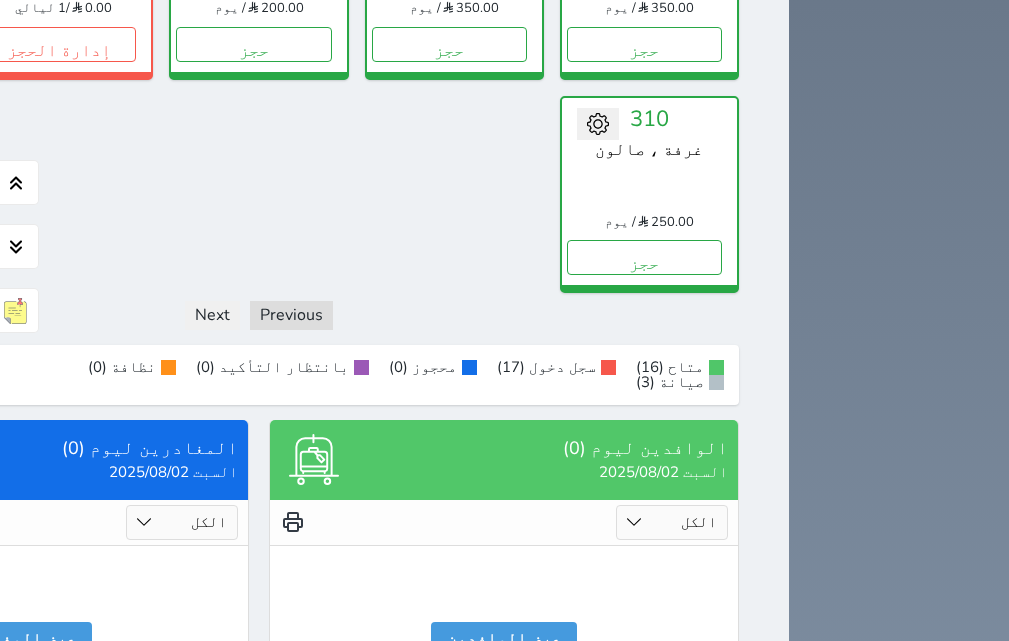 scroll, scrollTop: 2020, scrollLeft: 0, axis: vertical 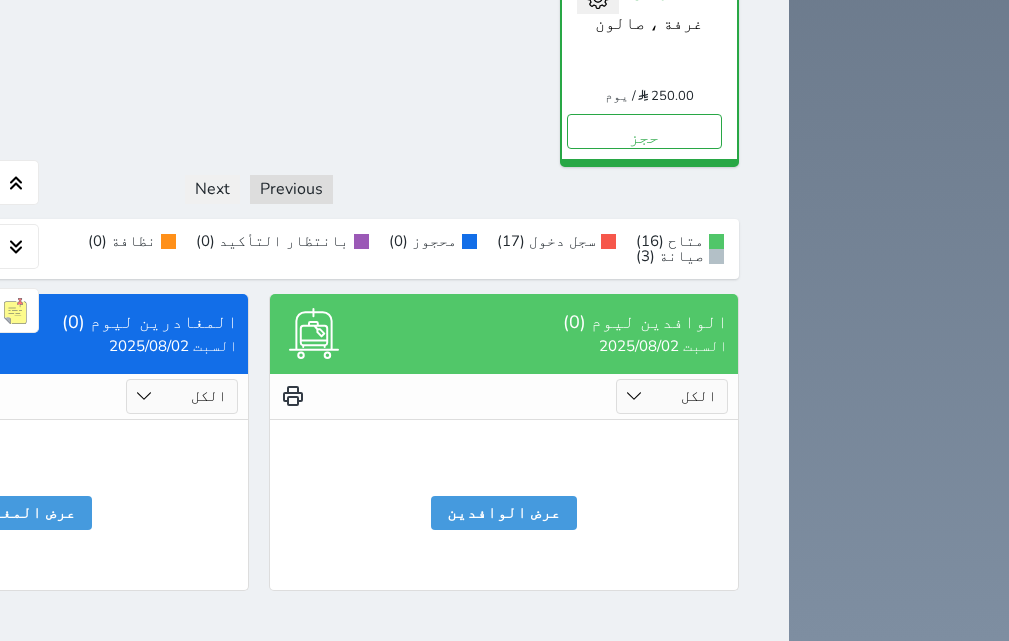 drag, startPoint x: 0, startPoint y: 0, endPoint x: 585, endPoint y: 478, distance: 755.4528 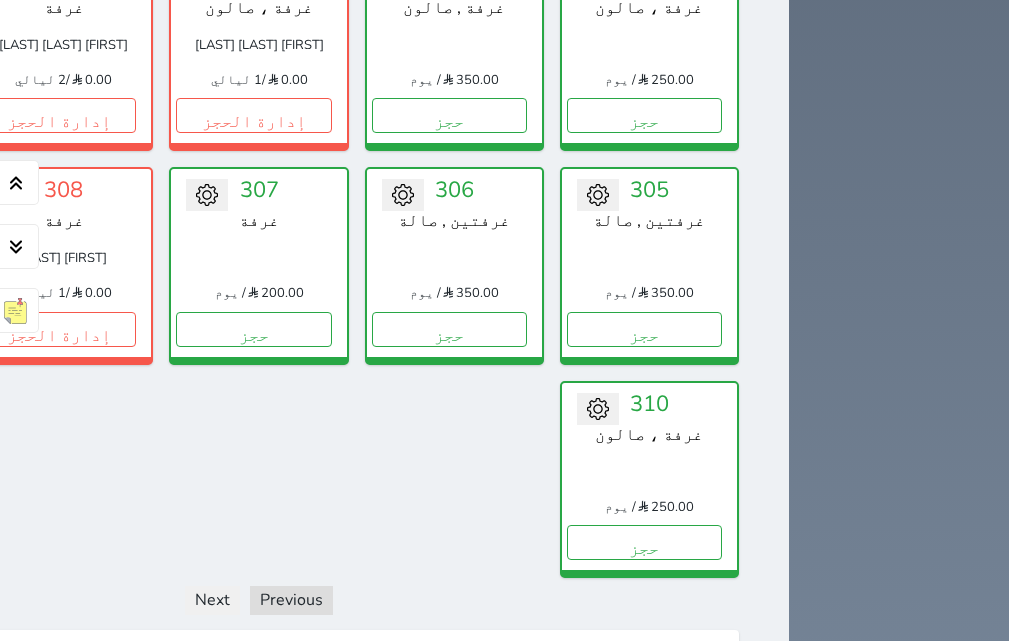 scroll, scrollTop: 1520, scrollLeft: 0, axis: vertical 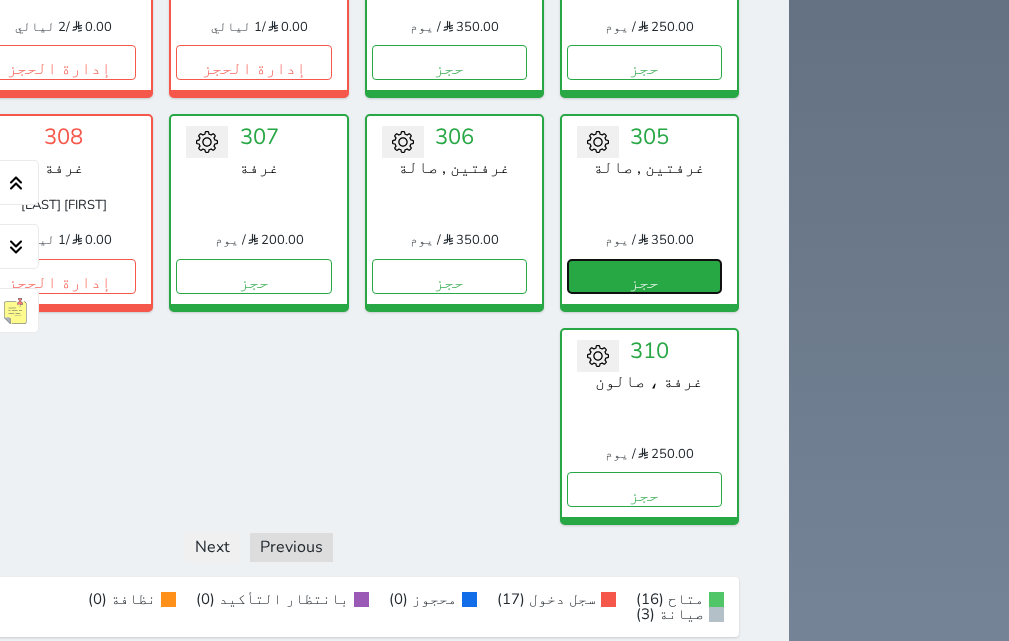 click on "حجز" at bounding box center [644, 276] 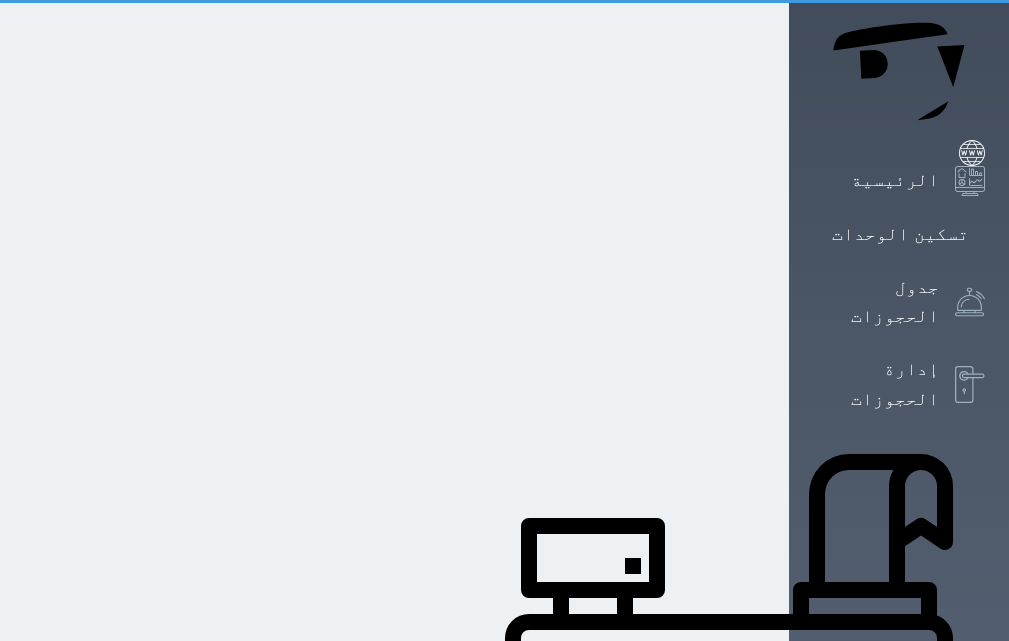 select on "1" 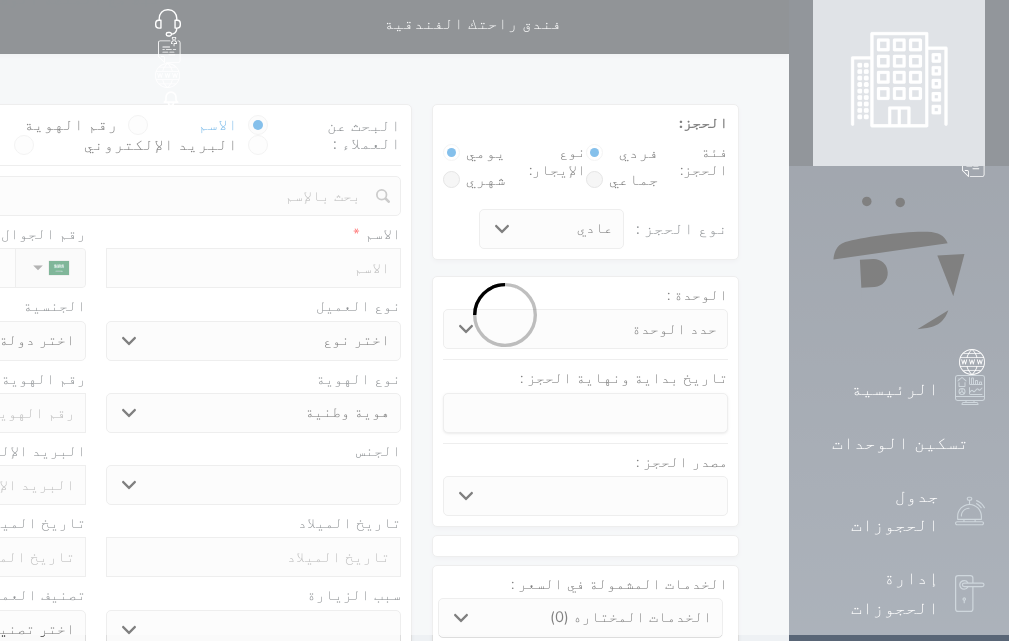 scroll, scrollTop: 0, scrollLeft: 0, axis: both 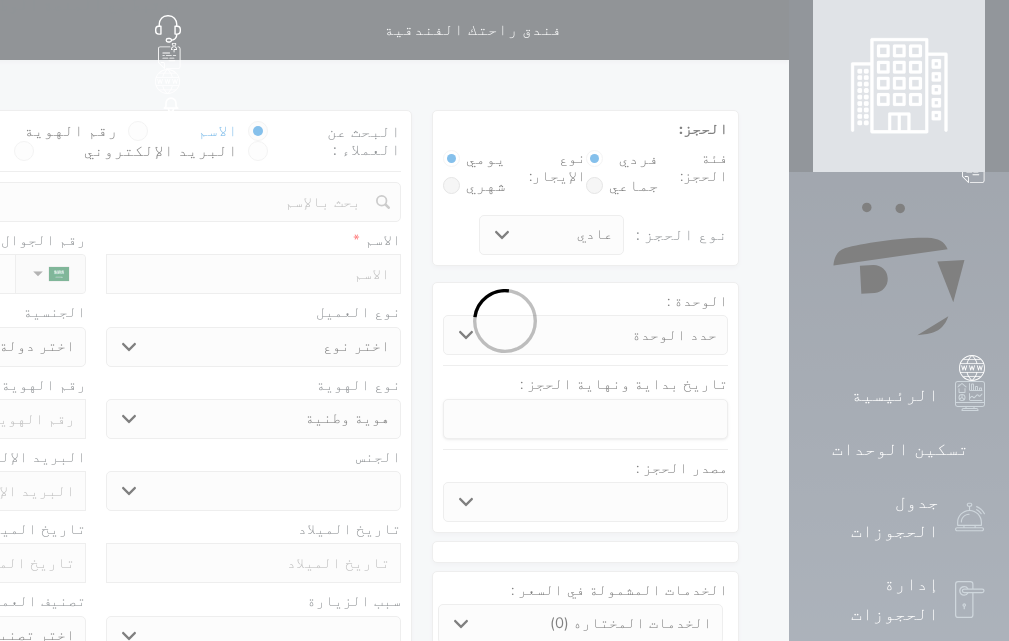 select 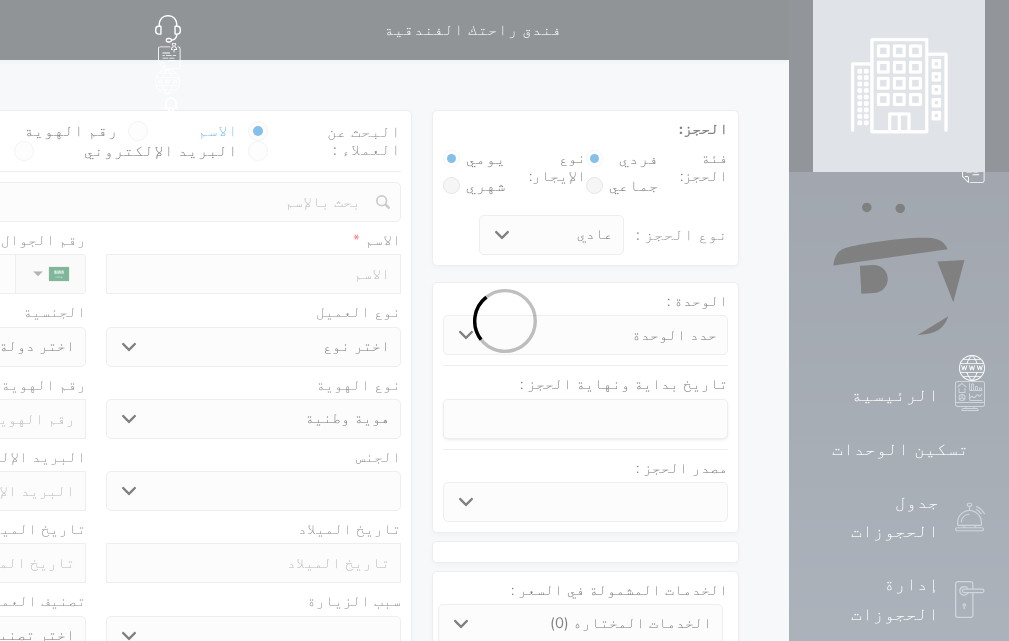 select 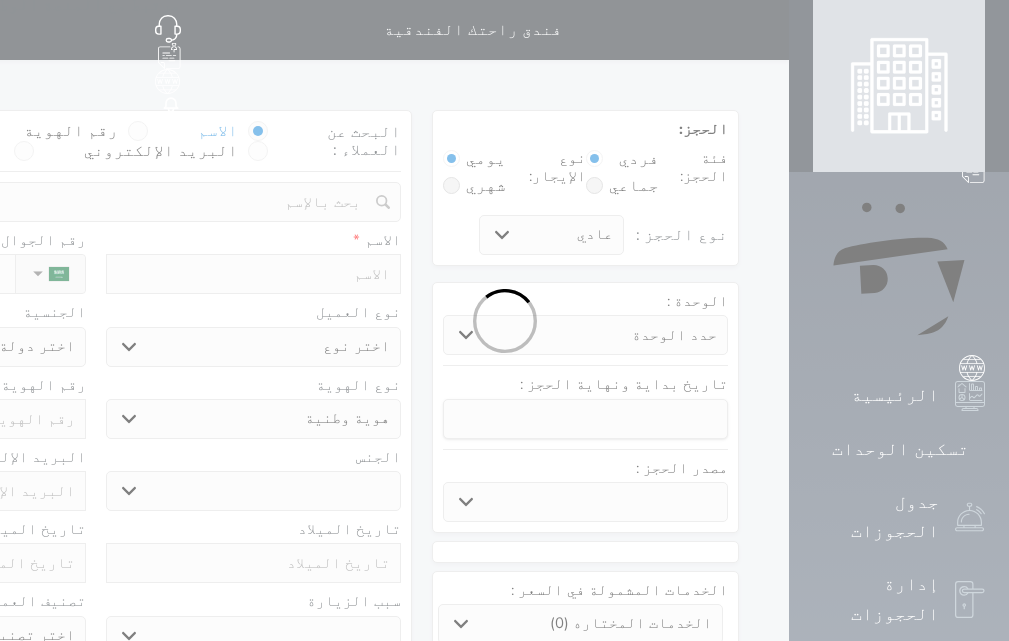 select 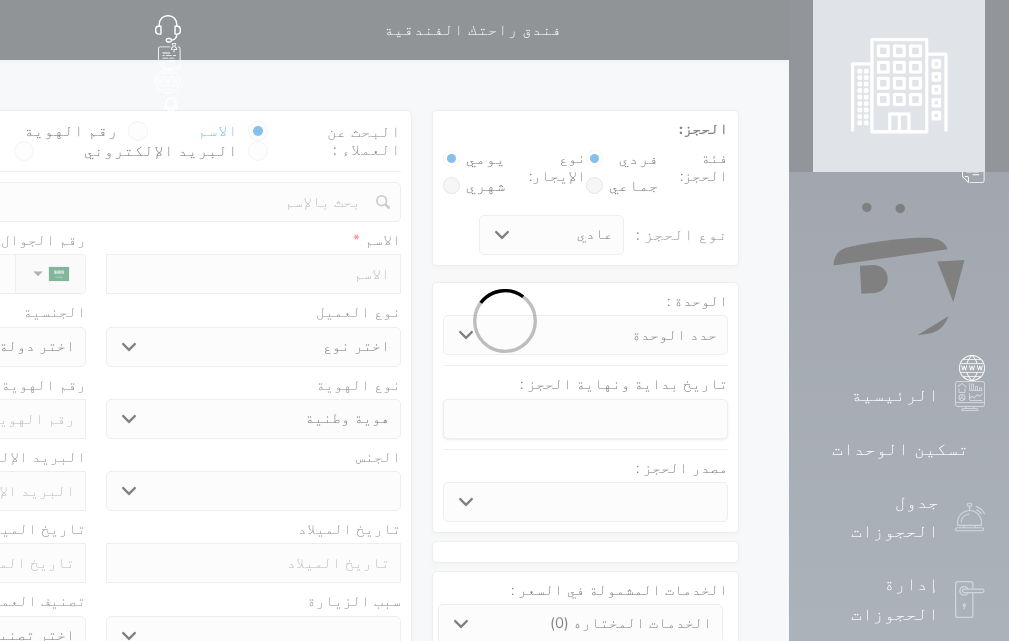 select 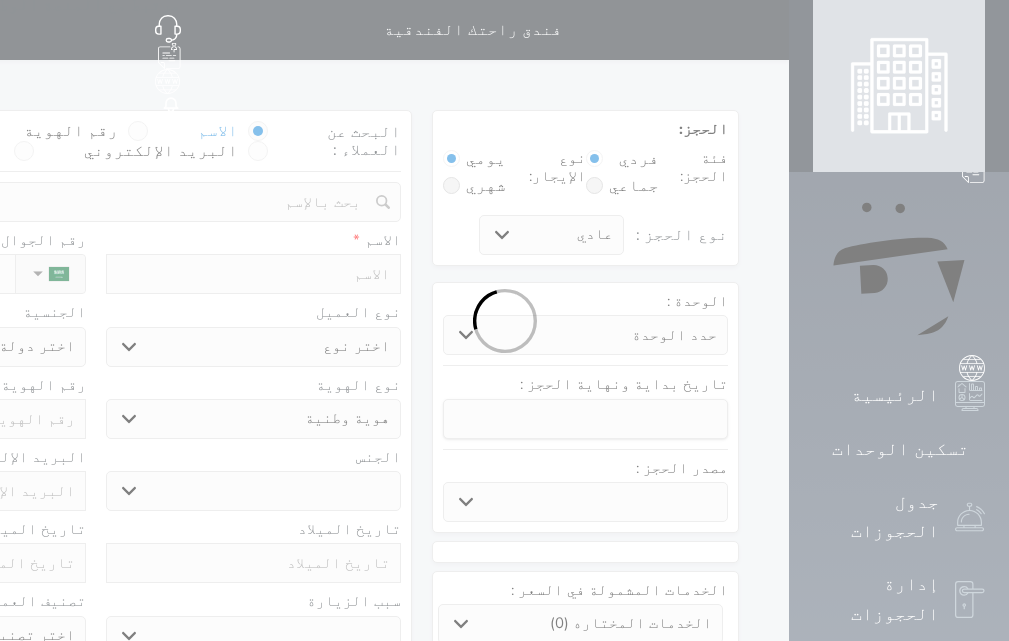 select 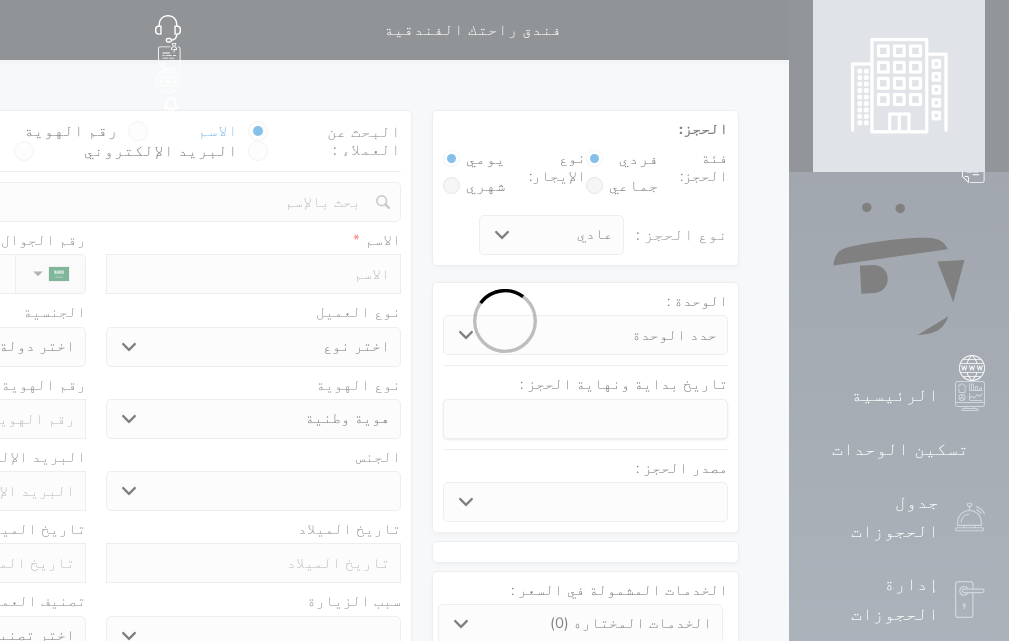 select 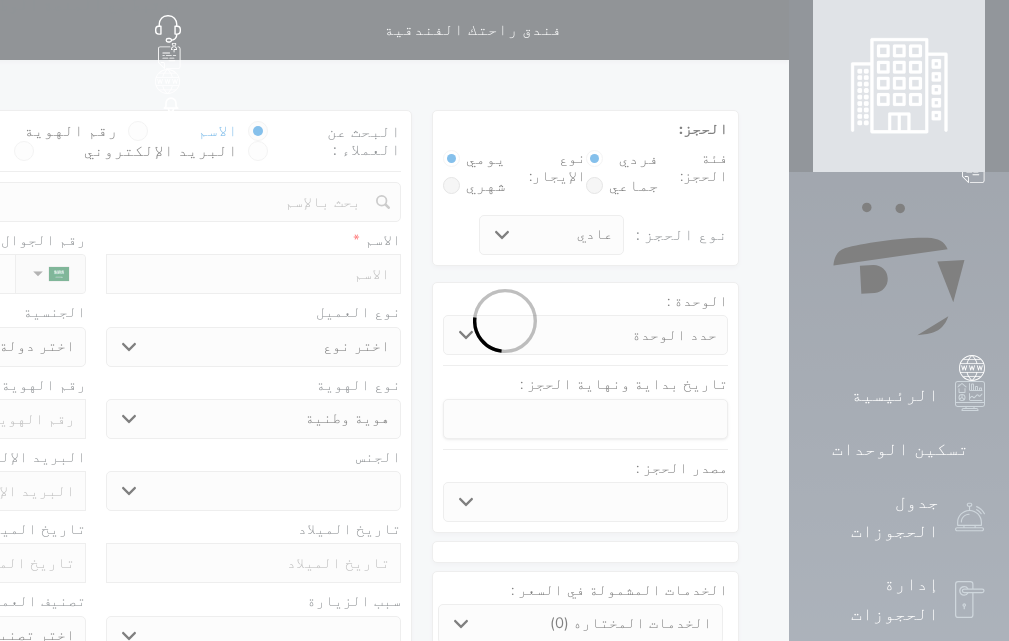 select 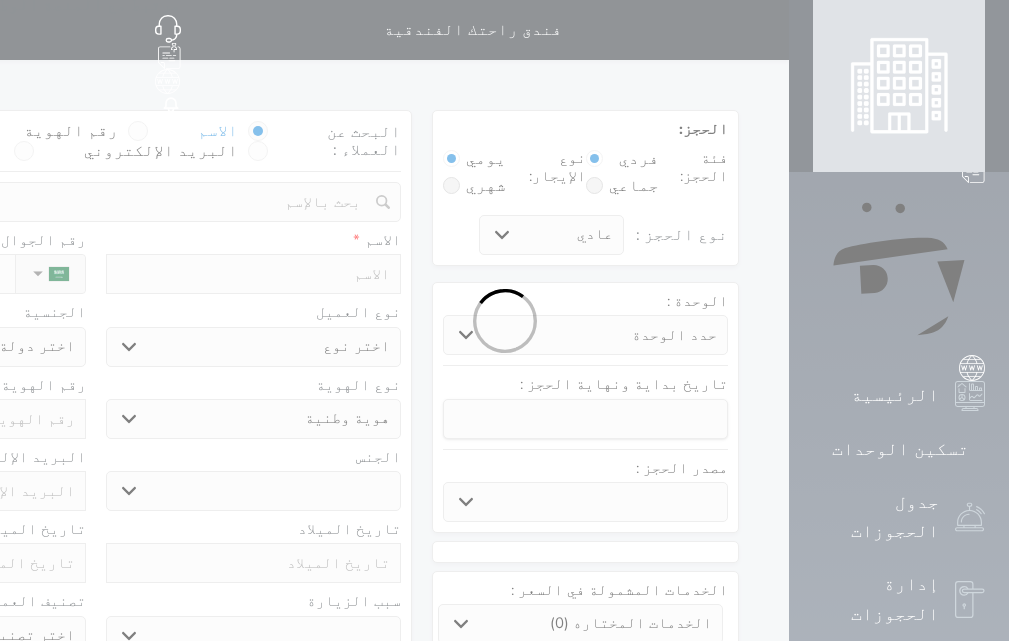 select 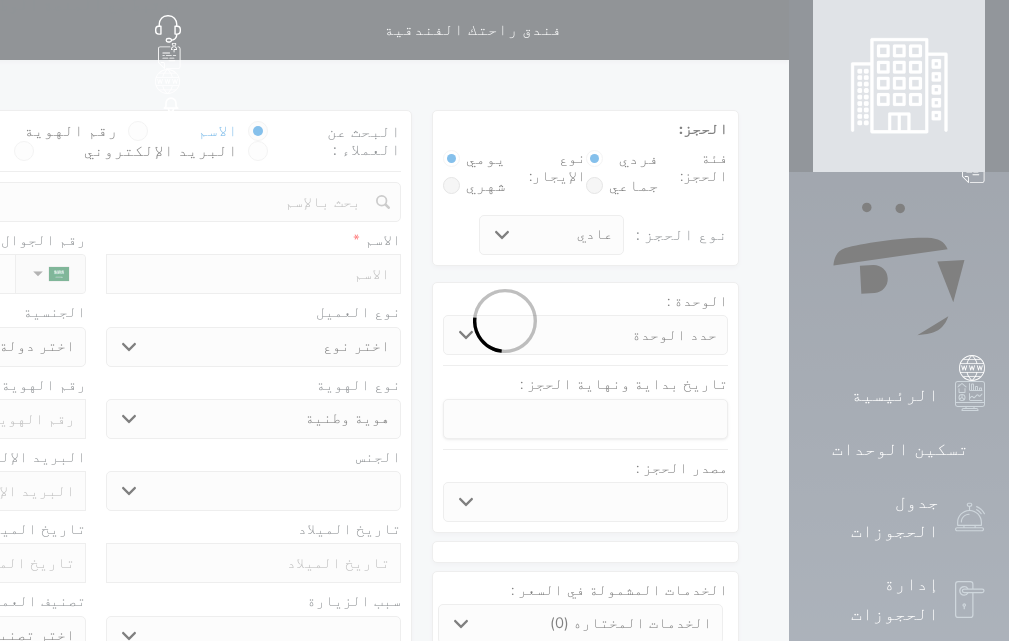 select 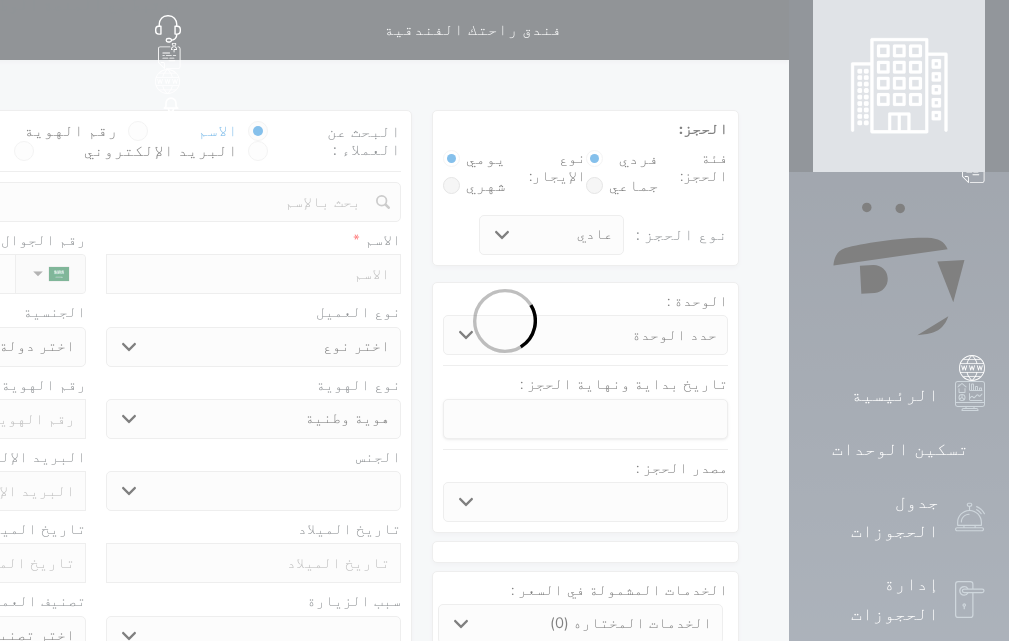 select 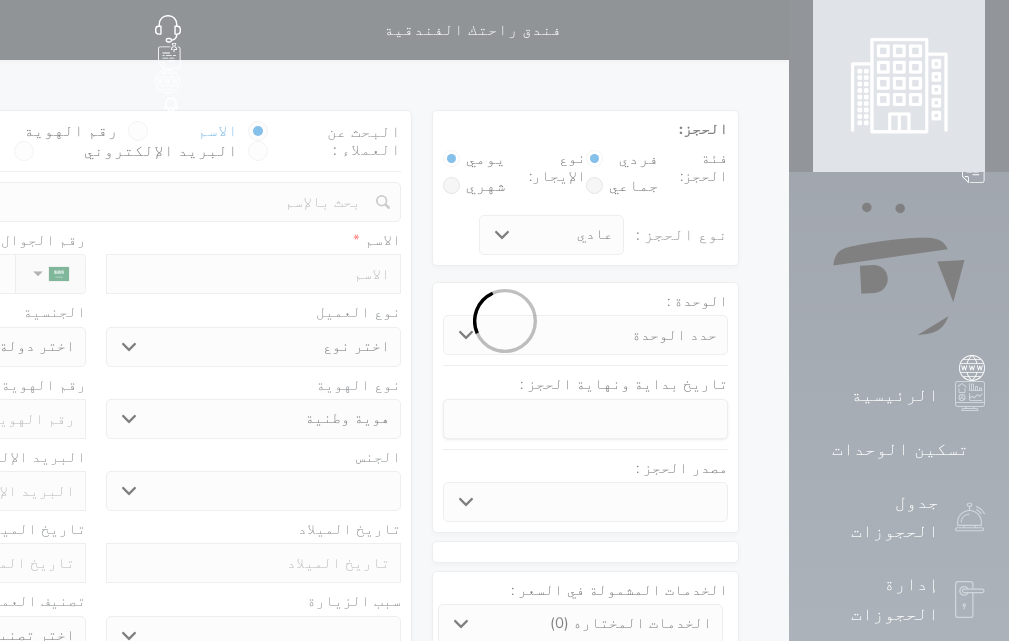 select 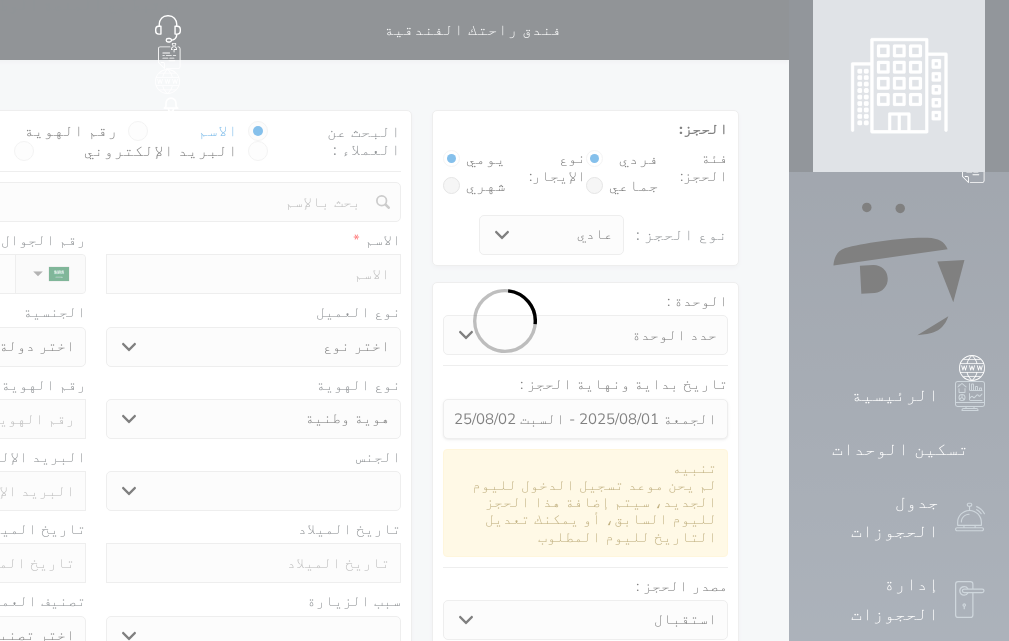 select 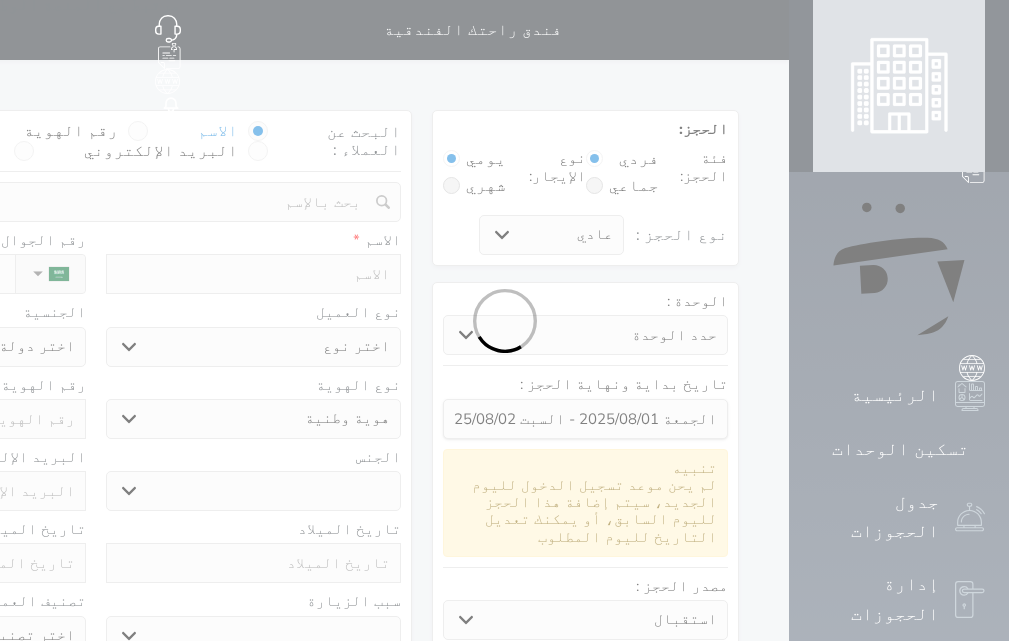 select 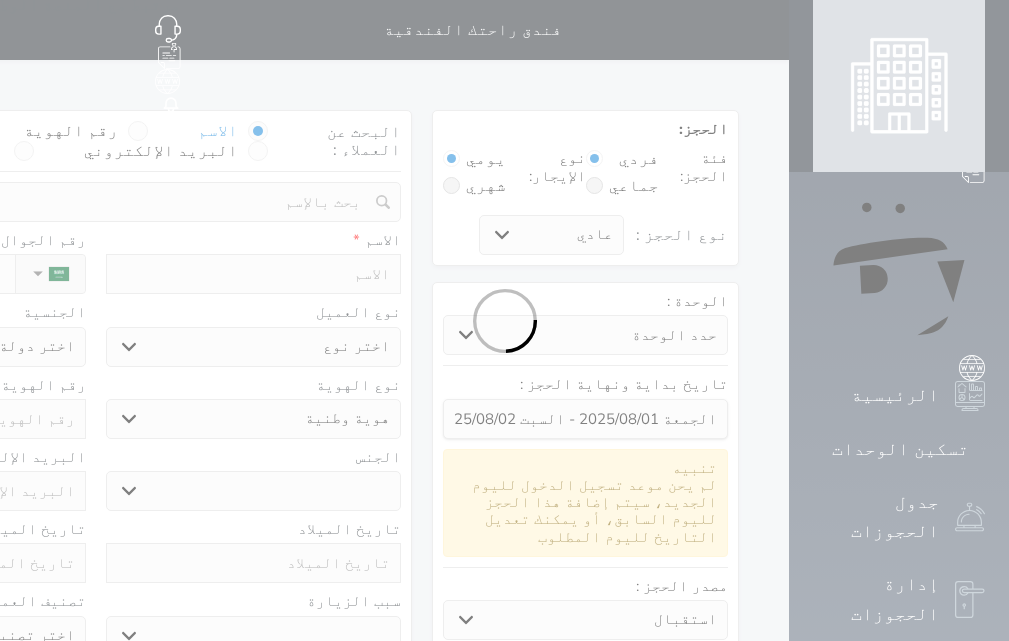 select 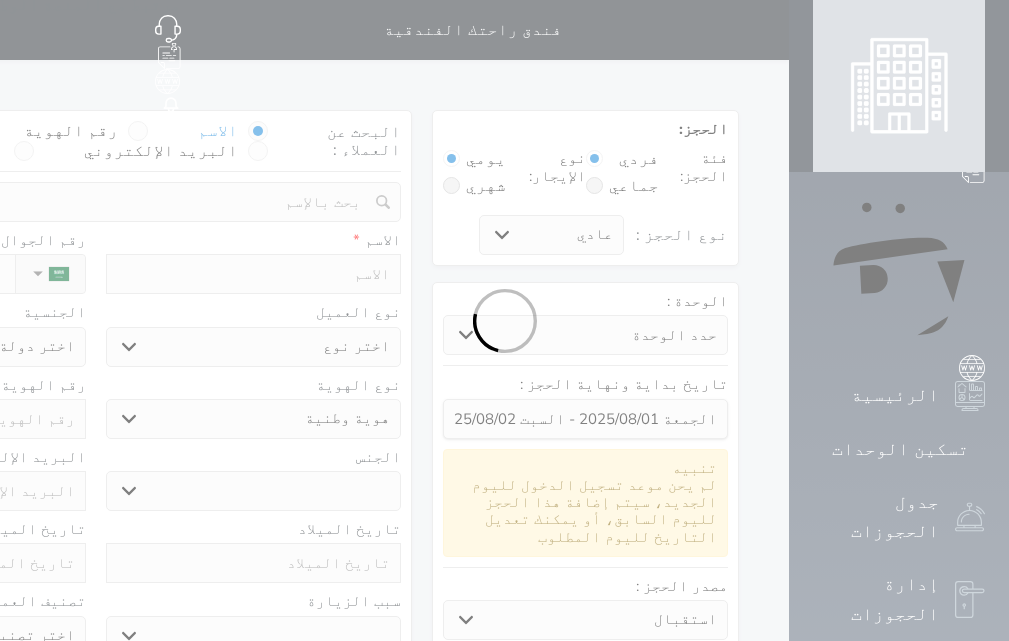select on "113" 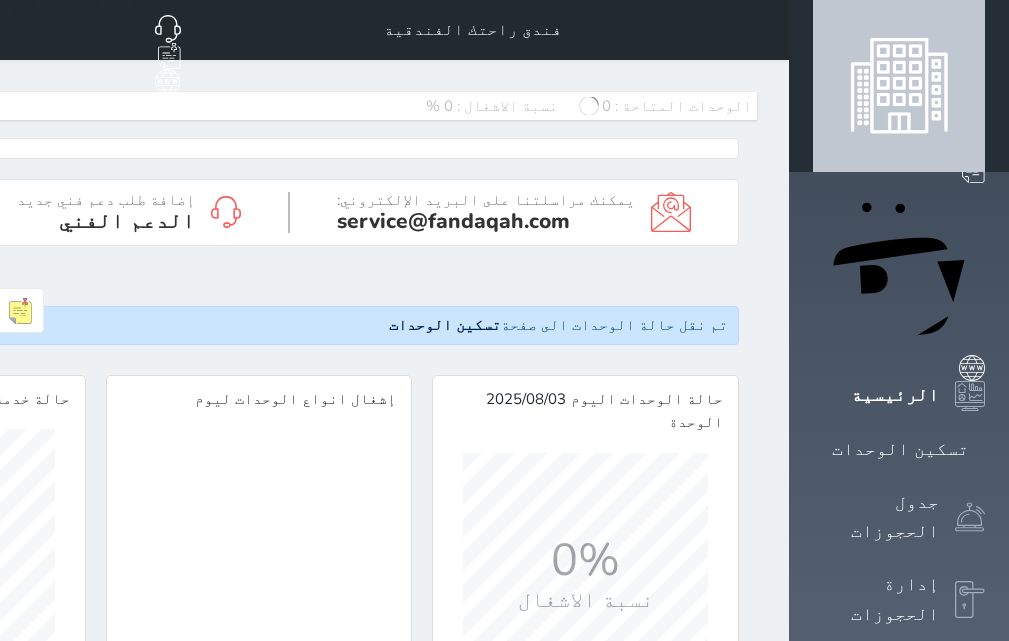scroll, scrollTop: 0, scrollLeft: 0, axis: both 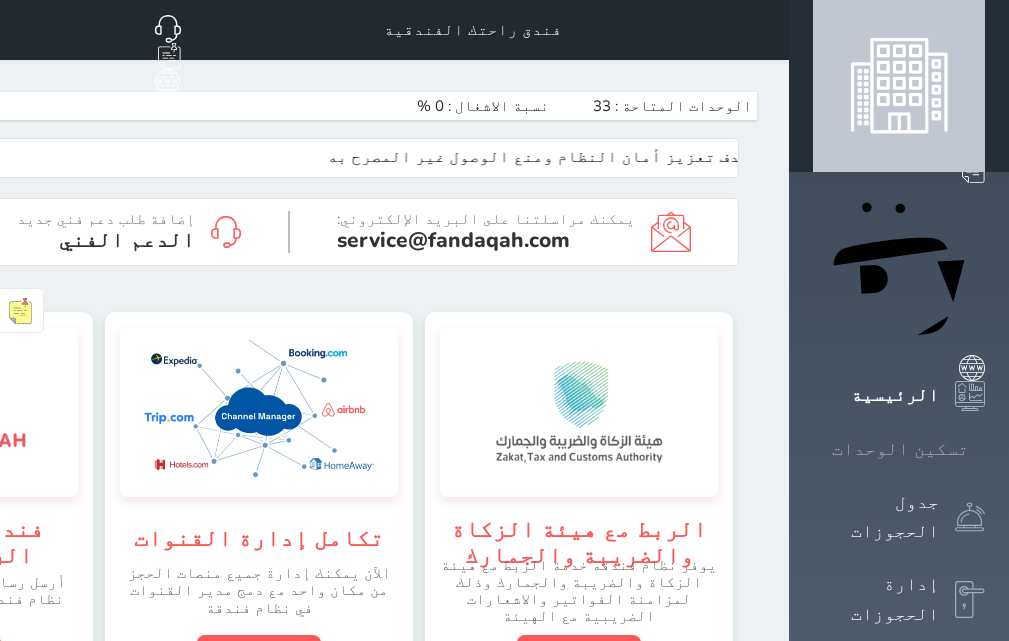 click on "تسكين الوحدات" at bounding box center [900, 449] 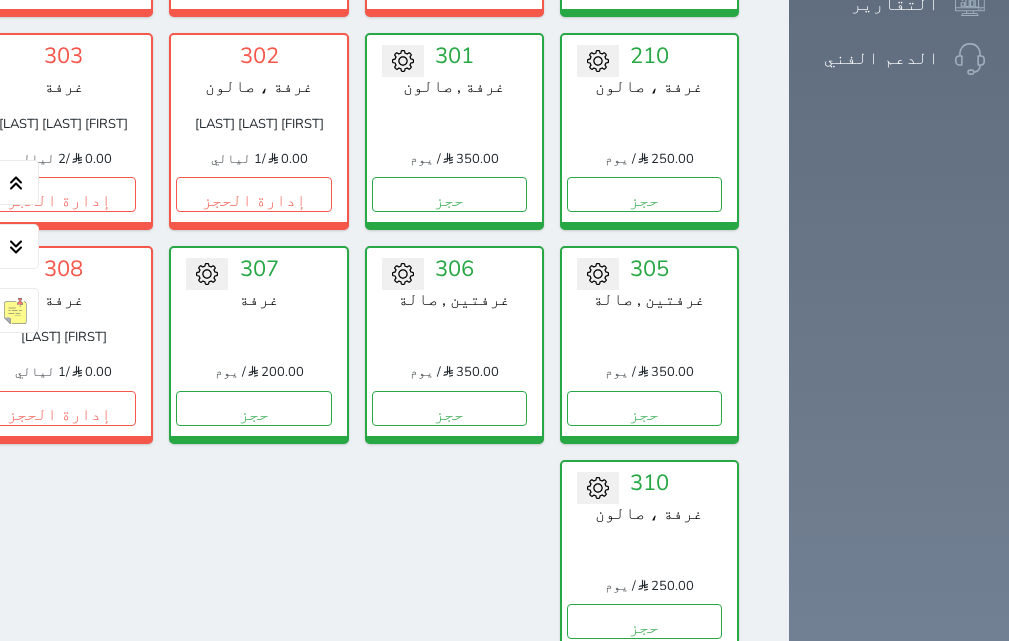 scroll, scrollTop: 1460, scrollLeft: 0, axis: vertical 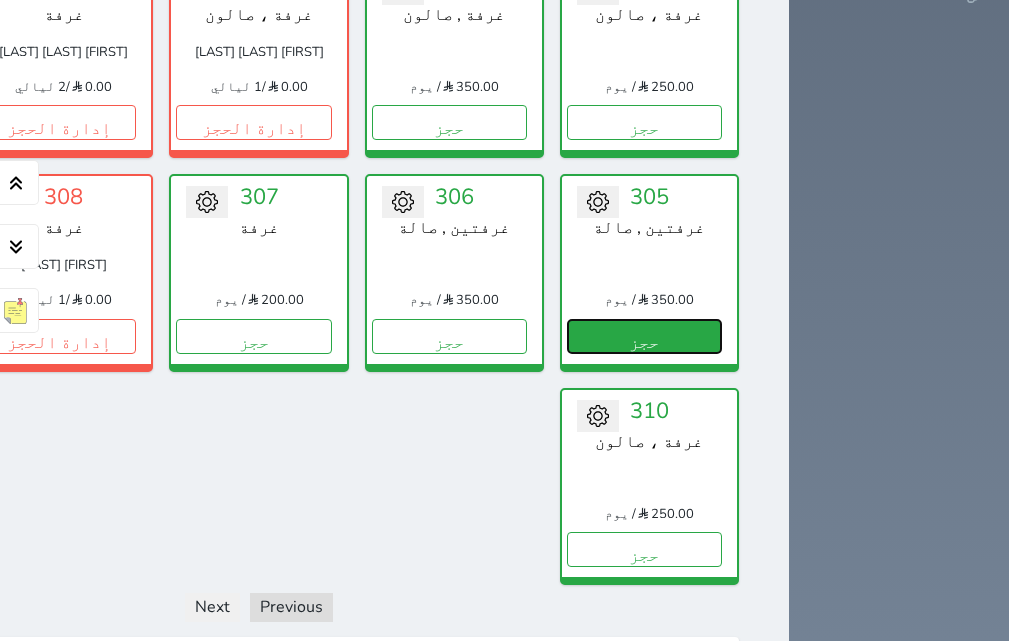 click on "حجز" at bounding box center [644, 336] 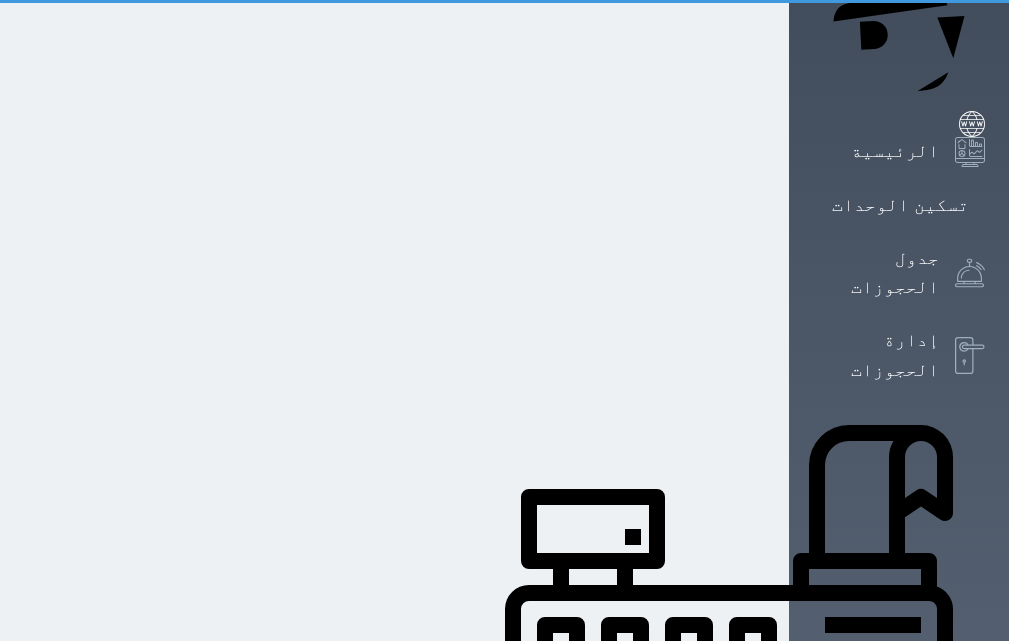 scroll, scrollTop: 24, scrollLeft: 0, axis: vertical 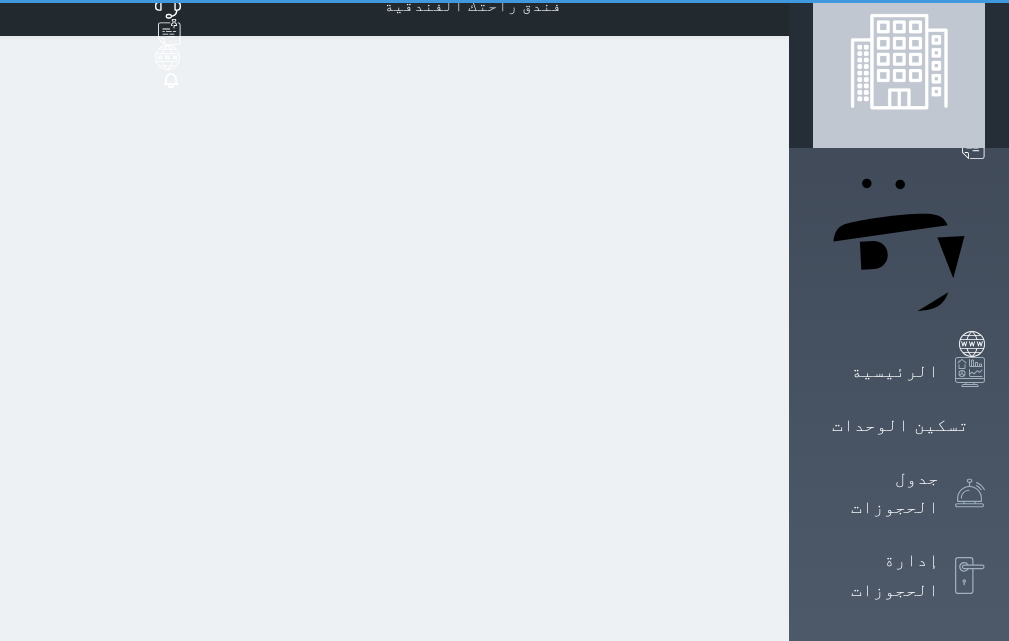 select on "1" 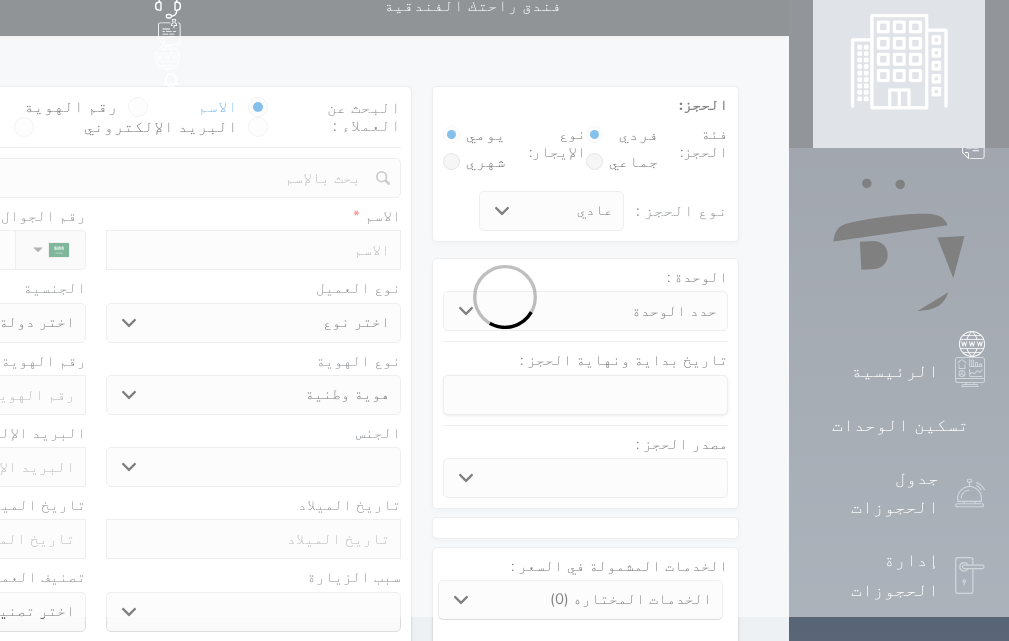 scroll, scrollTop: 0, scrollLeft: 0, axis: both 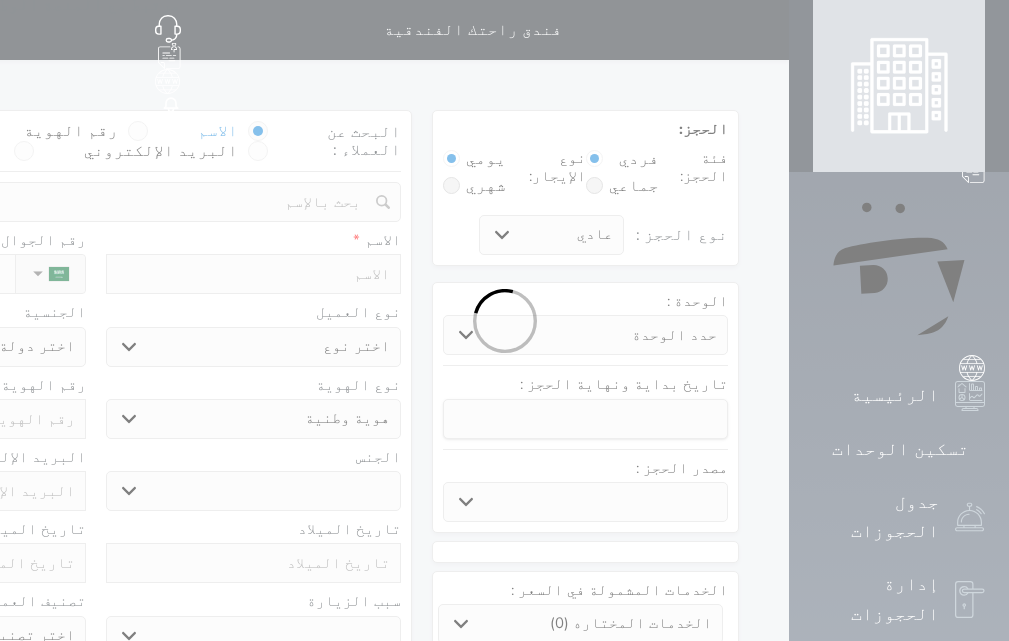 select 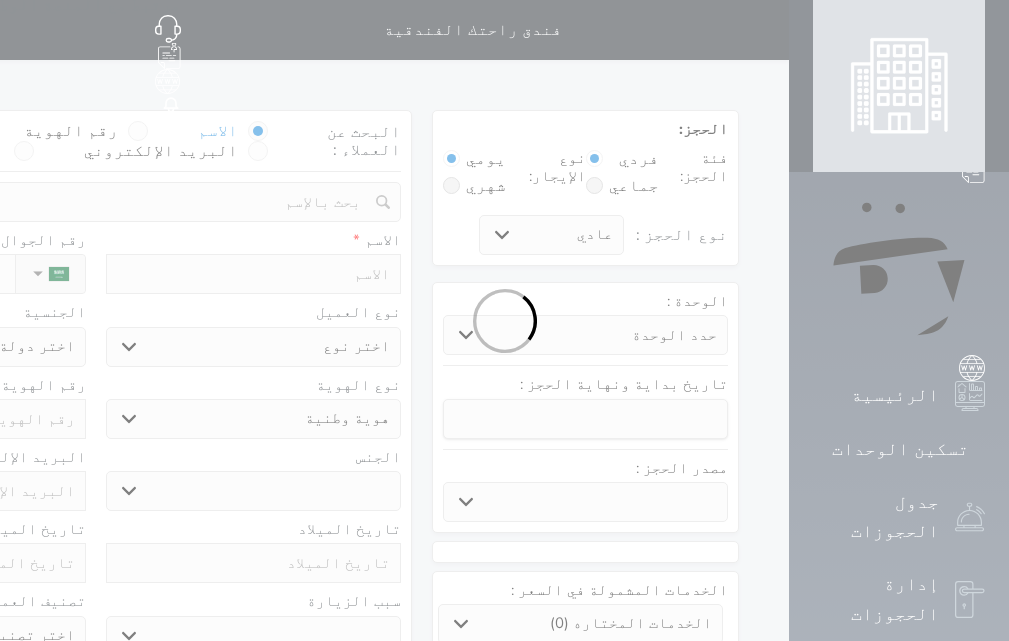 select 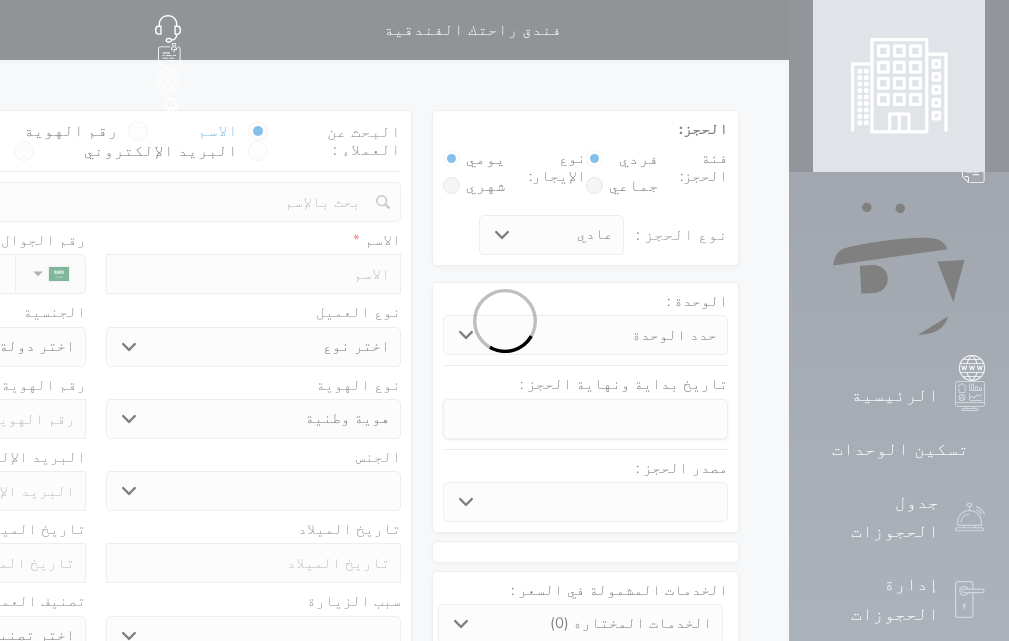 select 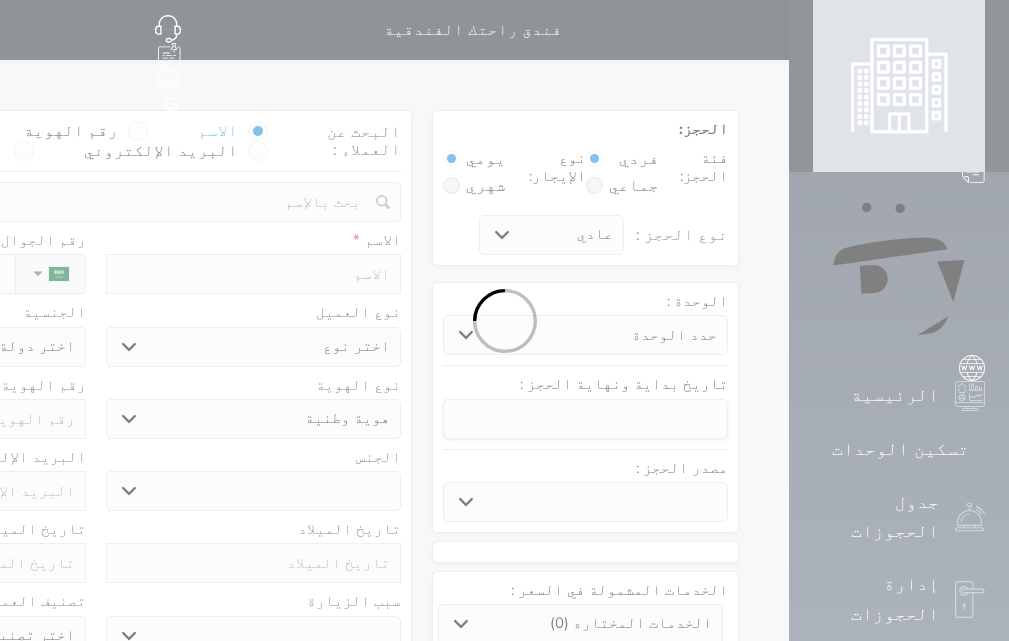 select 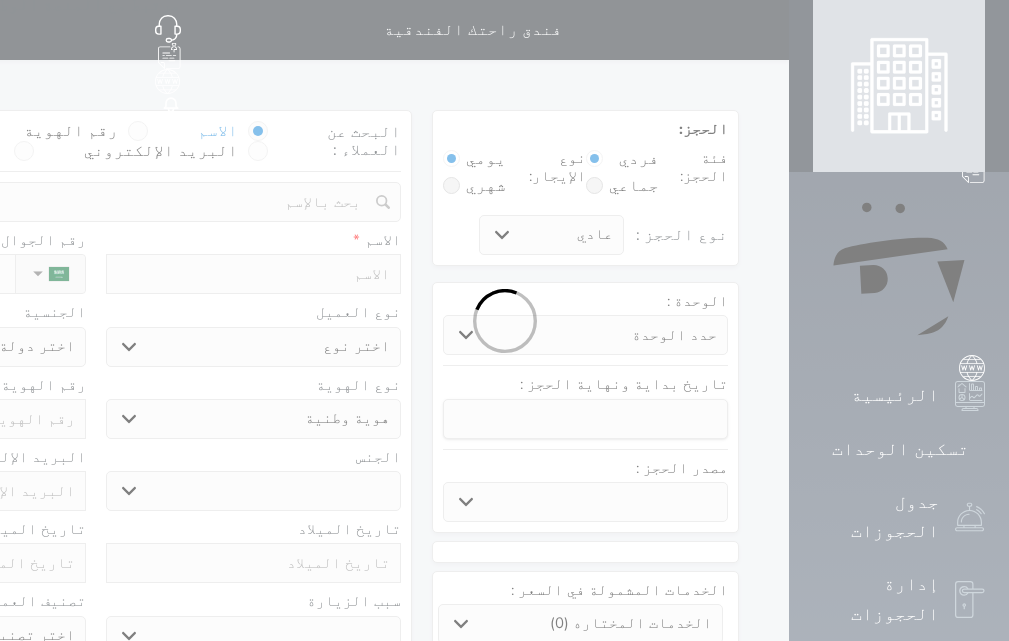 select 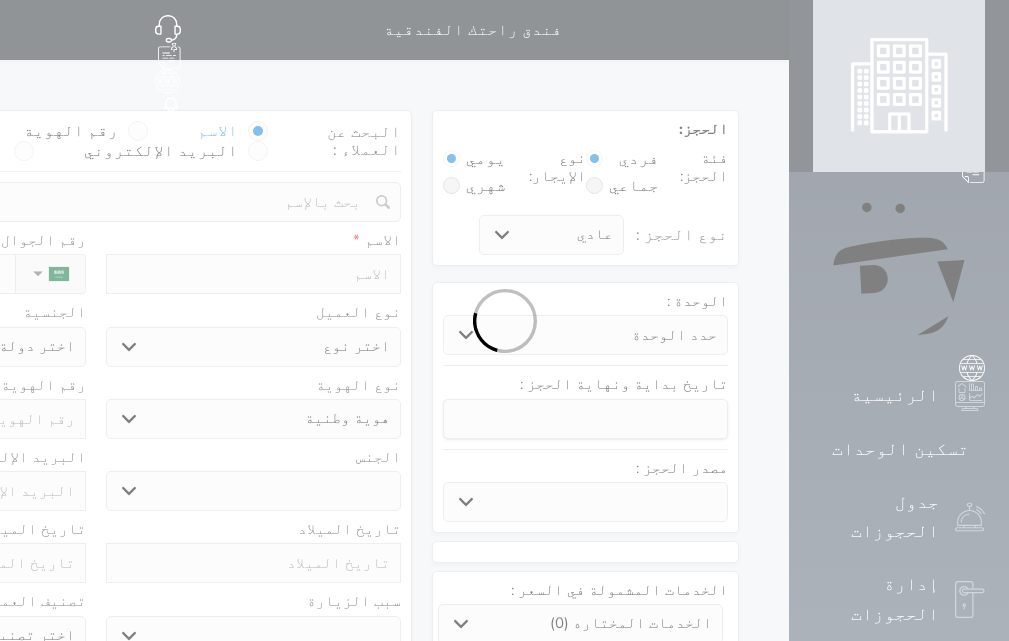 select 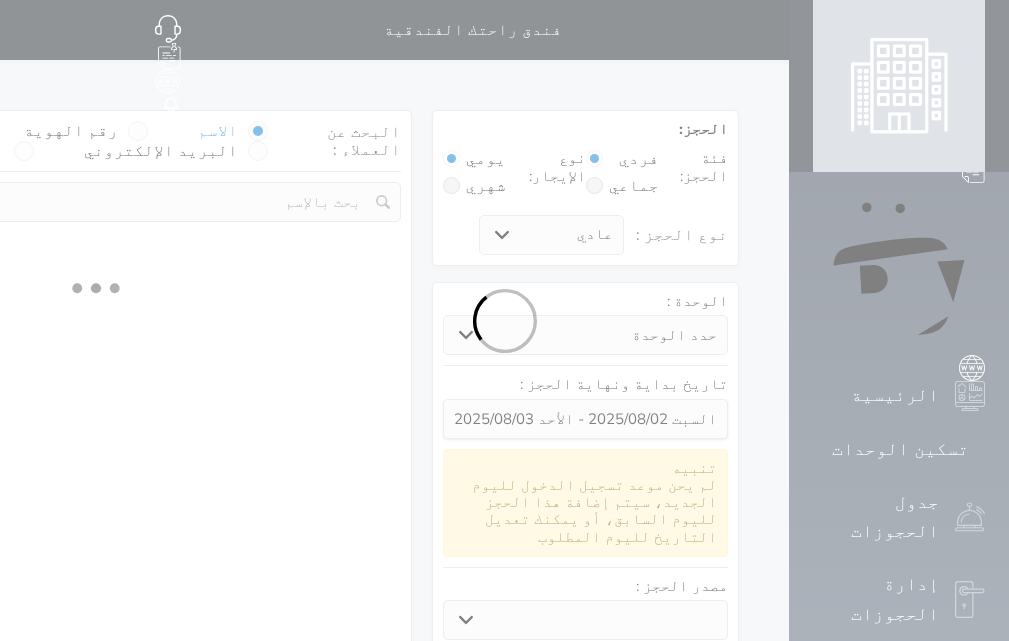 select 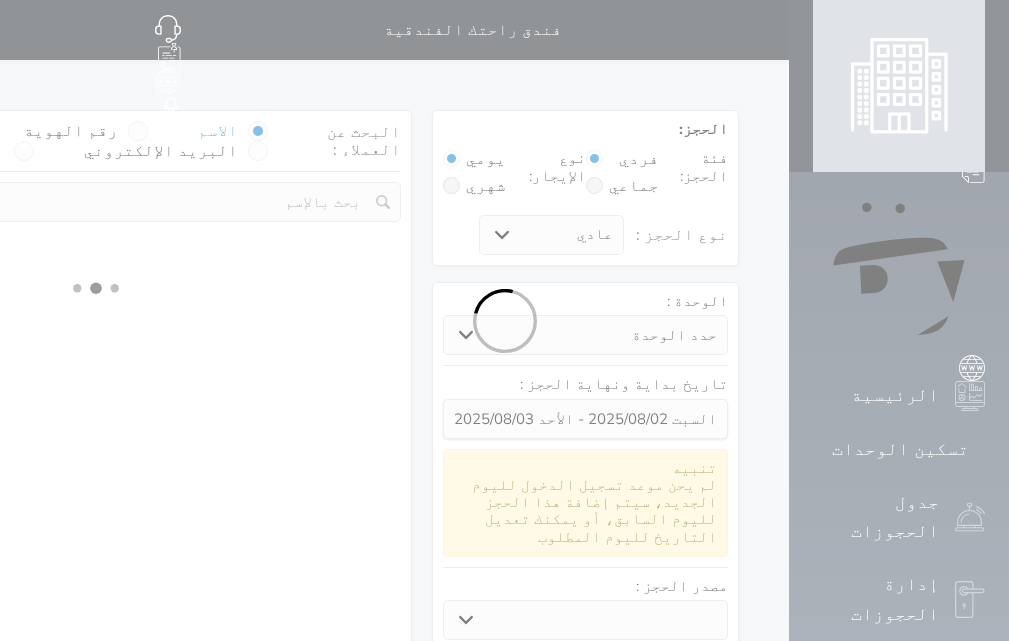 select on "1" 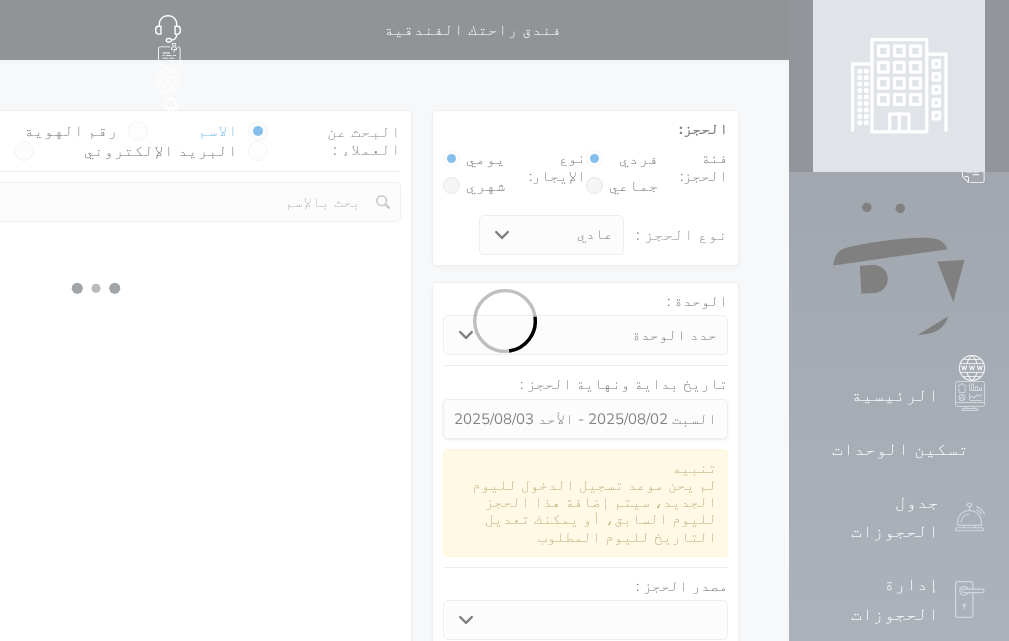 select on "113" 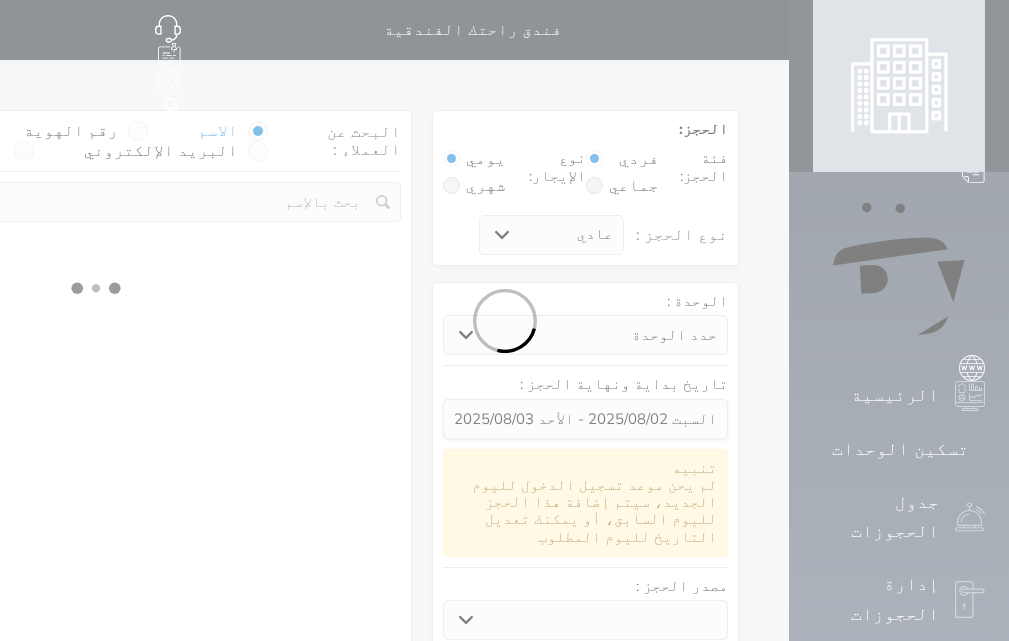 select on "1" 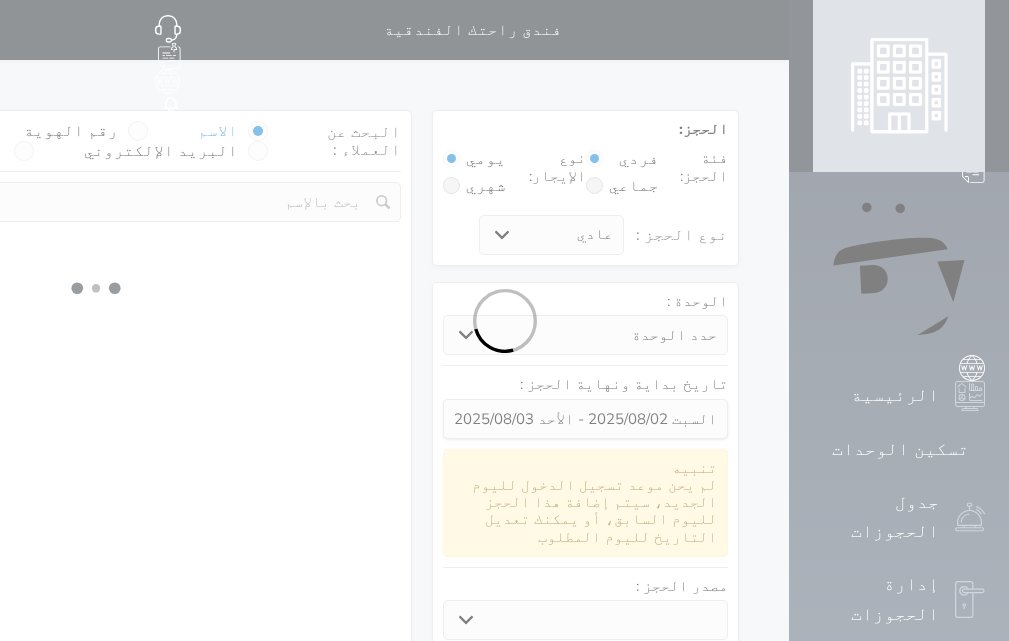 select 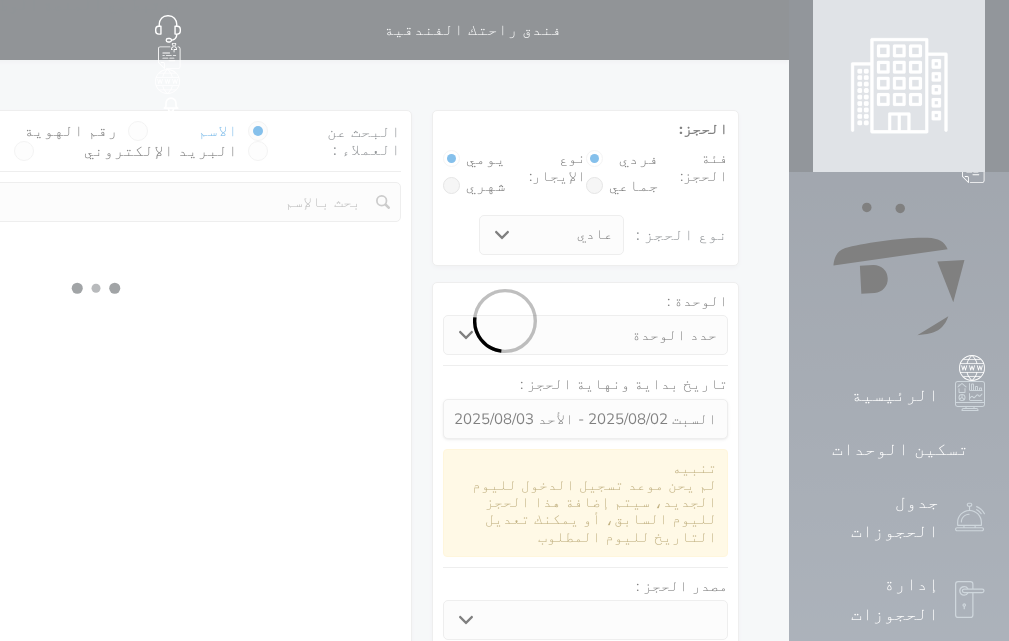 select on "7" 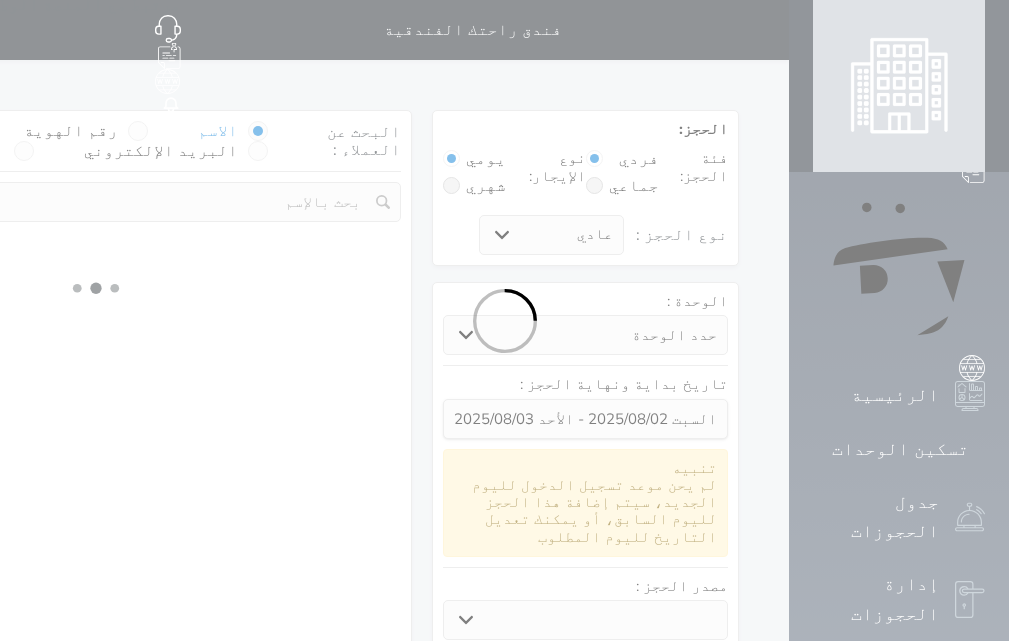 select 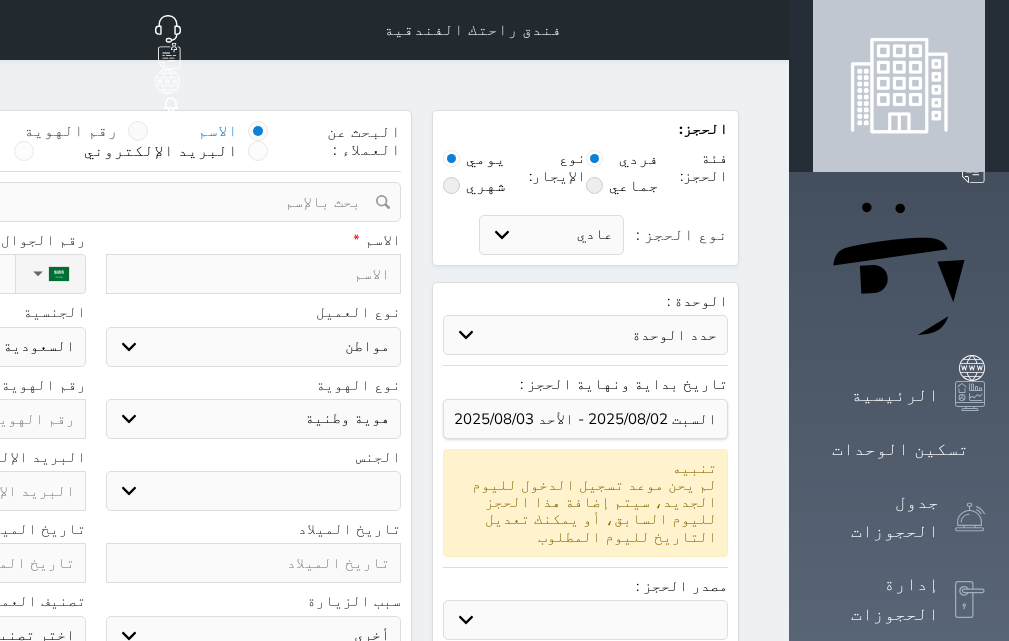 select 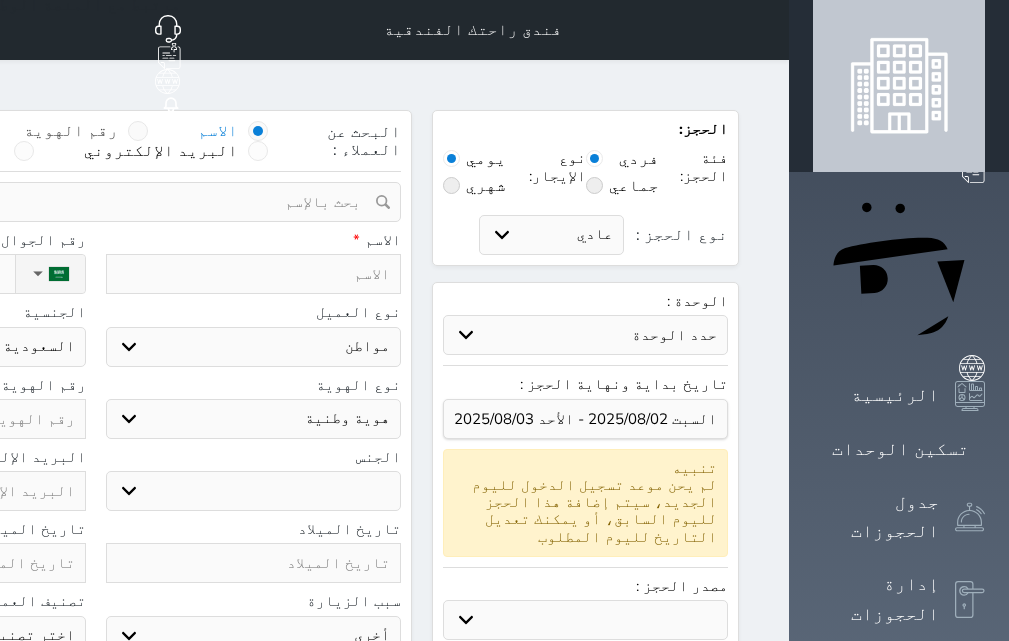 select 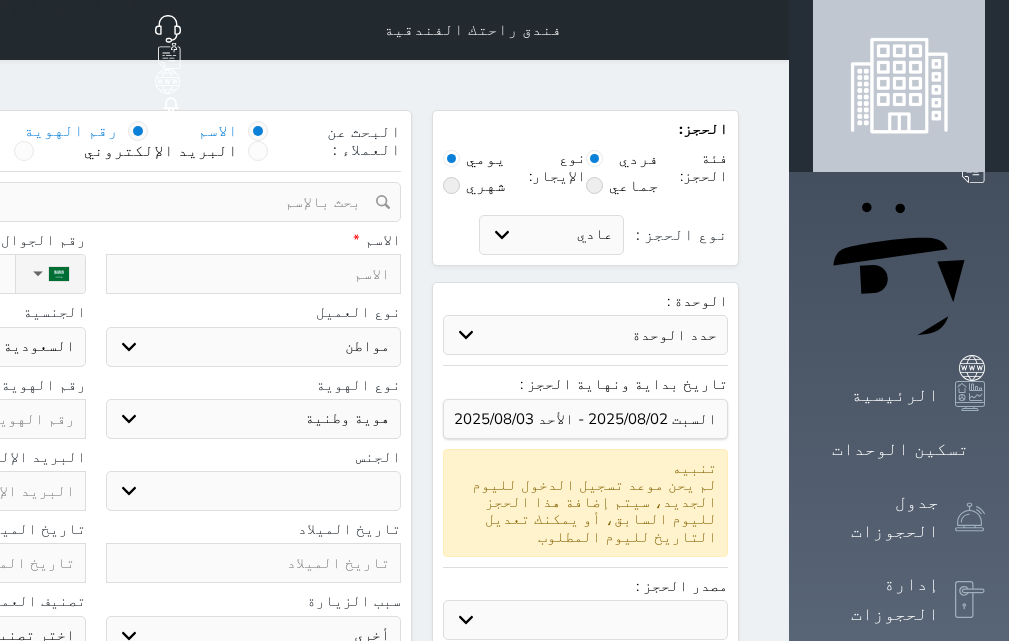 select 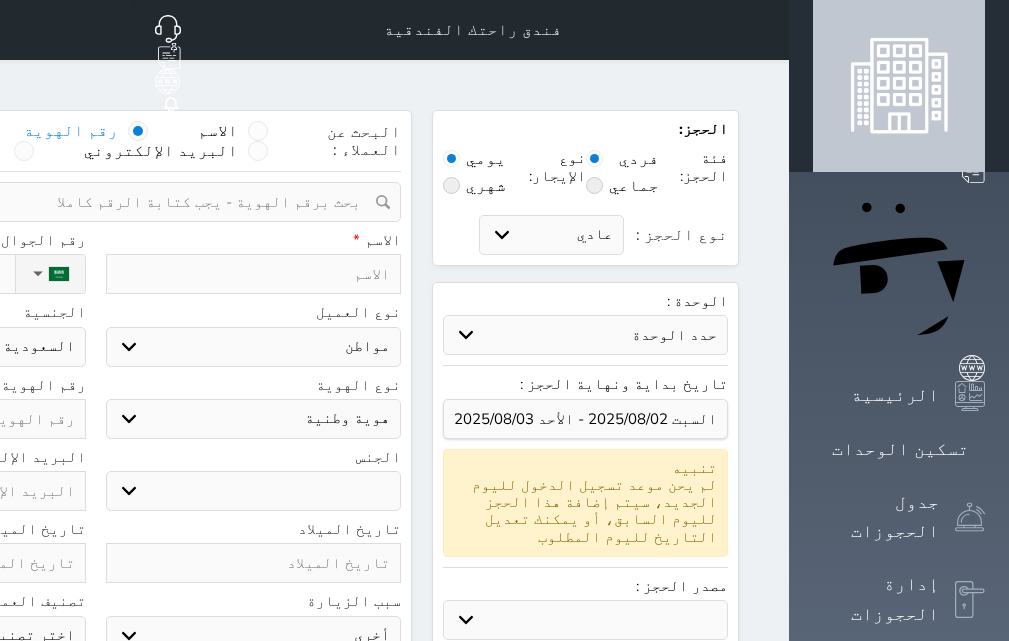 click at bounding box center [88, 202] 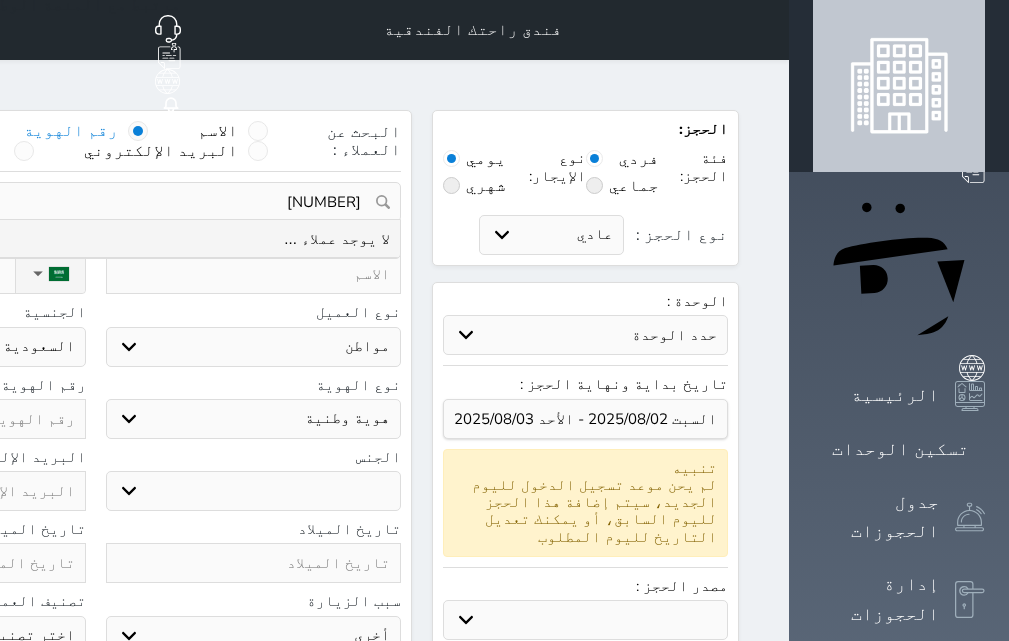 drag, startPoint x: 450, startPoint y: 168, endPoint x: 540, endPoint y: 166, distance: 90.02222 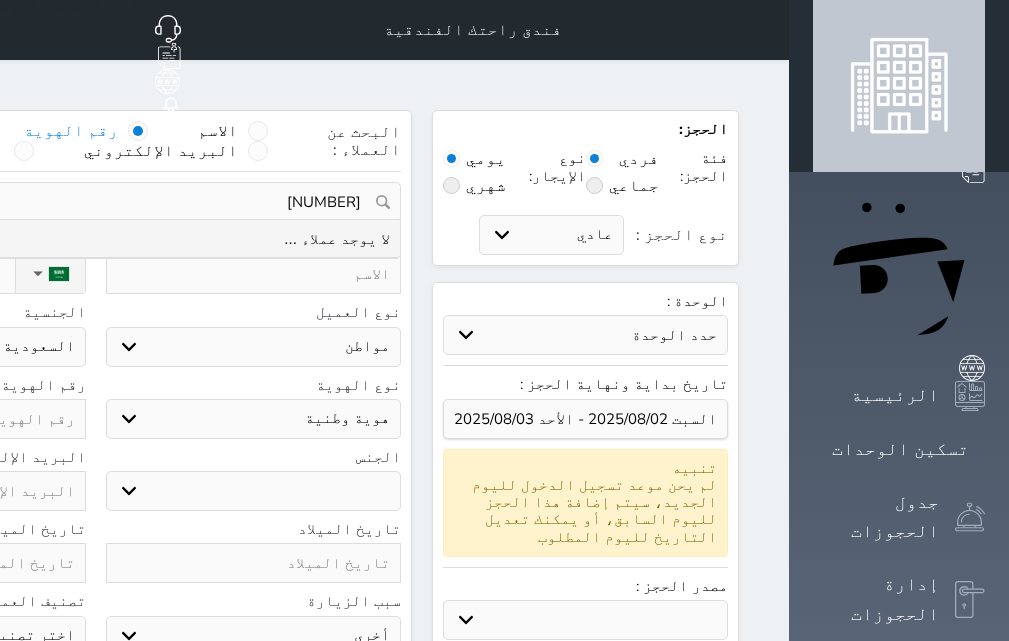 click on "[NUMBER]" at bounding box center (95, 202) 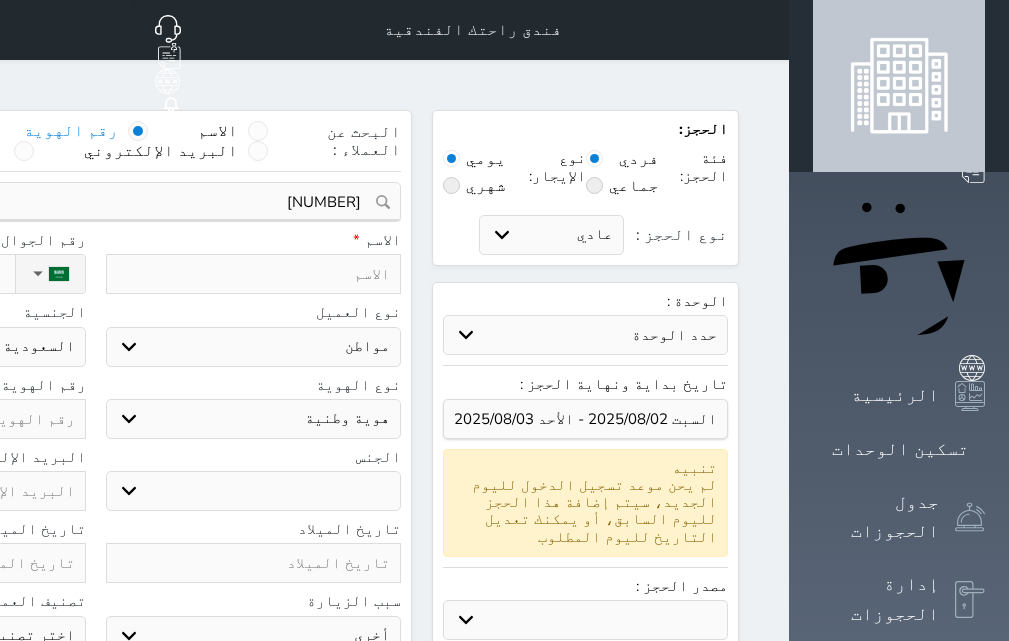 click at bounding box center [254, 274] 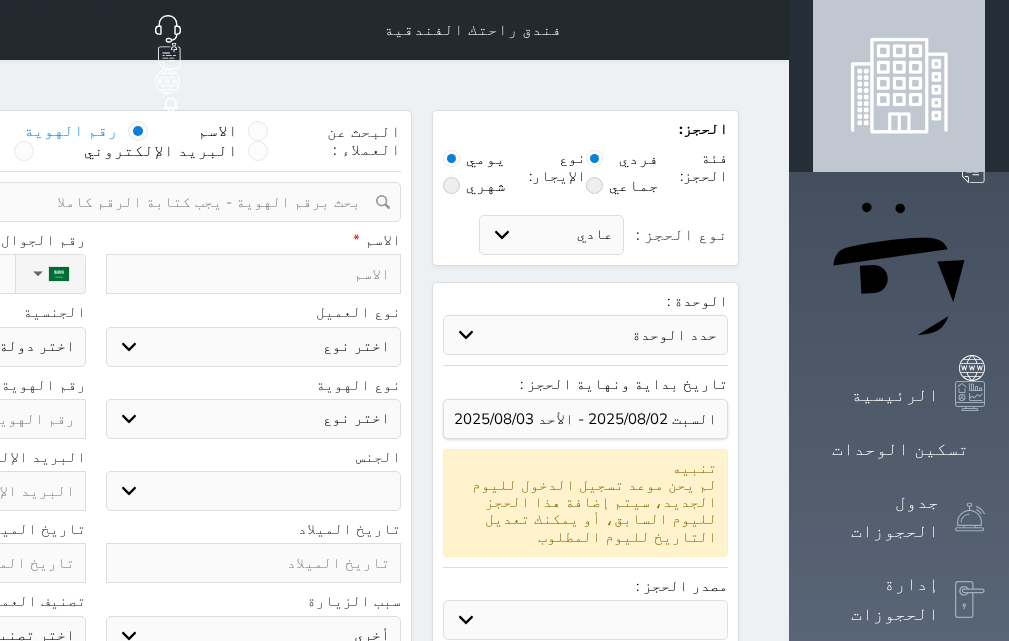 type on "ح" 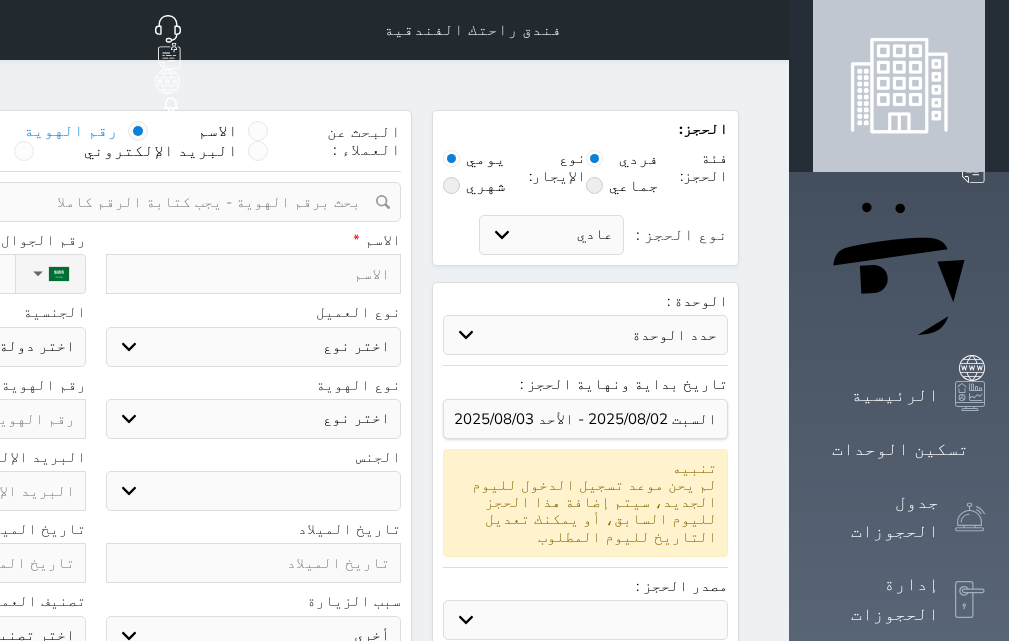 select 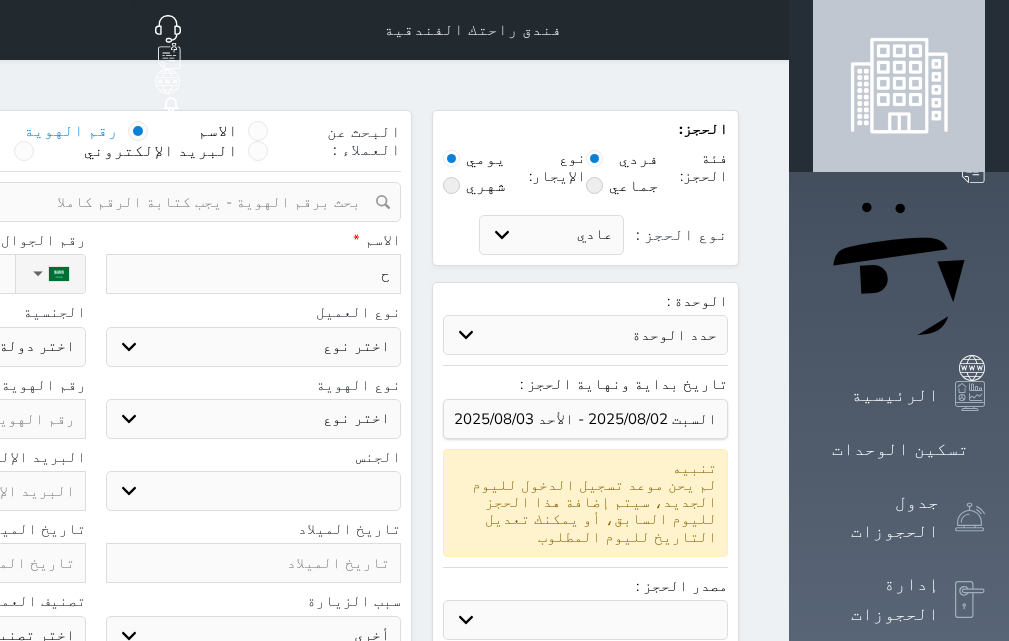select 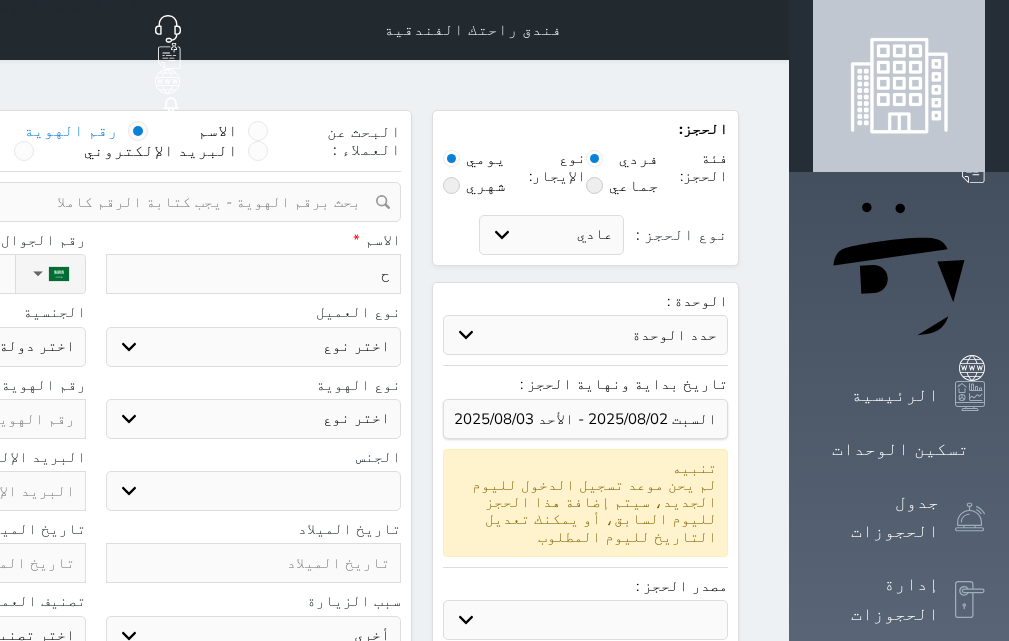 select 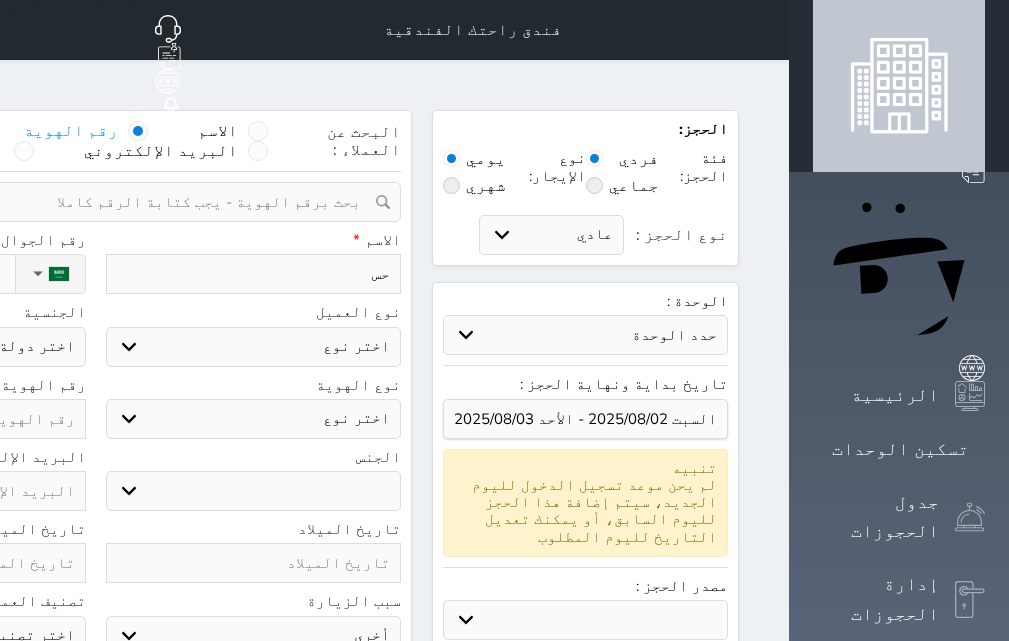 select 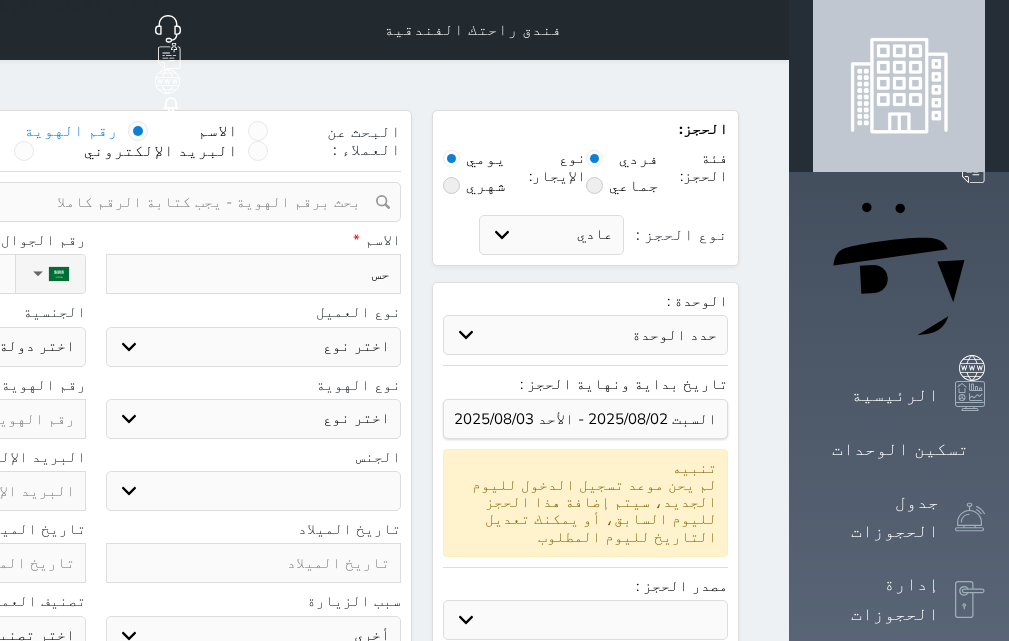 select 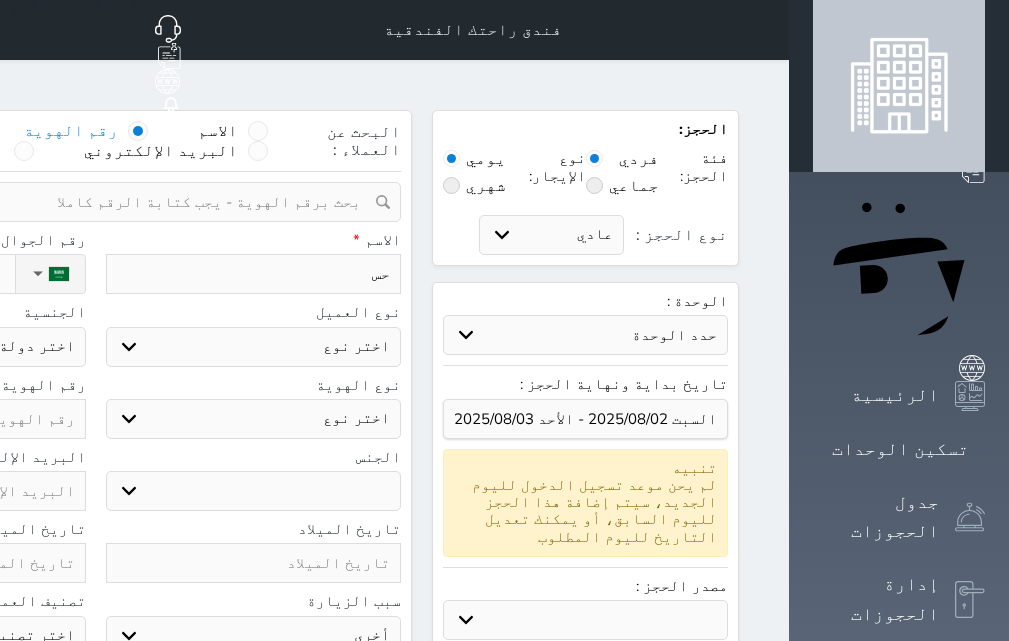 select 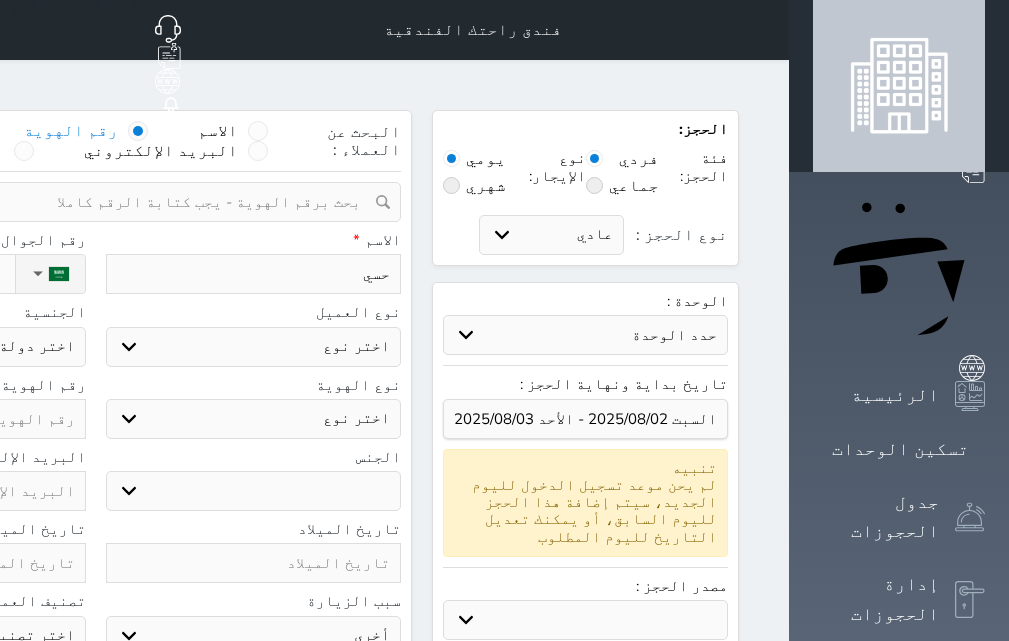 select 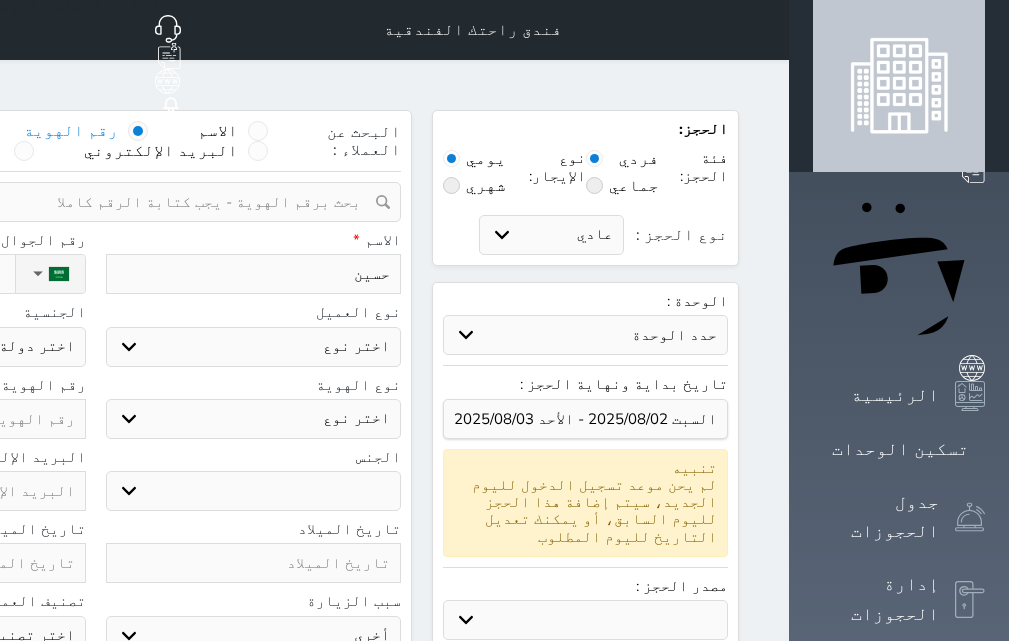 type on "حسين" 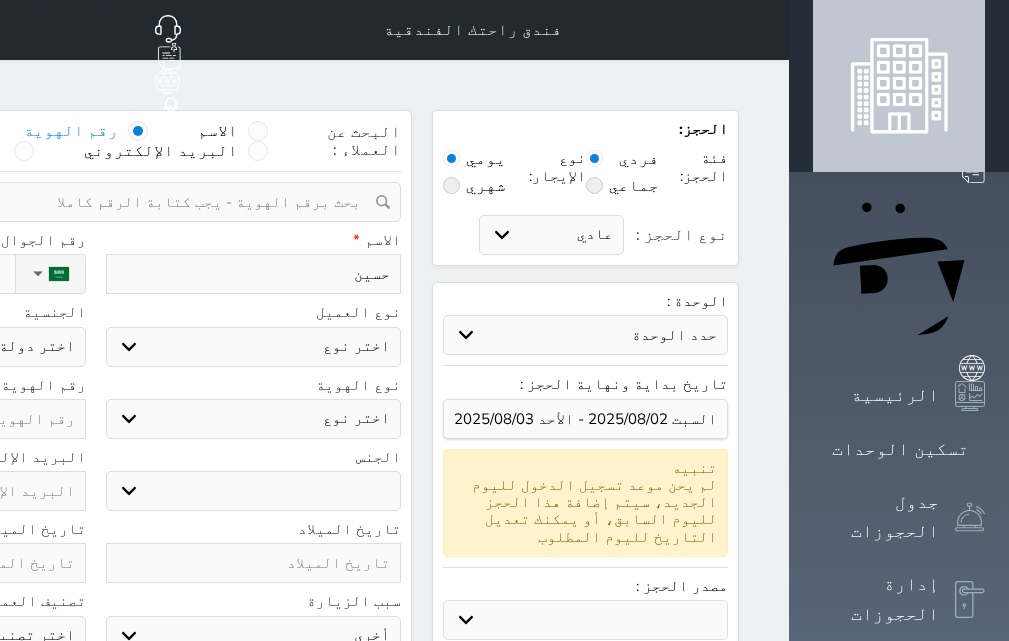select 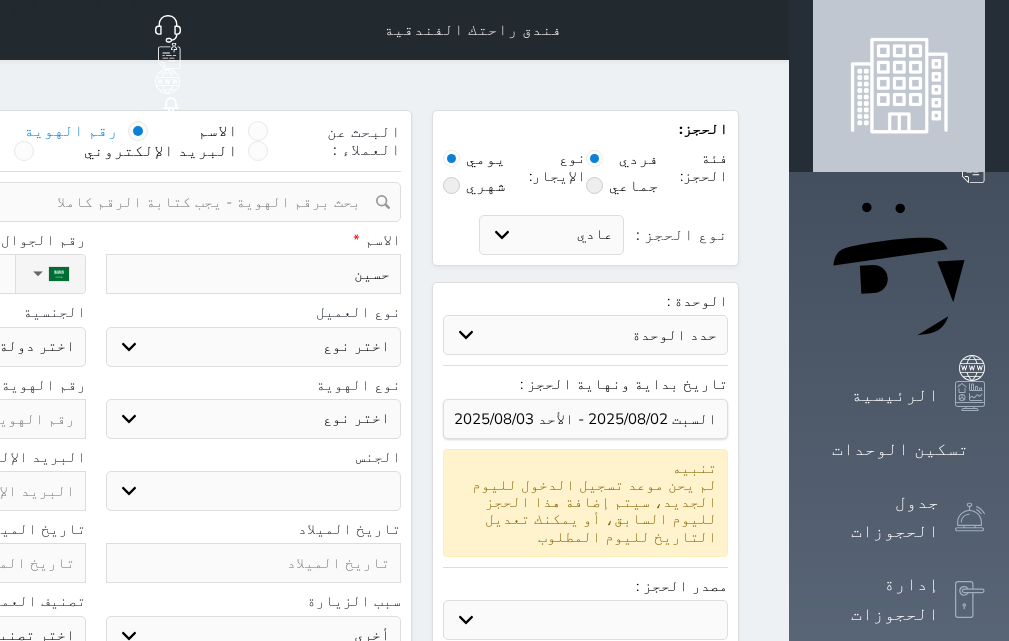 select 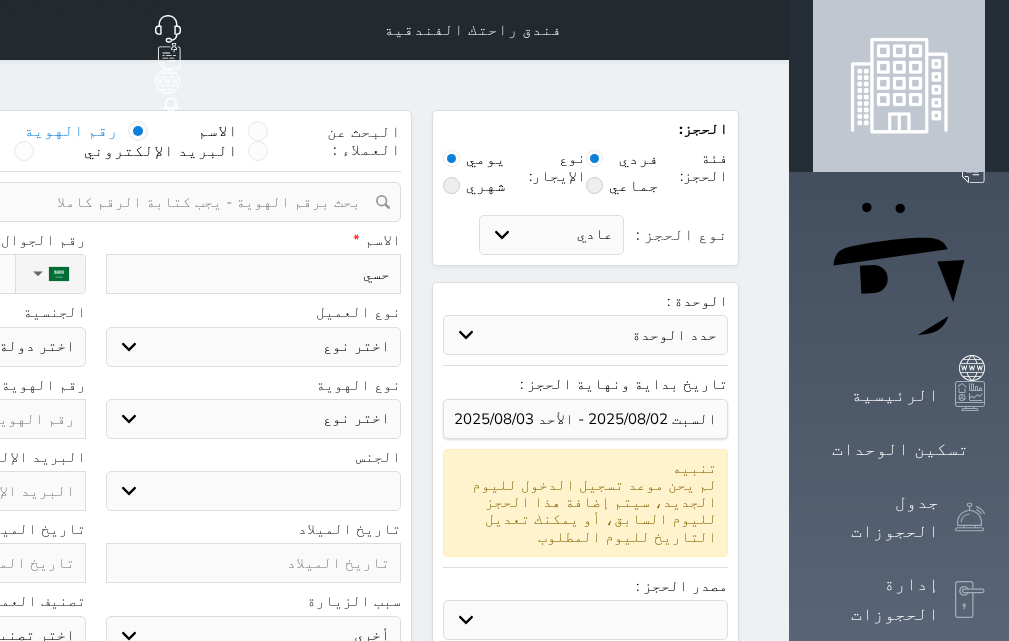 select 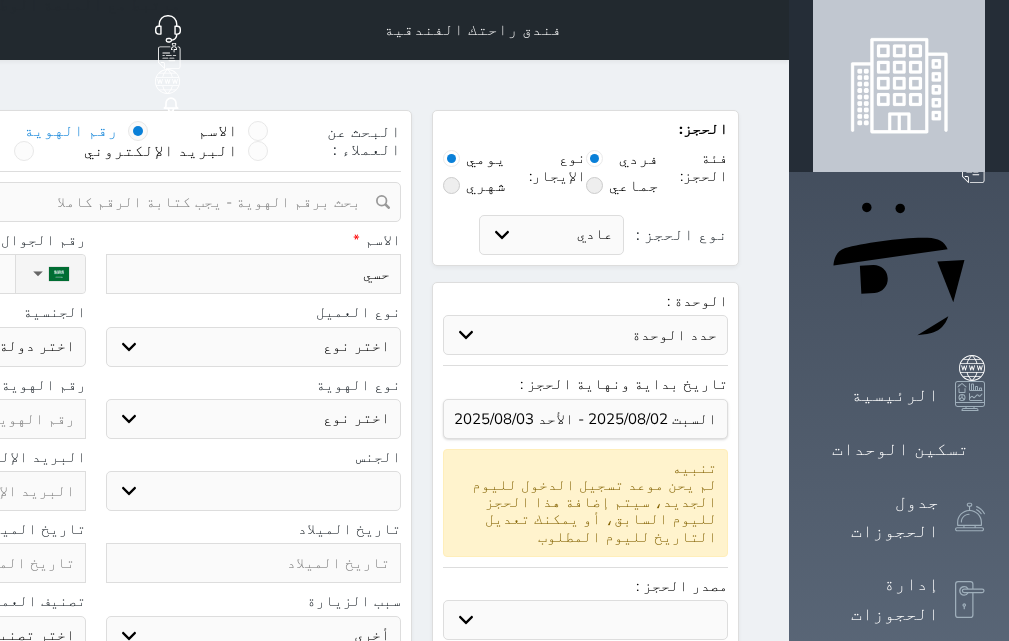 type on "حس" 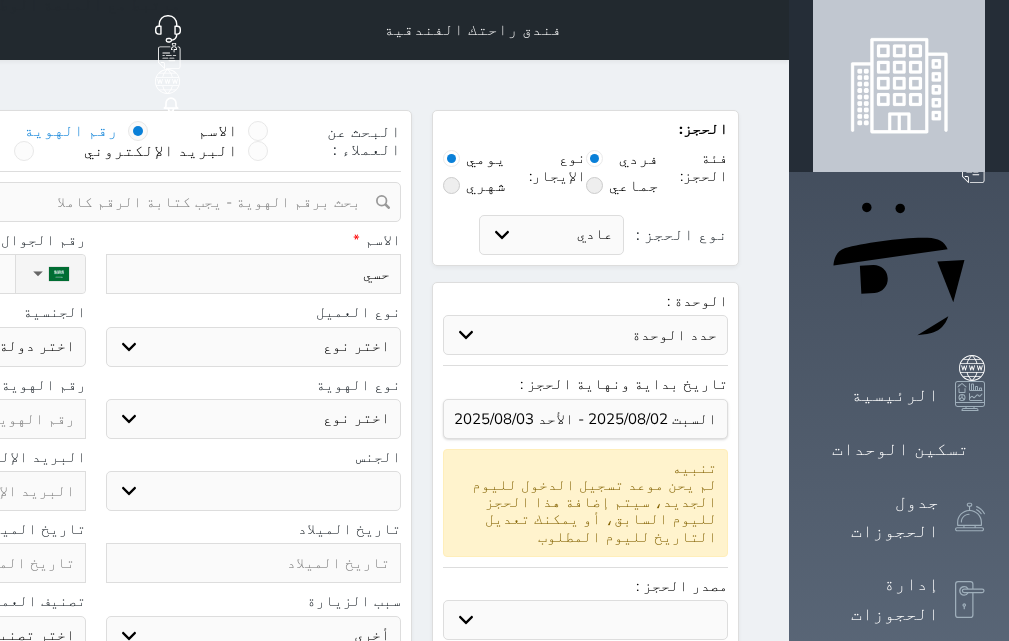 select 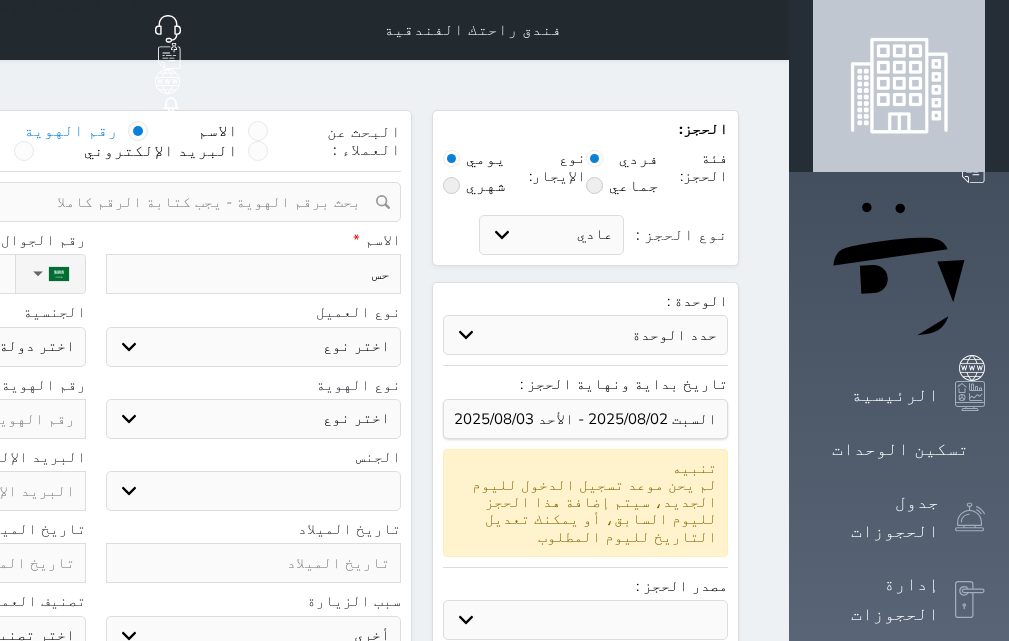 type on "[FIRST]" 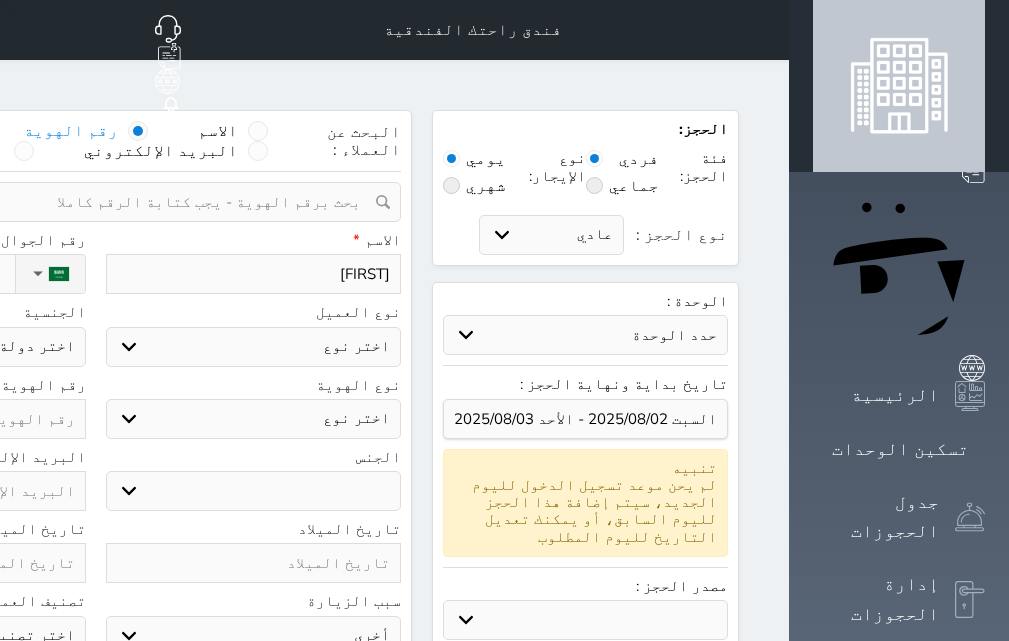 select 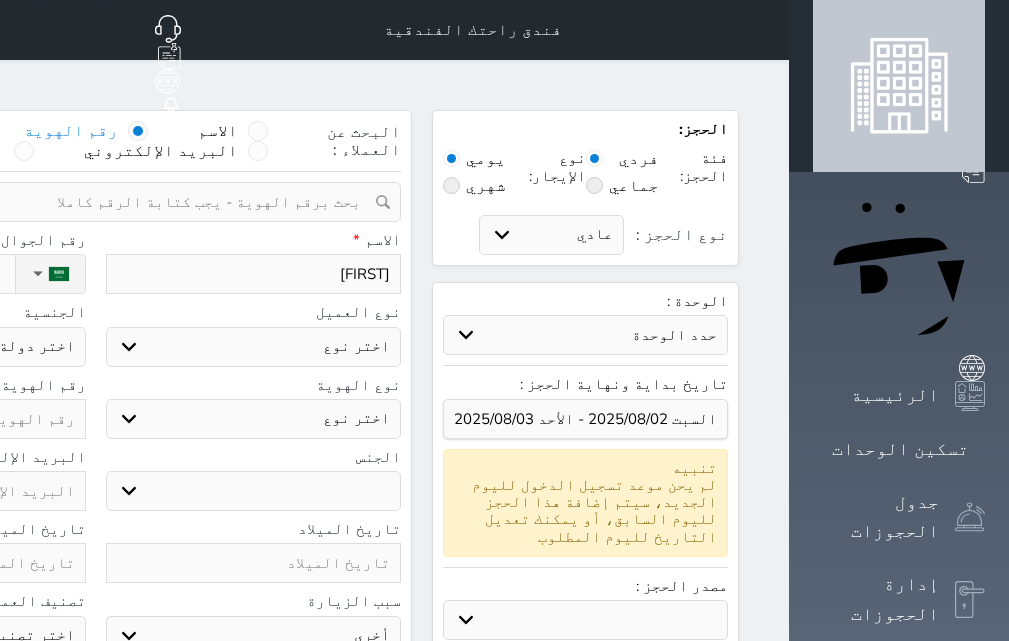 type on "[FIRST]" 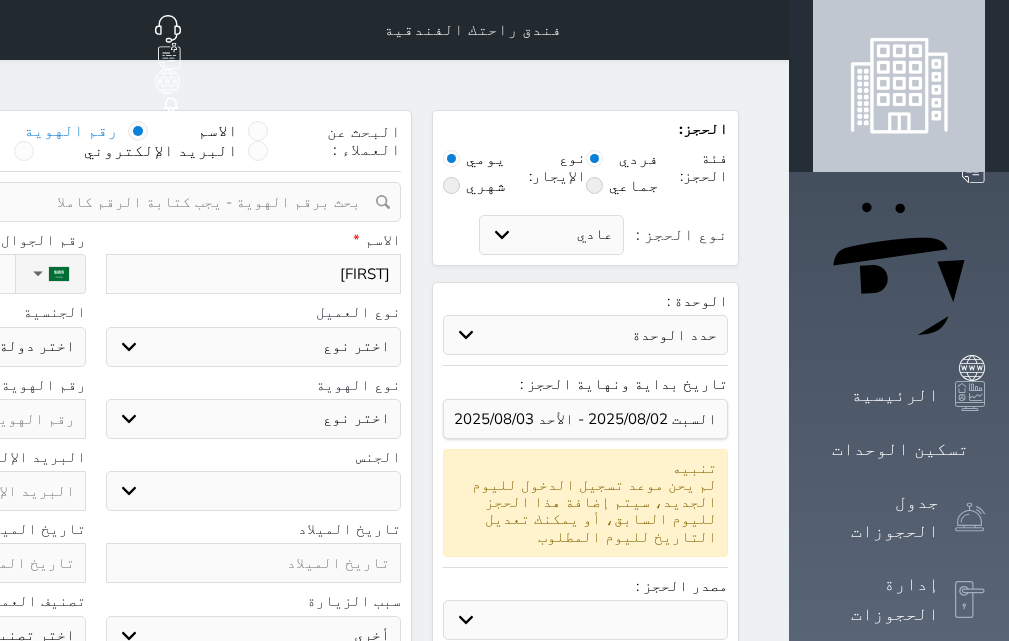 select 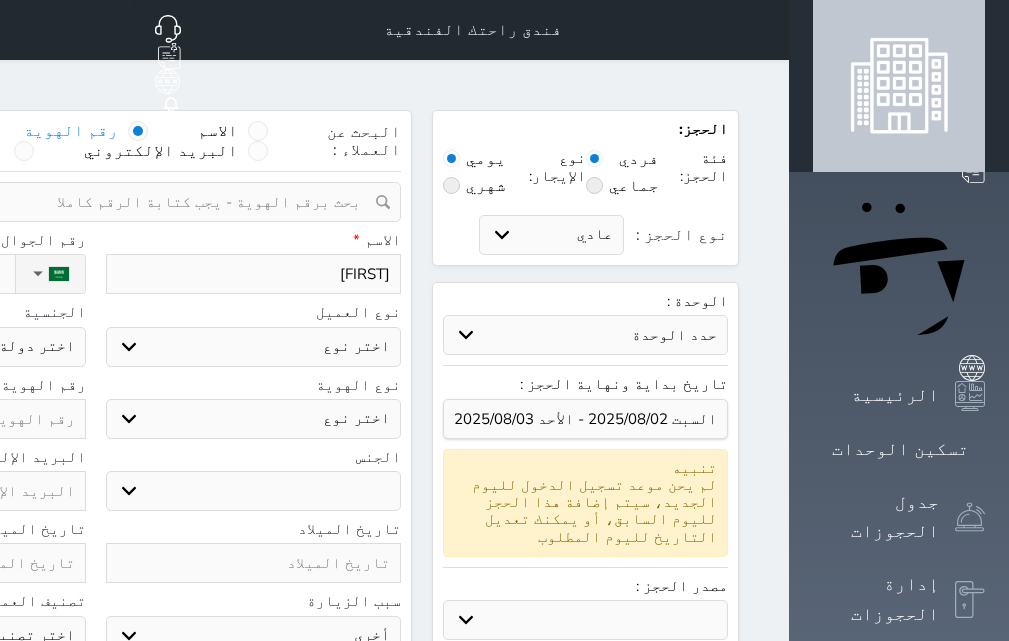 select 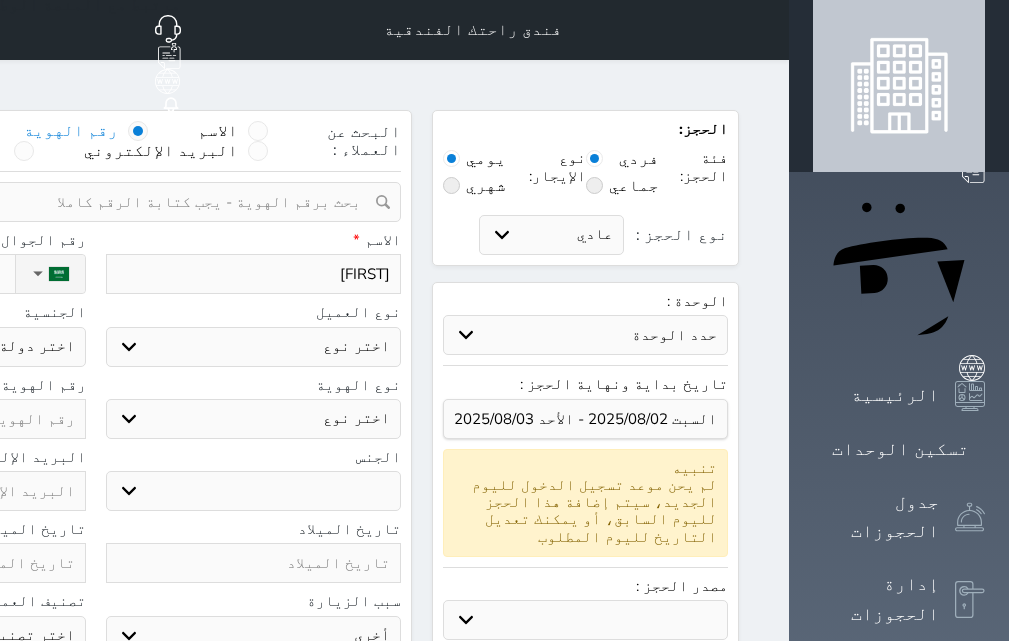 select 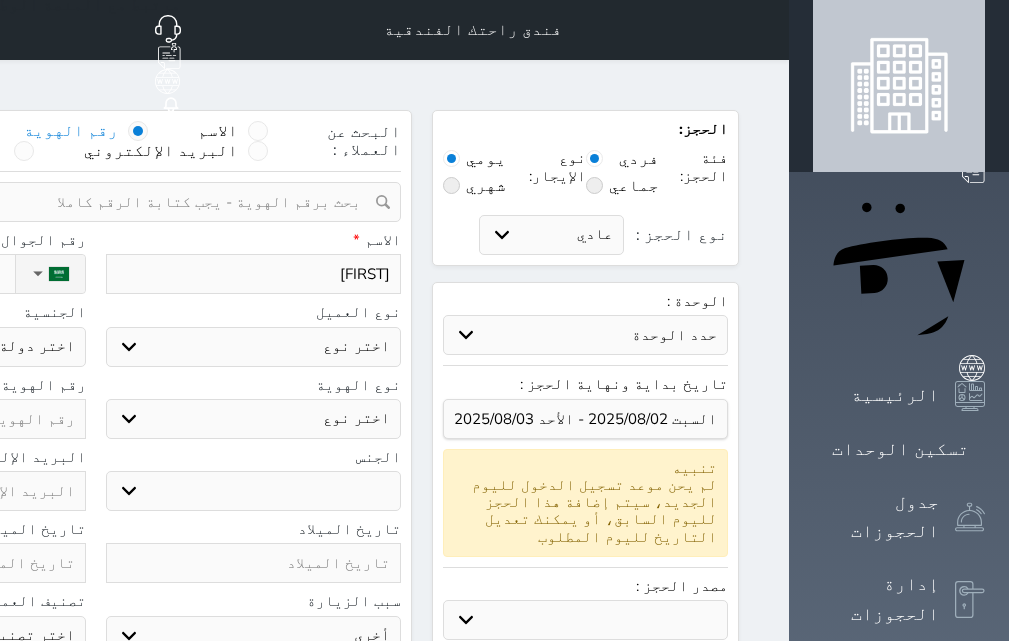 select 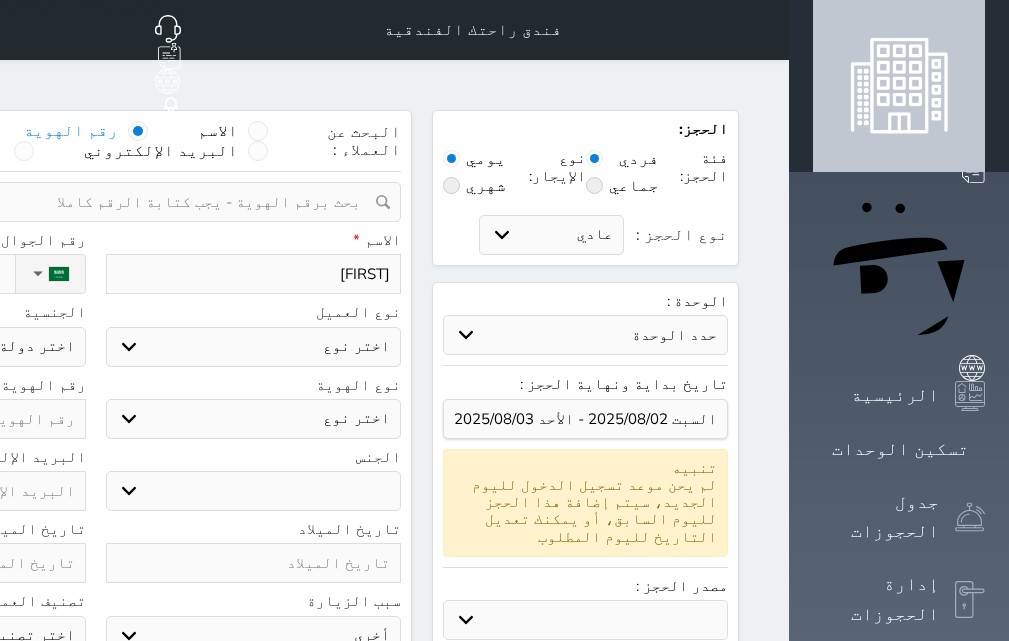 select 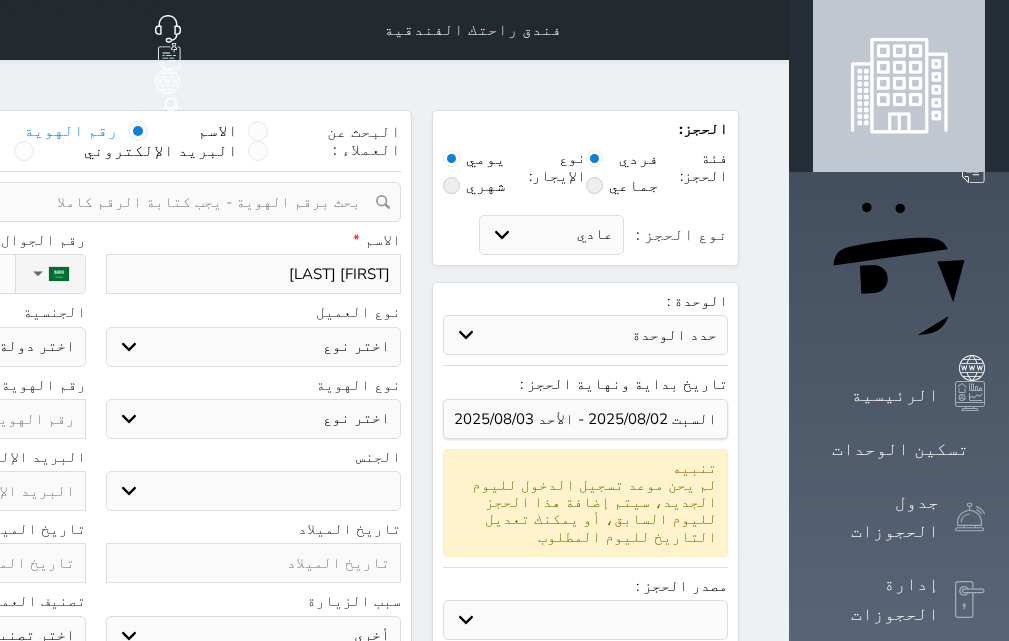 select 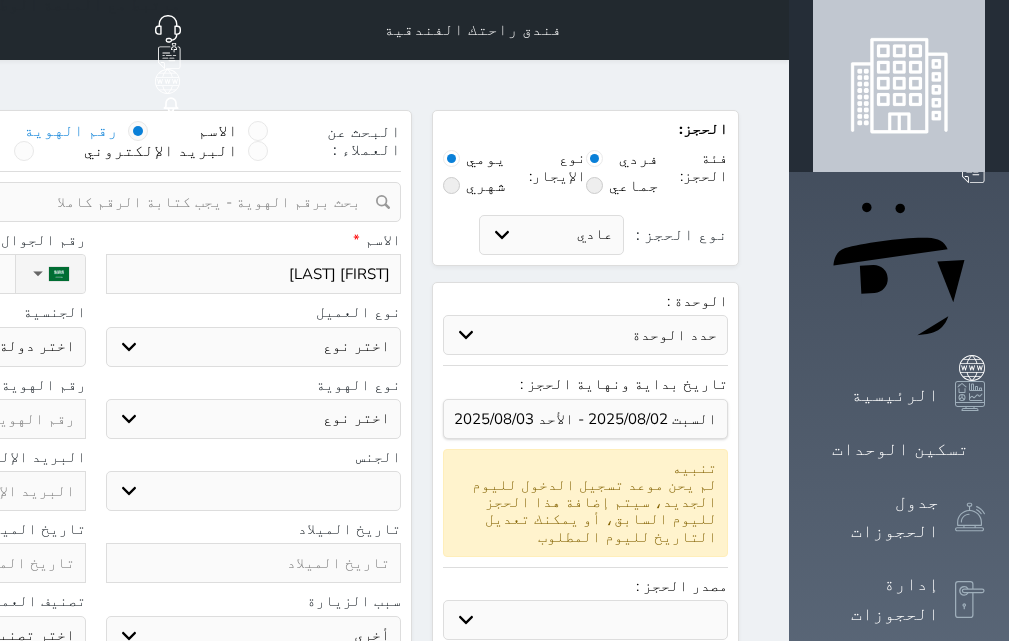 type on "[FIRST] [LAST]" 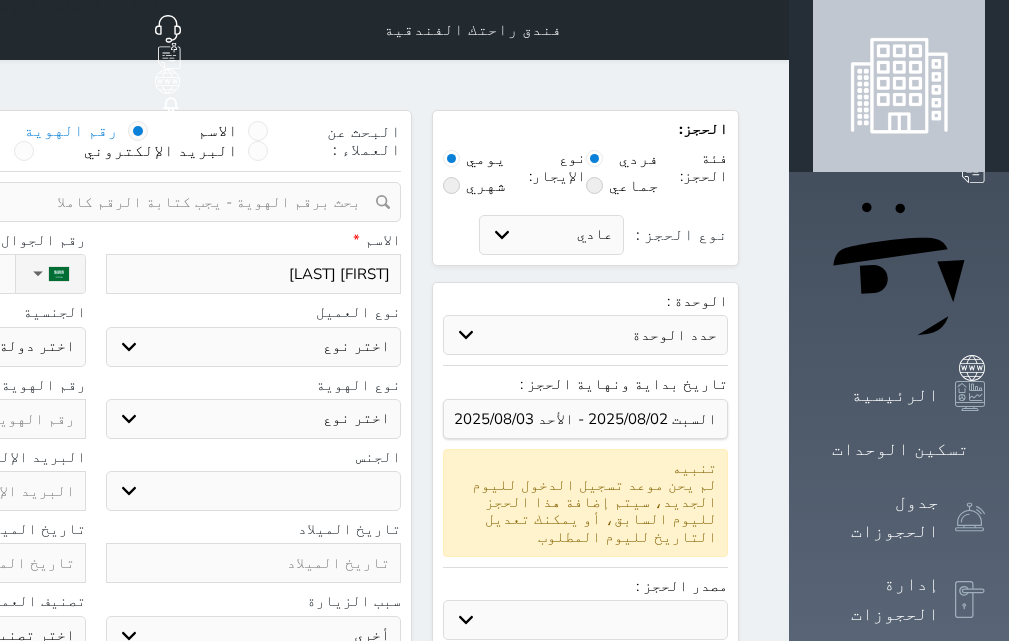 select 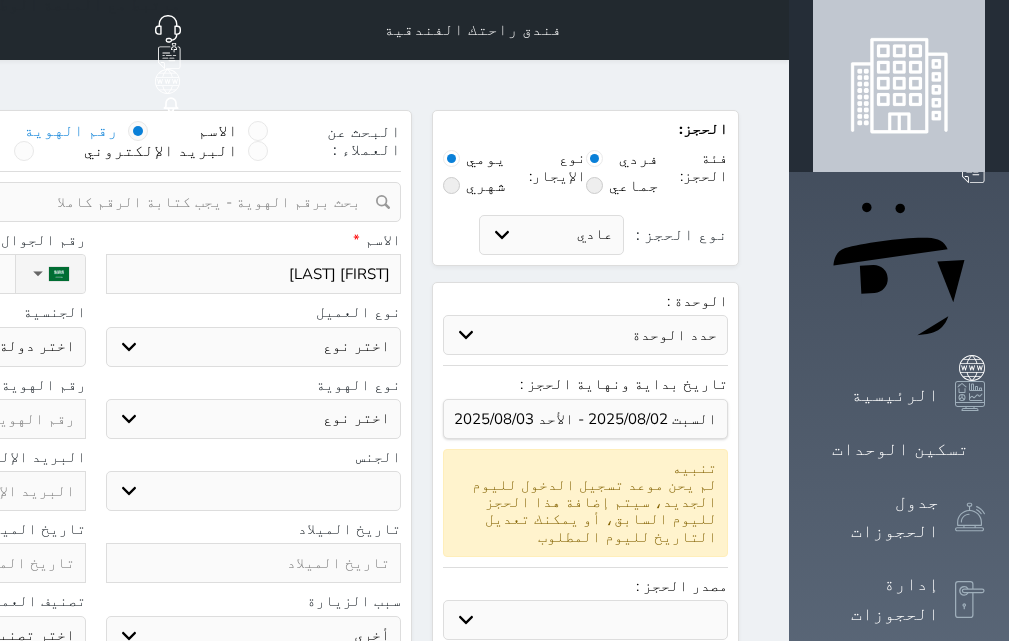 select 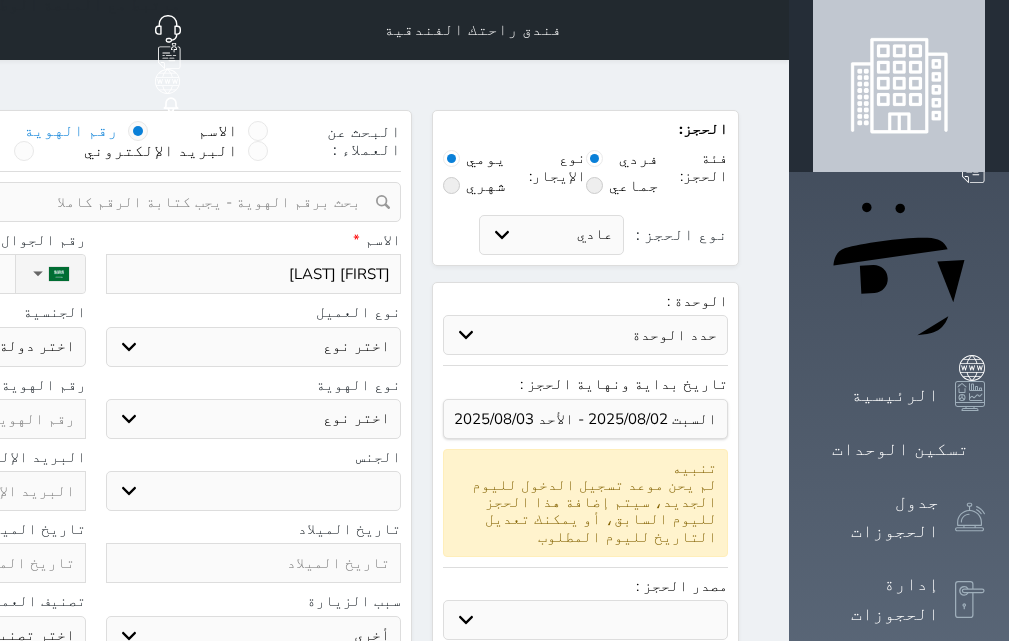 select 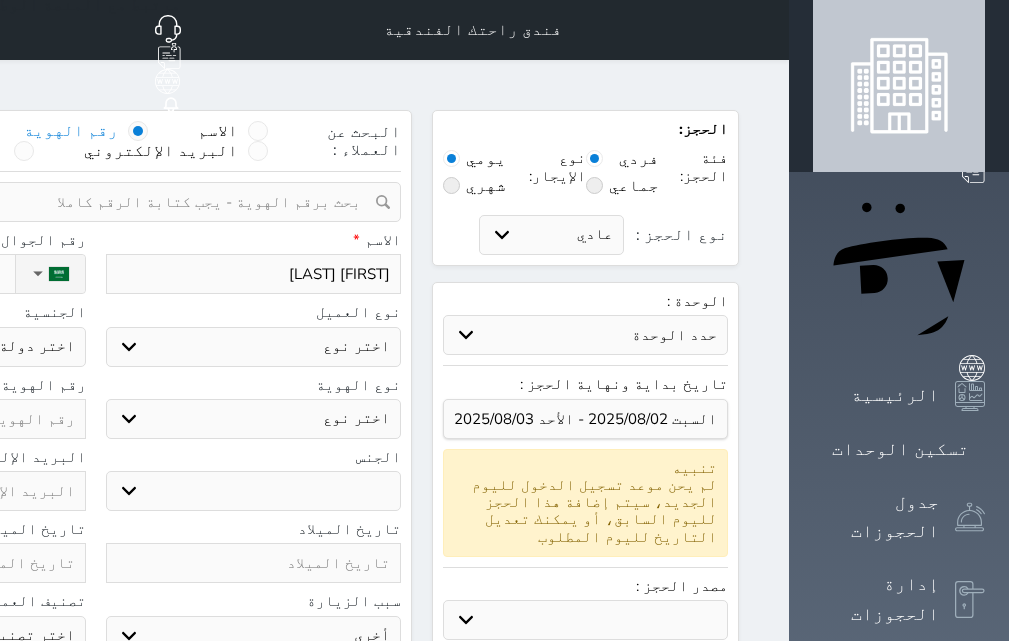 select 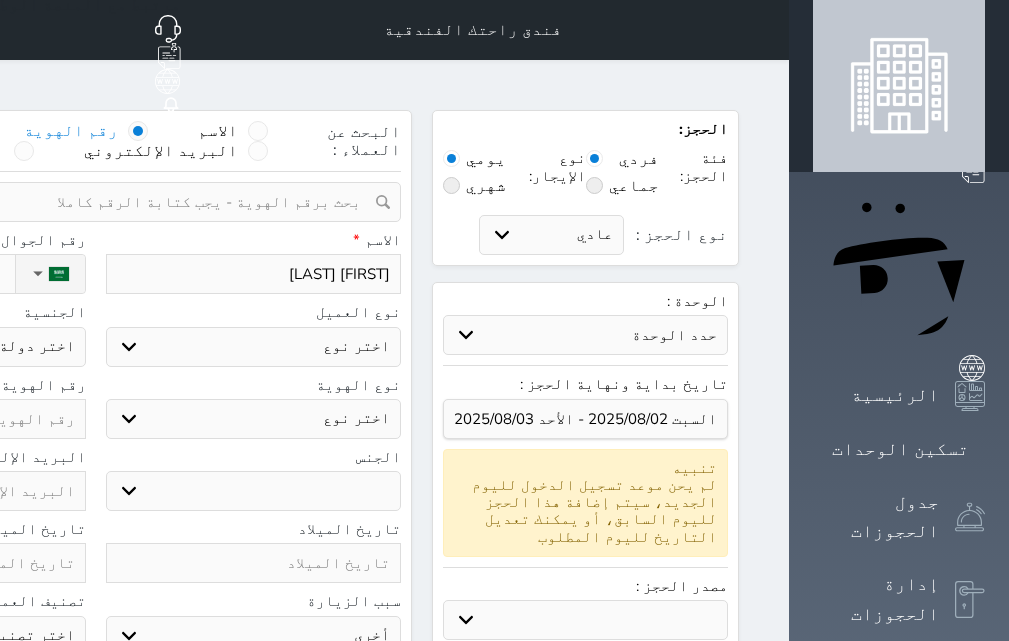 select 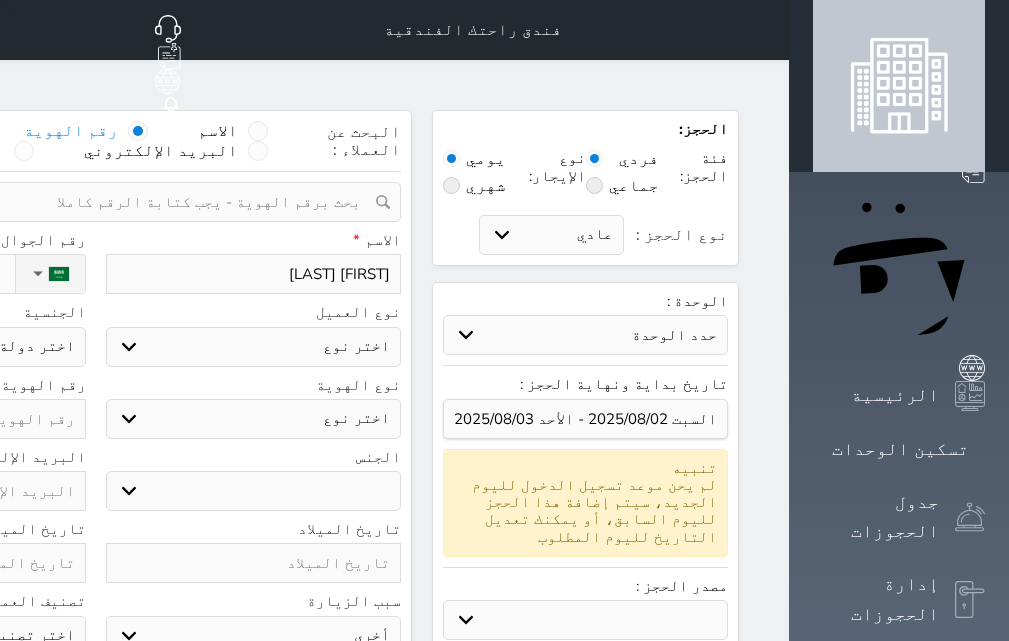 type on "[FIRST] [LAST]" 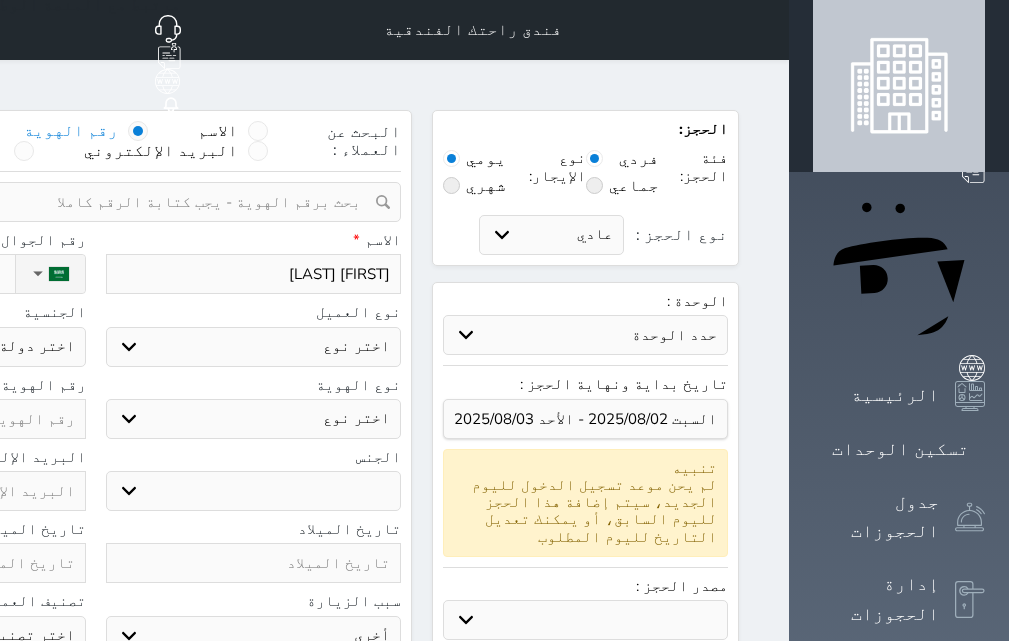 select 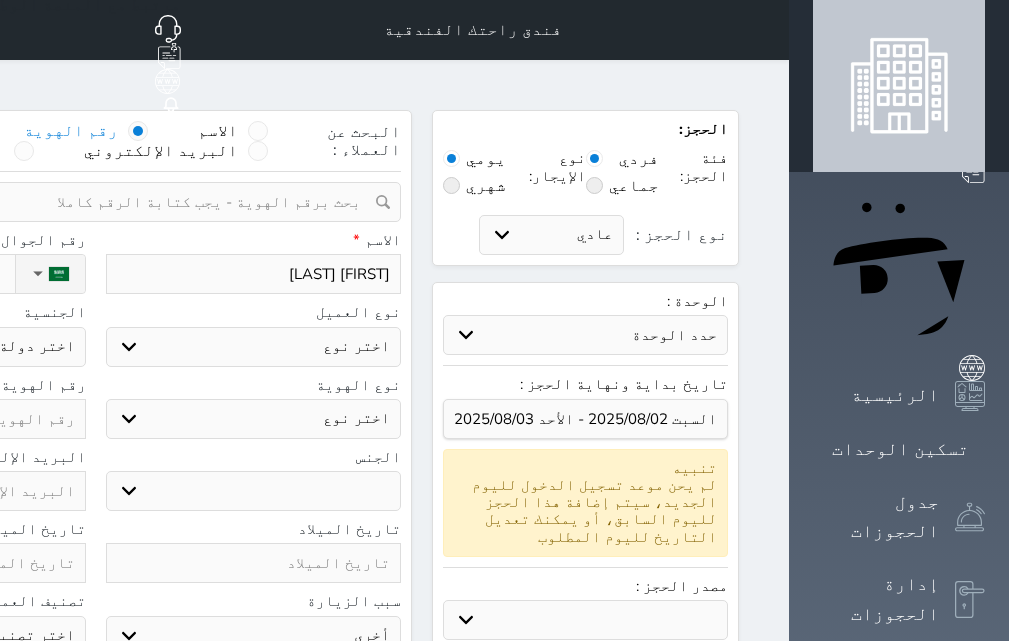 select 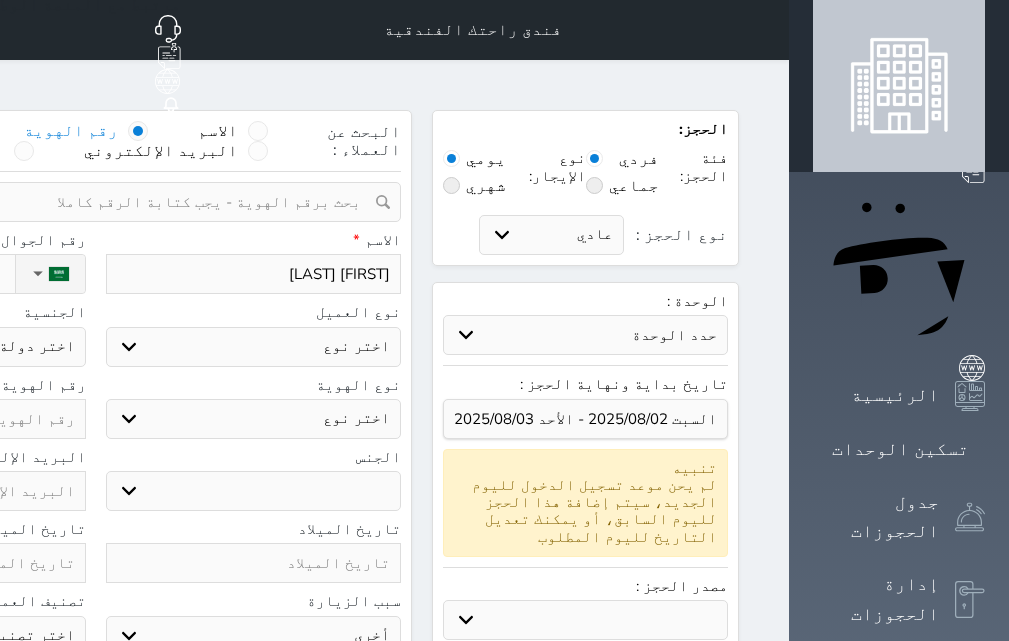 type on "[FIRST] [LAST]" 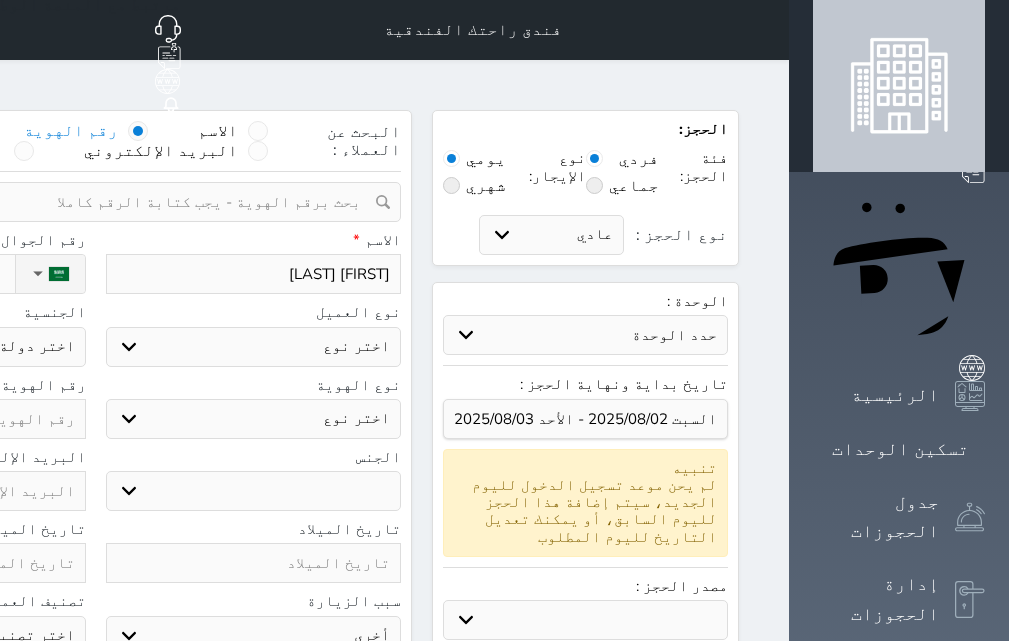 select 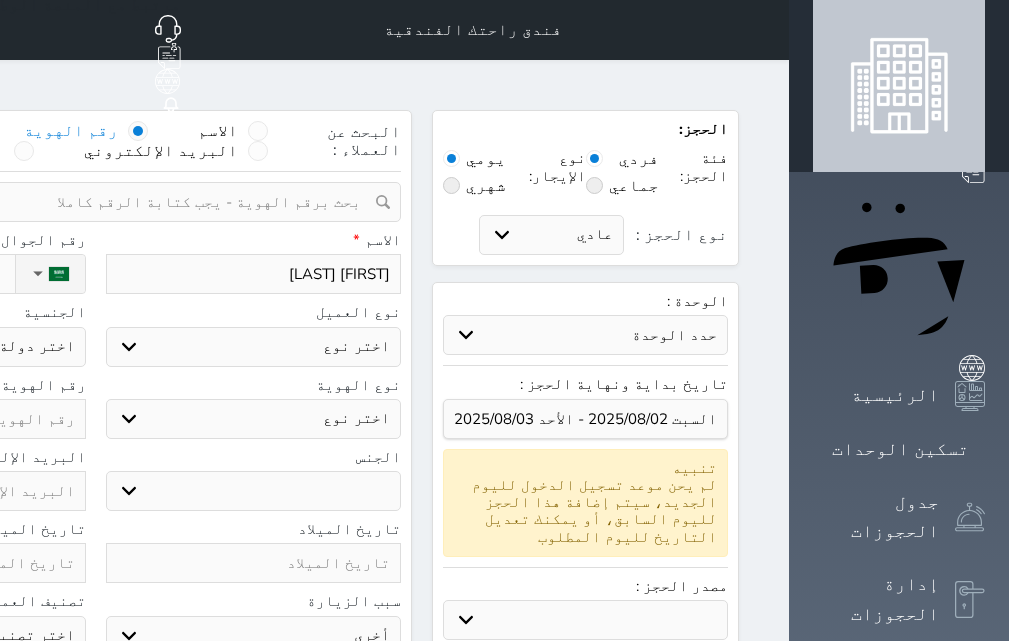 select 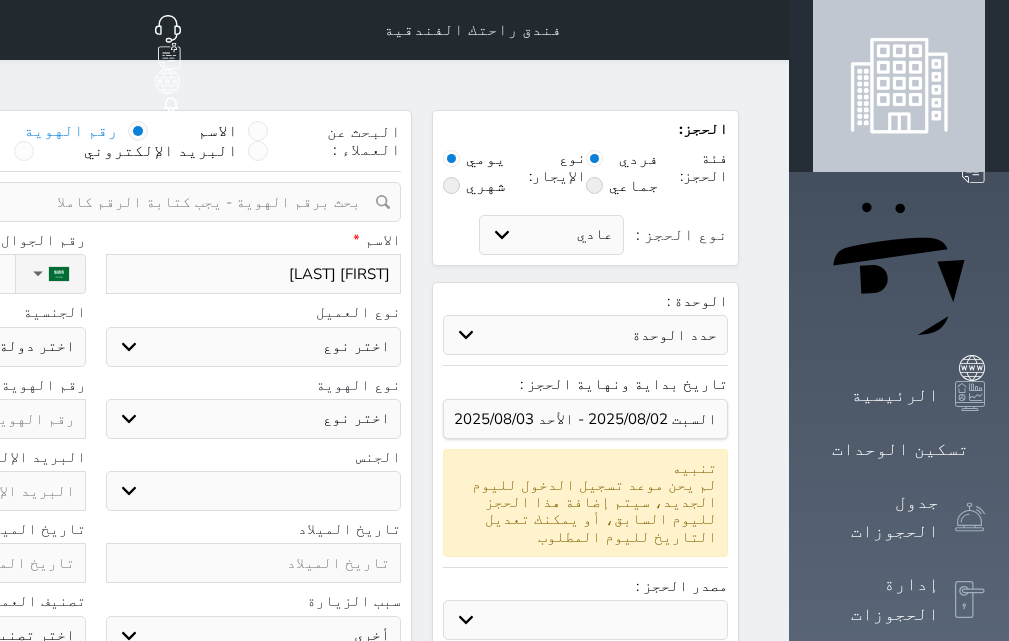 type on "[FIRST] [LAST]" 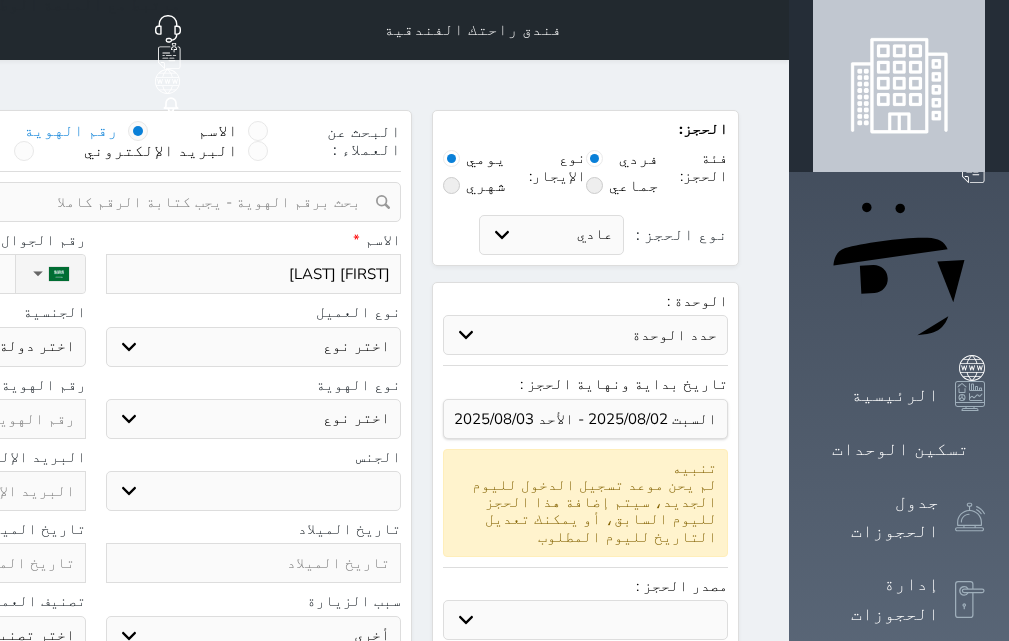 select 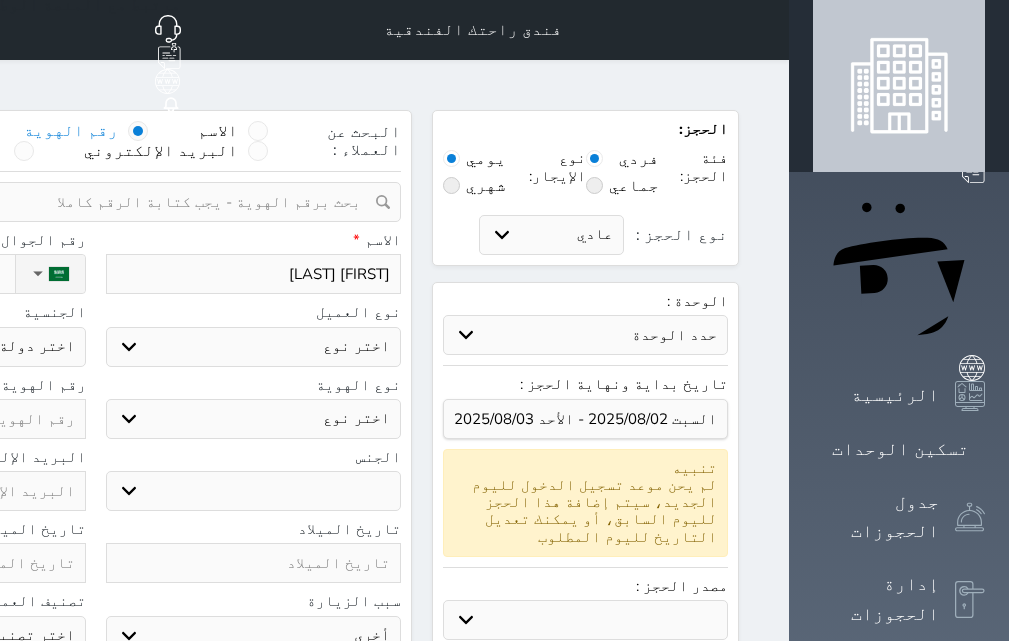 type on "[FIRST] [LAST]" 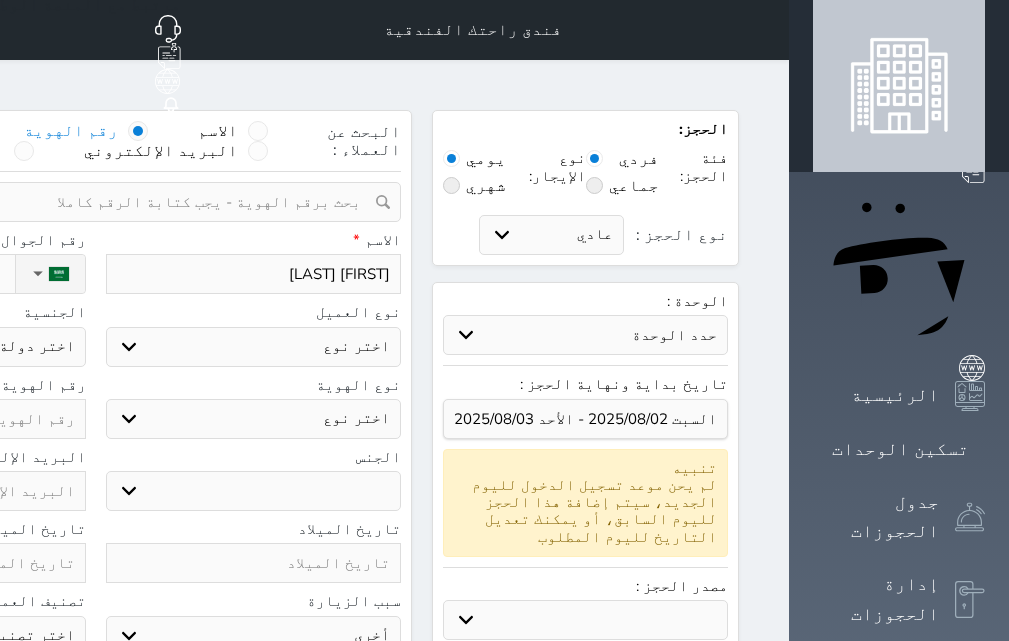 select 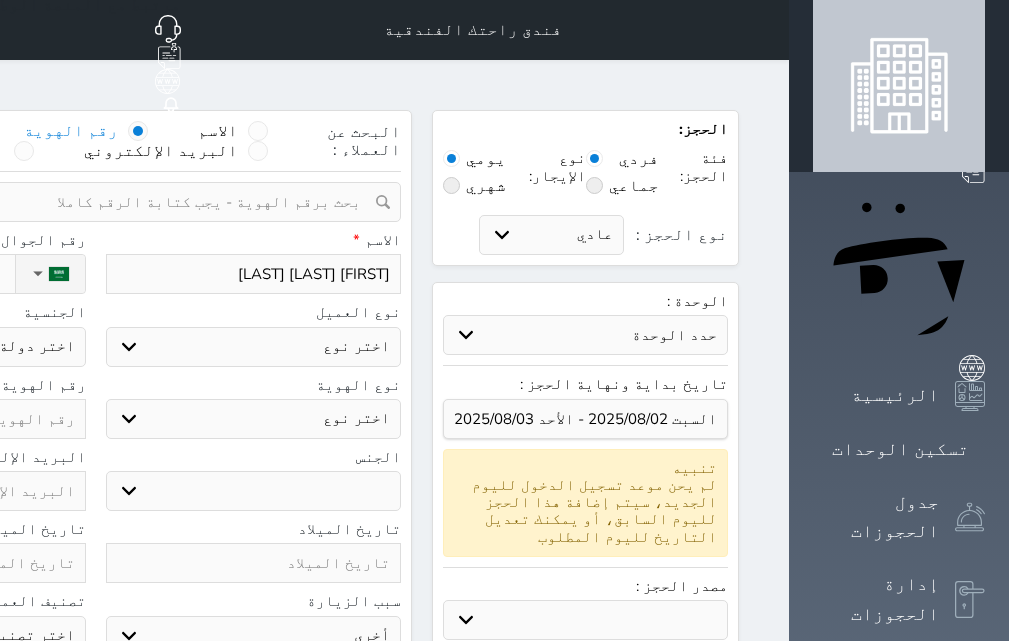 select 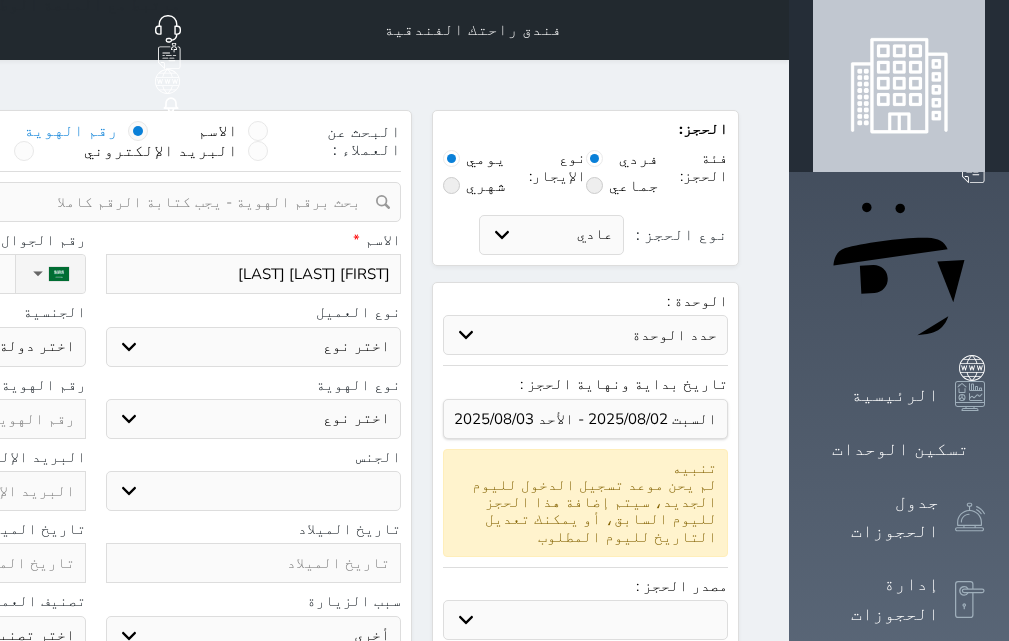 select 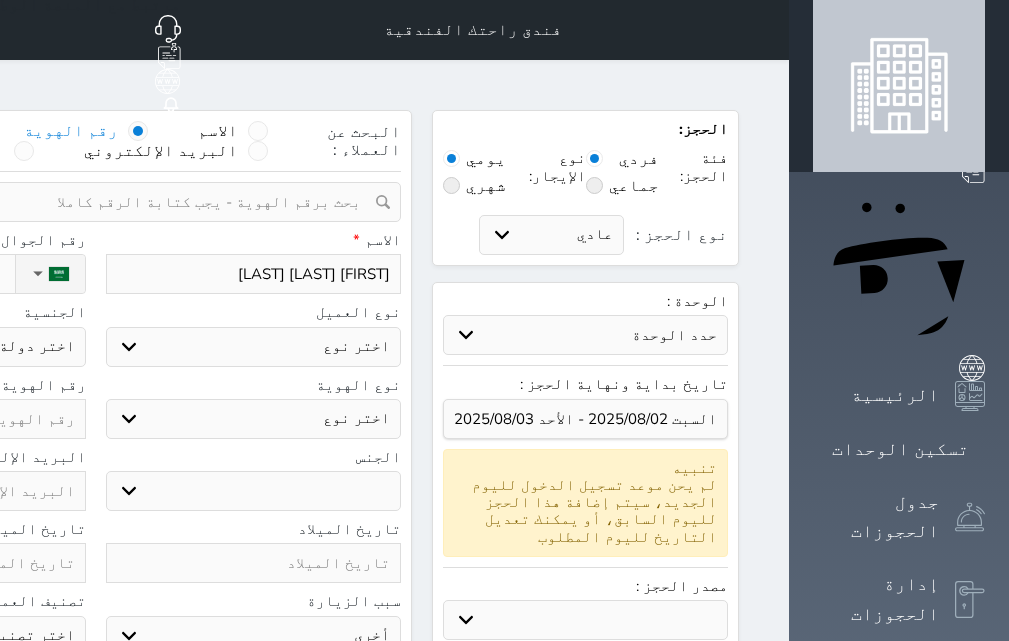 select 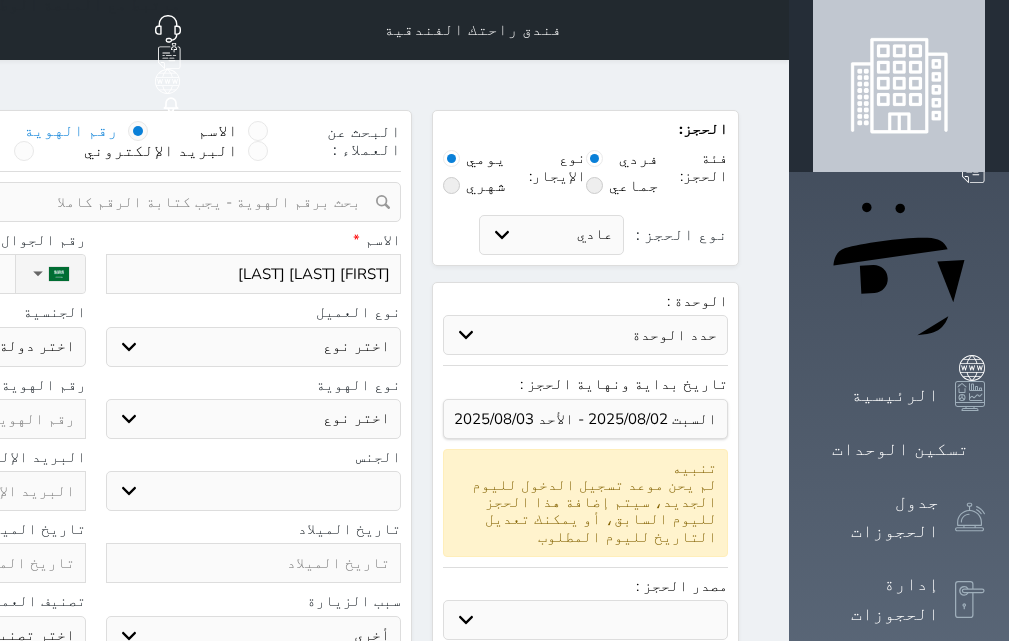 select 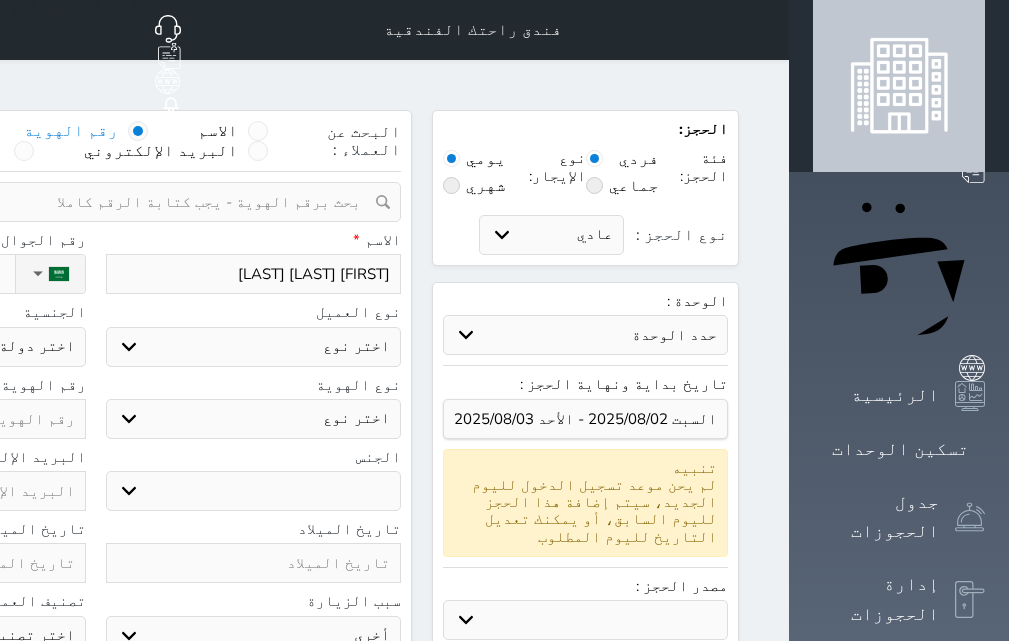 select 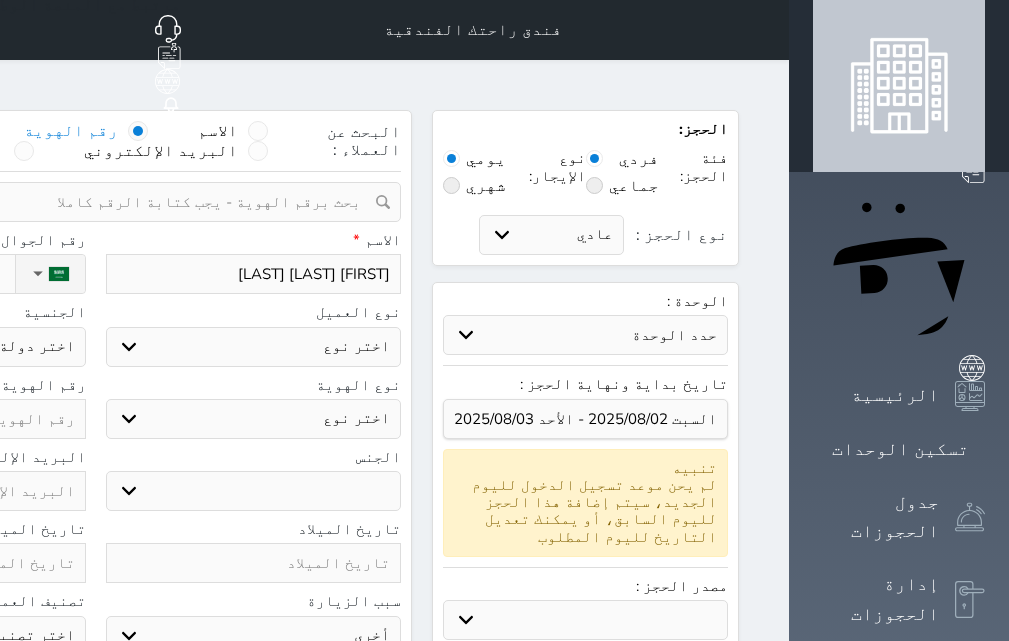 select 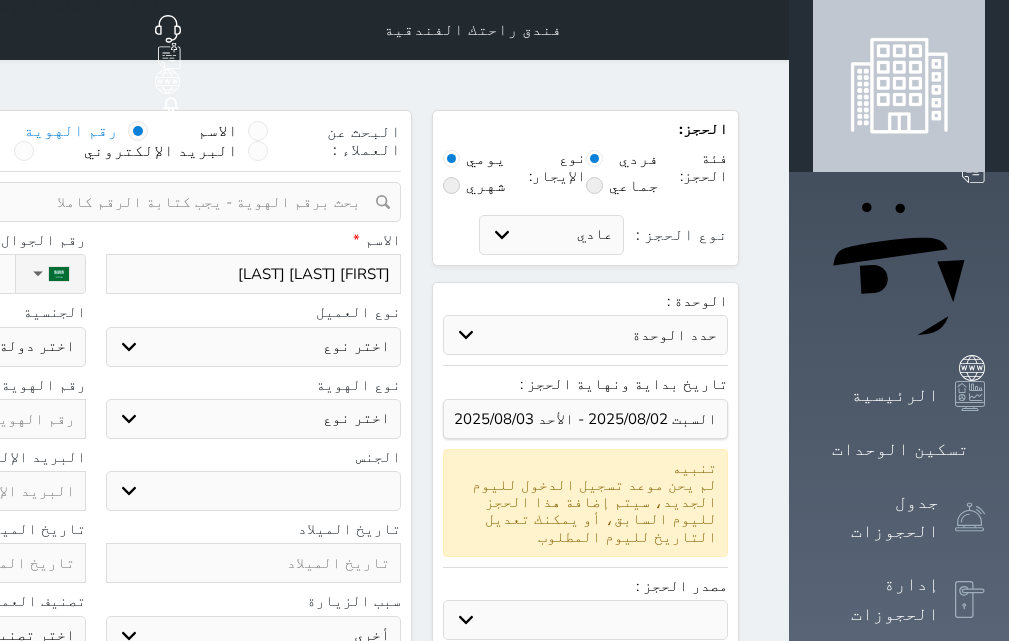 select 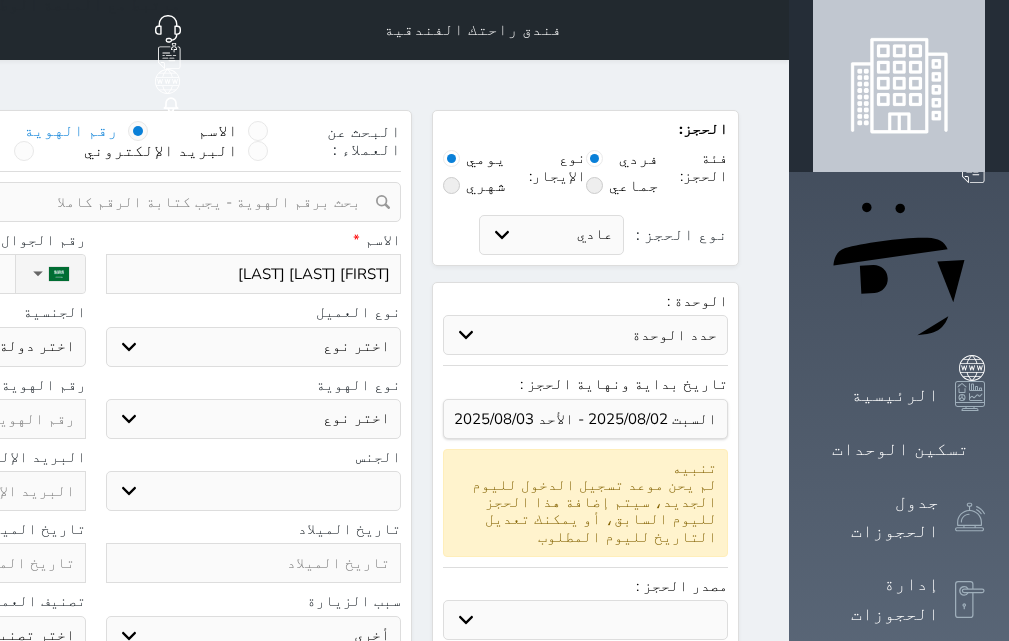 select 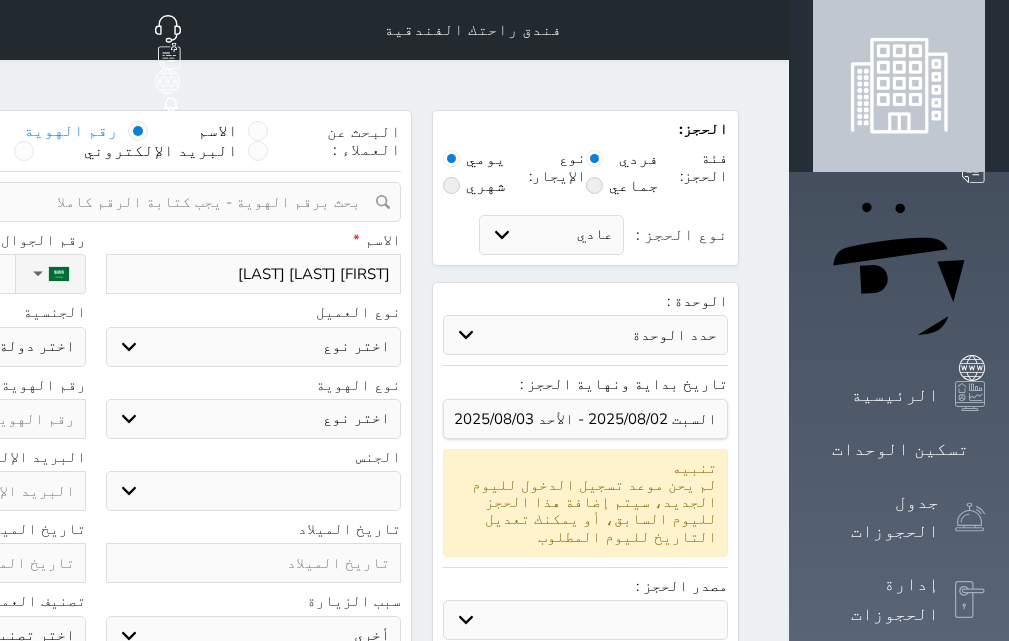 select 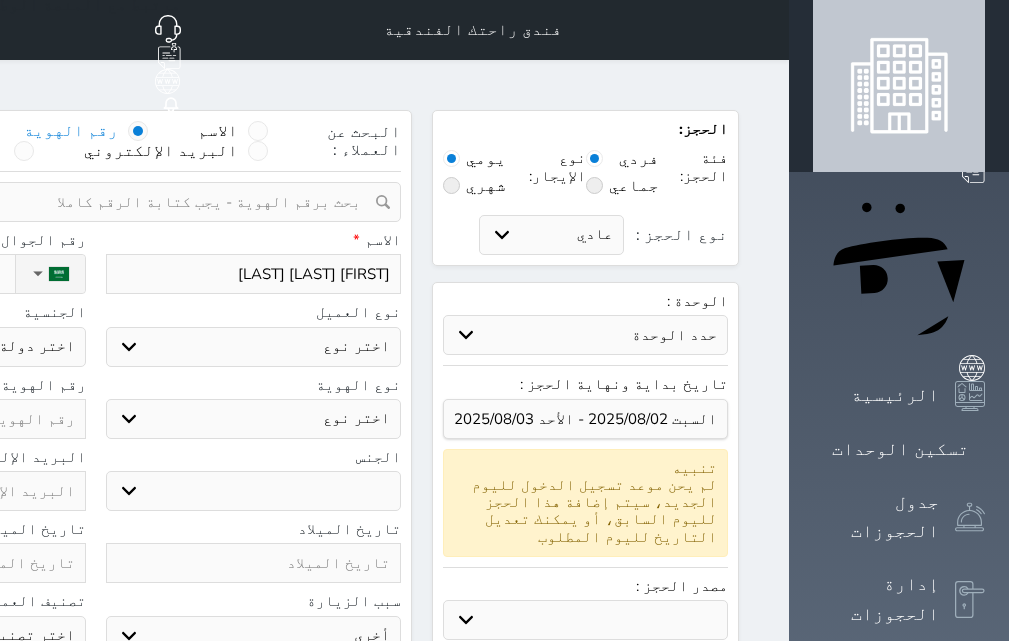 select 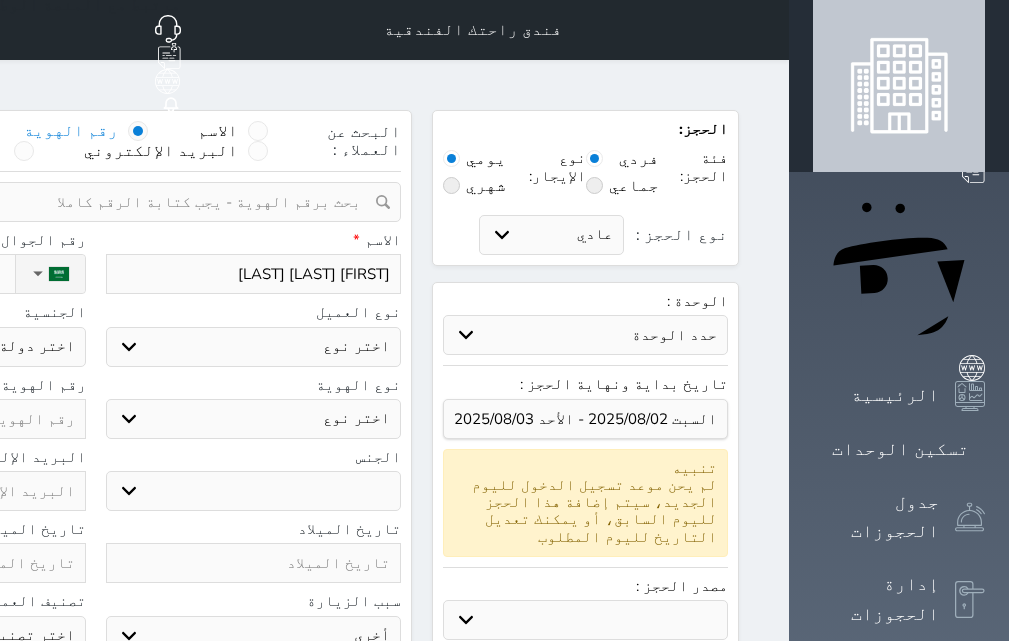 select 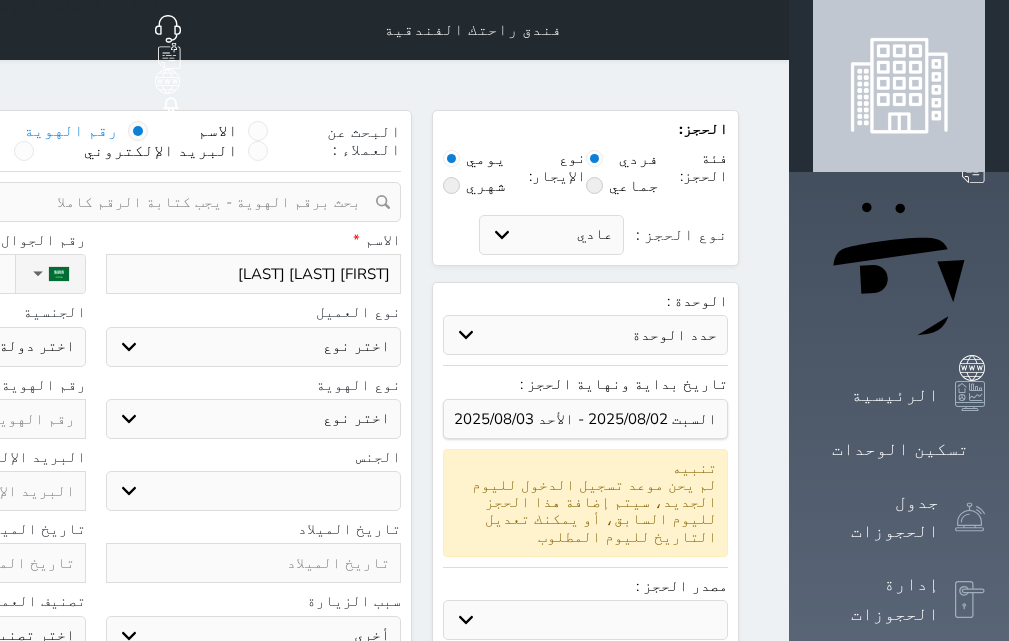 select 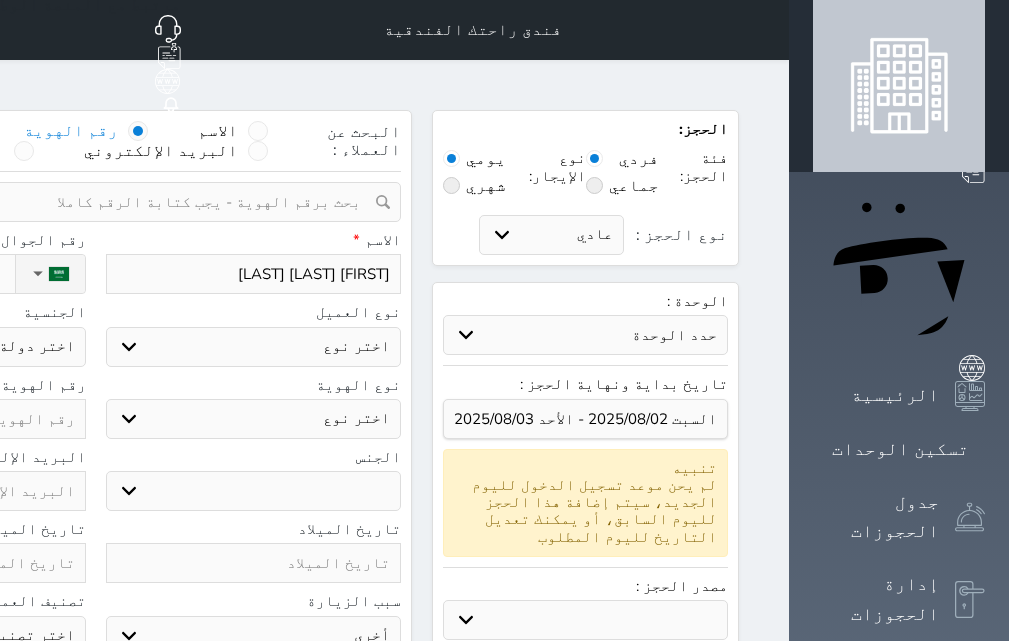 select 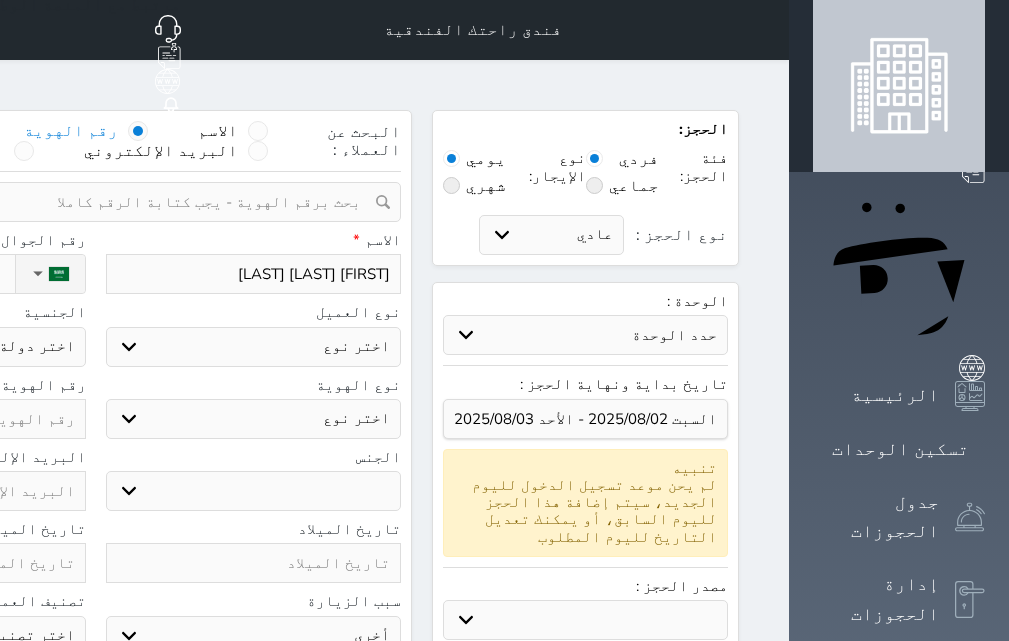 select 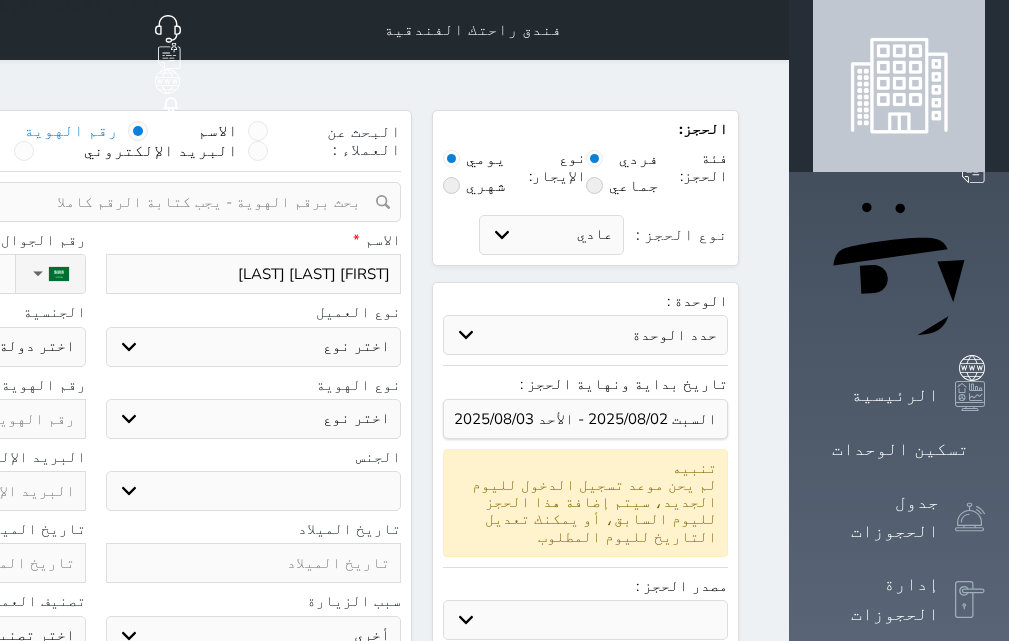 select 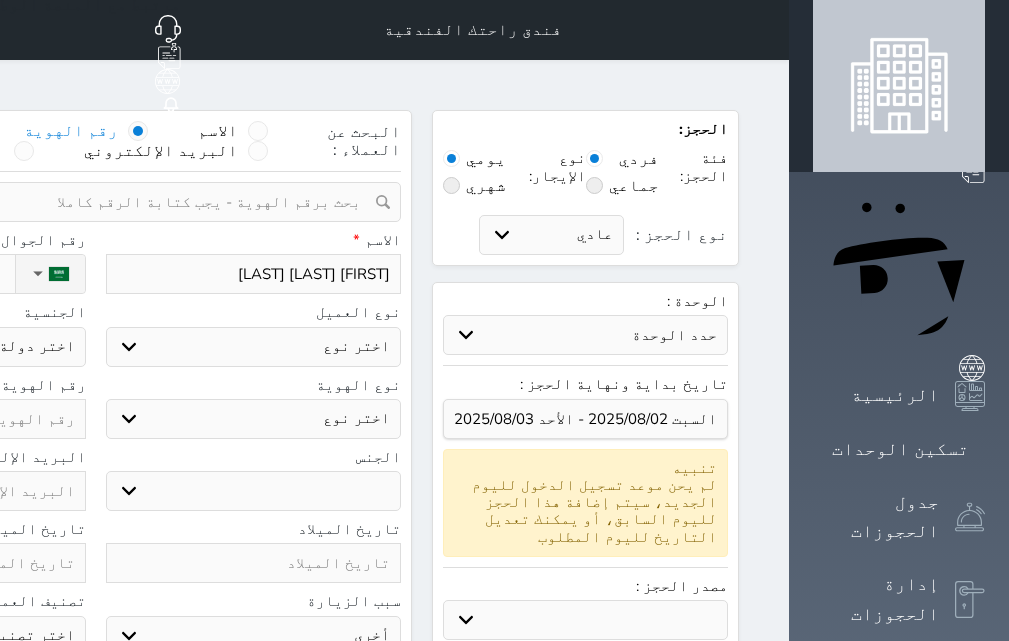 select 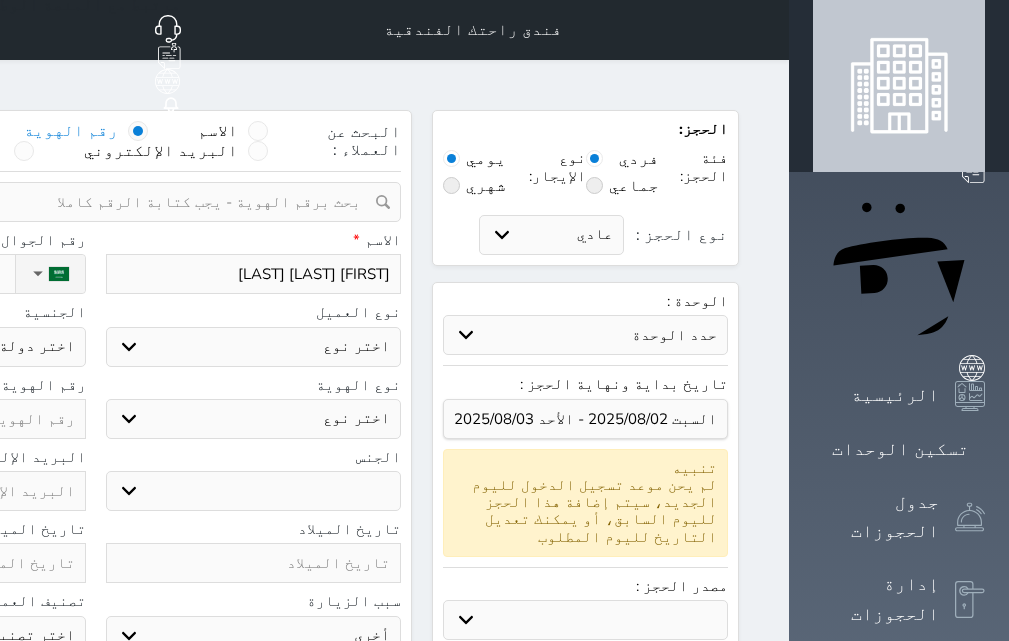 select 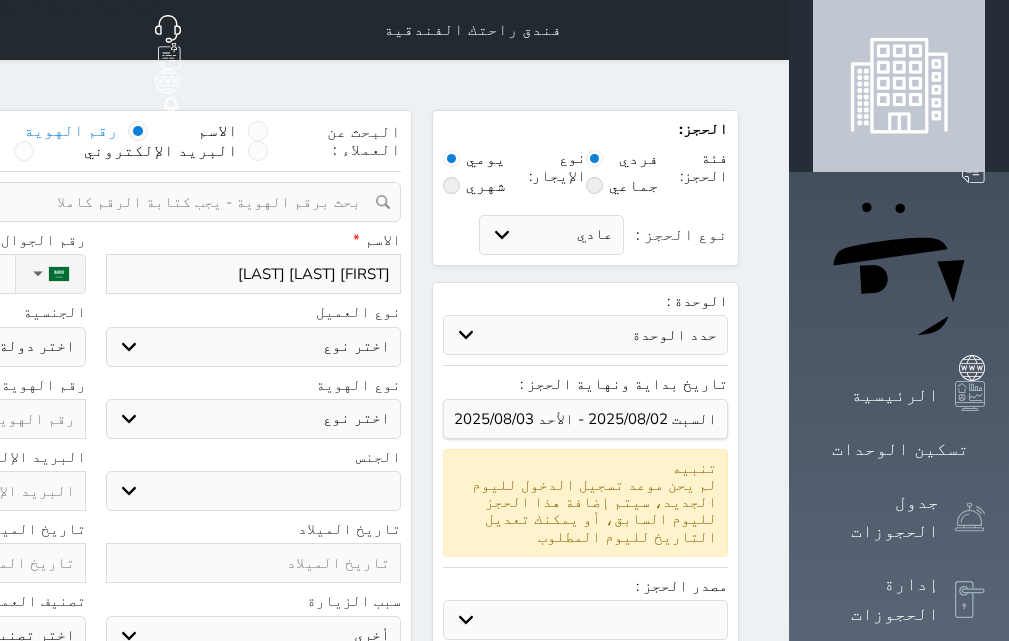 type on "[FIRST] [LAST] [LAST]" 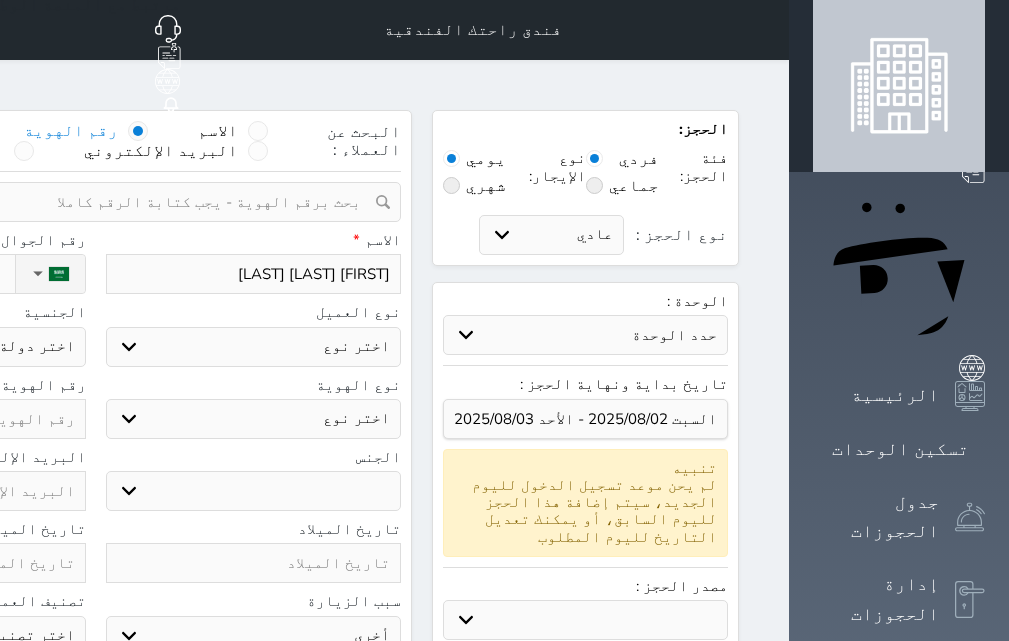 select on "1" 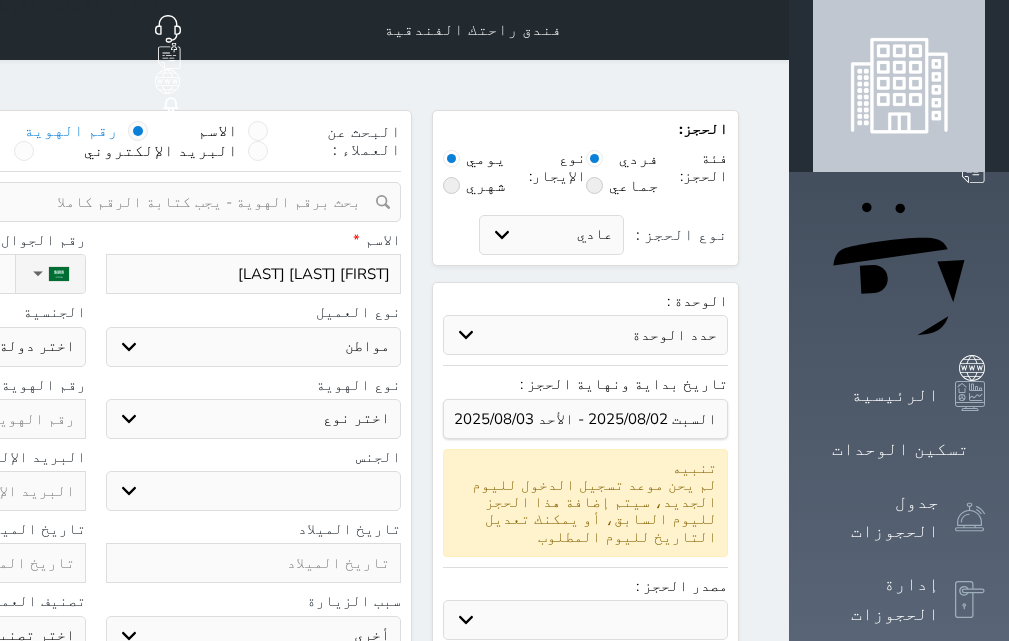 click on "اختر نوع   مواطن مواطن خليجي زائر مقيم" at bounding box center (254, 347) 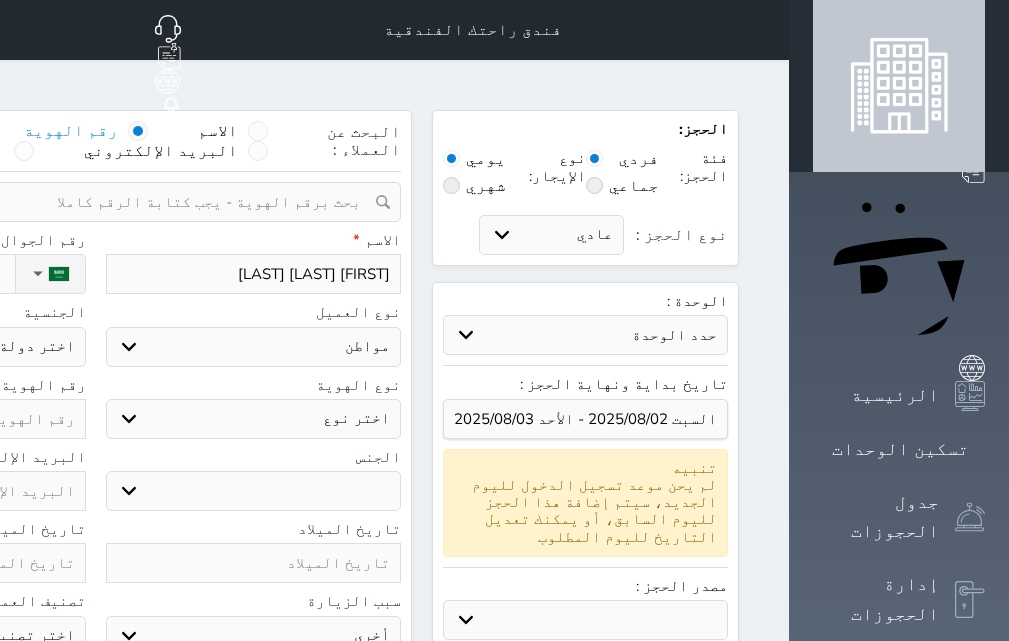 select 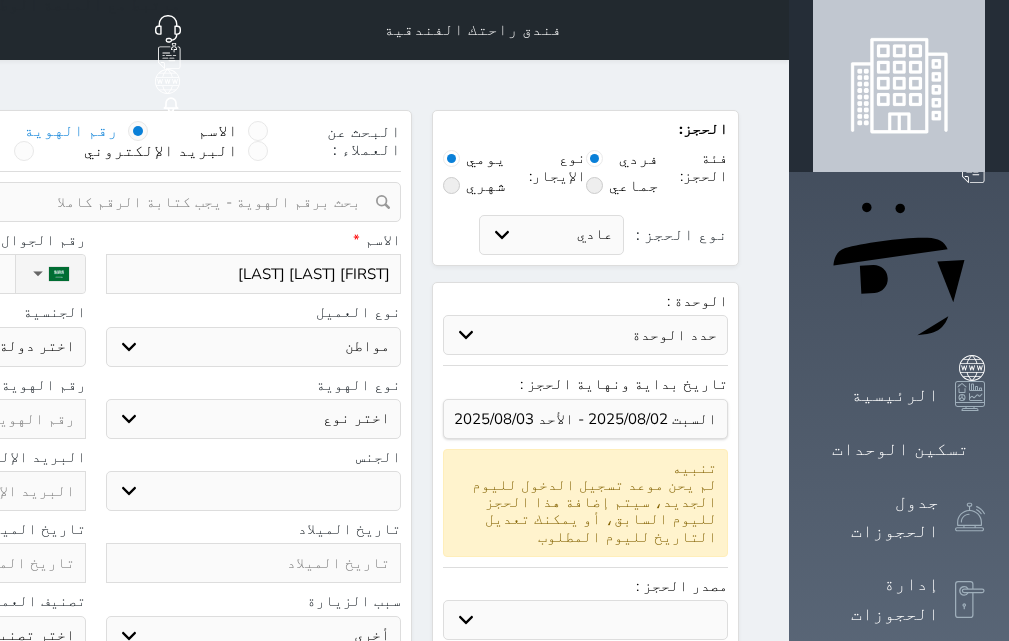 select 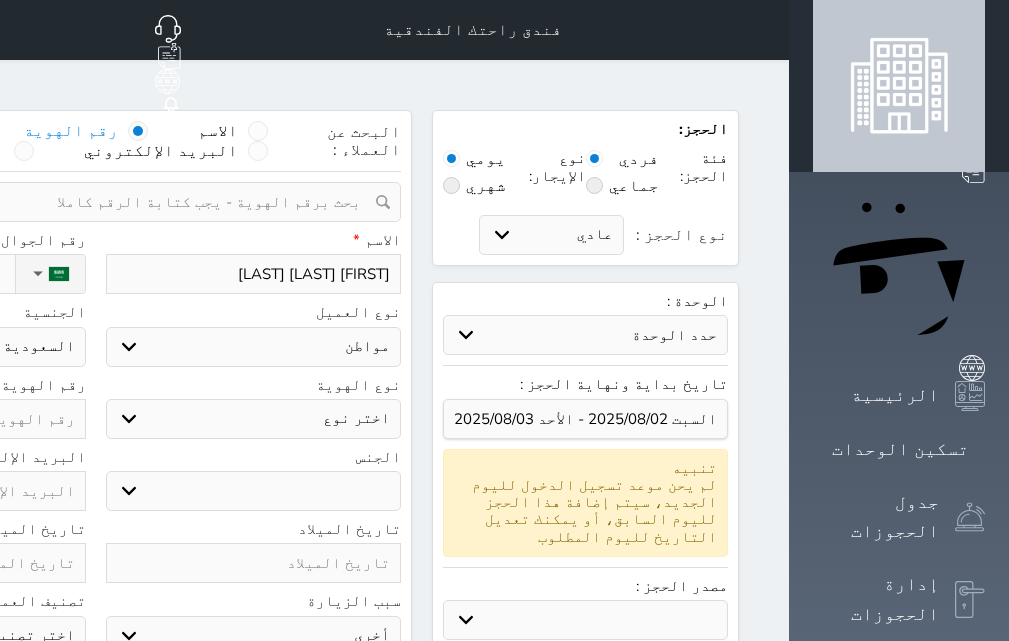 click on "اختر نوع   هوية وطنية هوية عائلية جواز السفر" at bounding box center [254, 419] 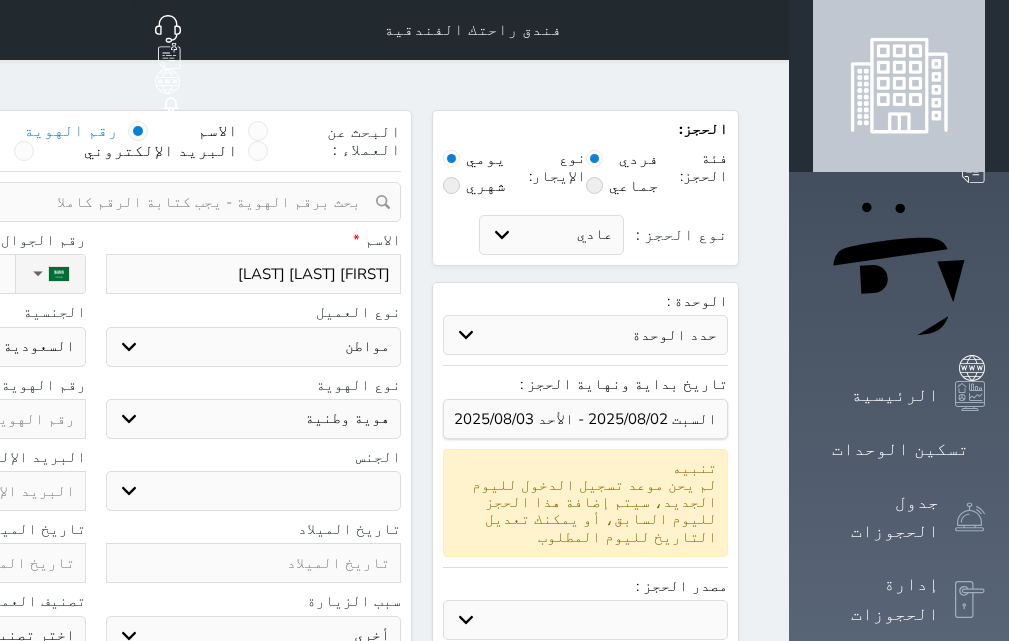 click on "اختر نوع   هوية وطنية هوية عائلية جواز السفر" at bounding box center [254, 419] 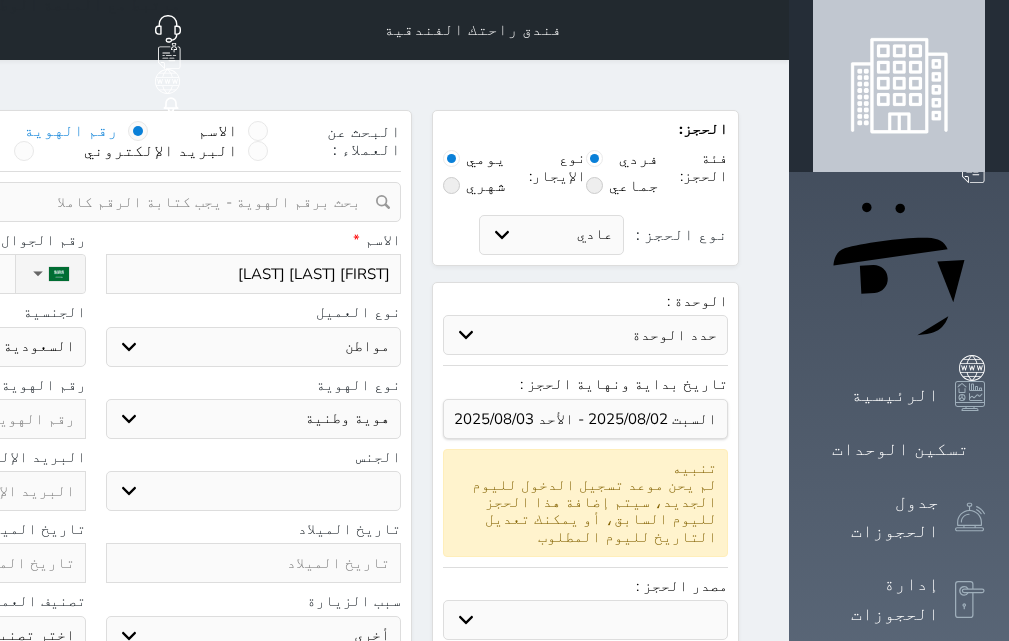 click on "ذكر   انثى" at bounding box center [254, 491] 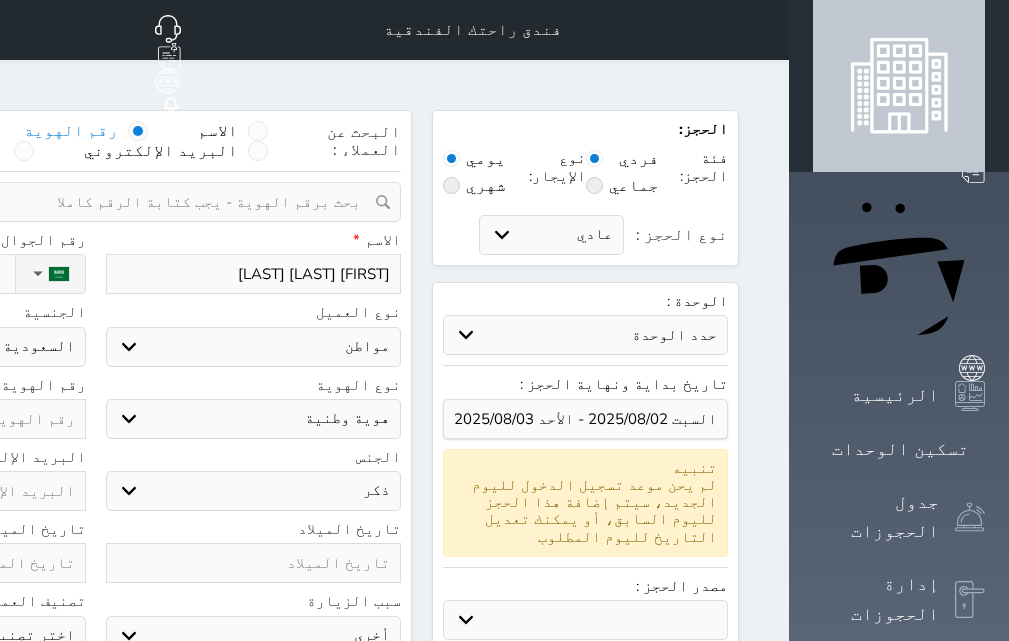 click on "ذكر   انثى" at bounding box center [254, 491] 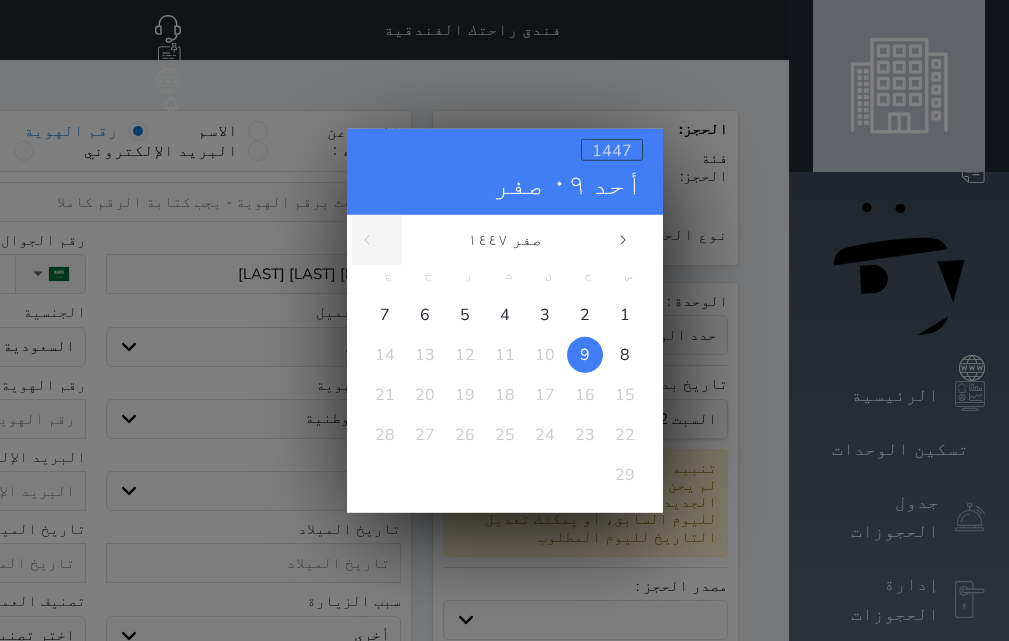 click on "1447" at bounding box center [612, 150] 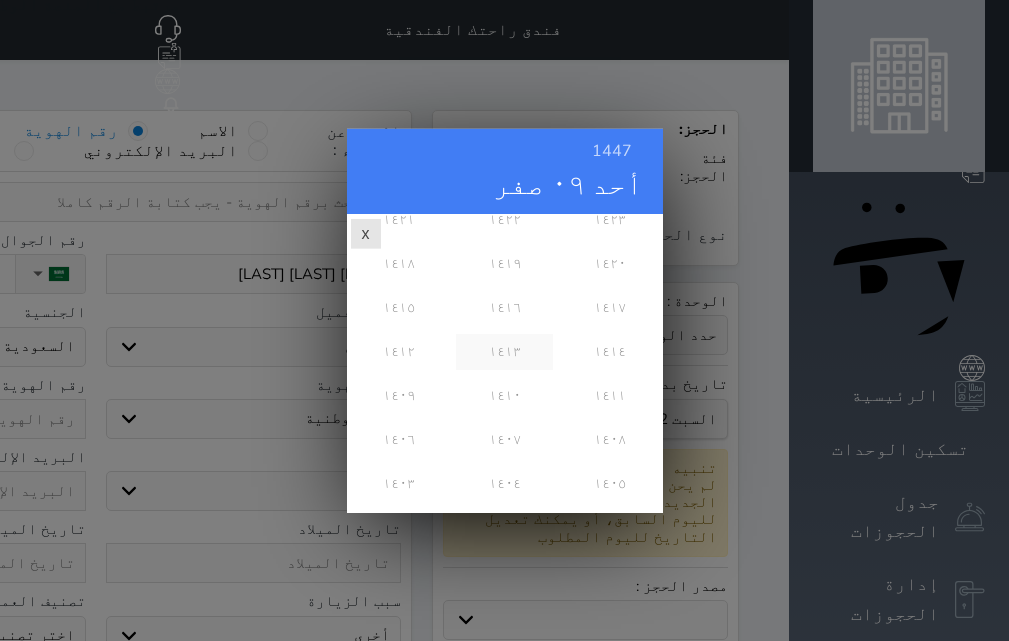 scroll, scrollTop: 500, scrollLeft: 0, axis: vertical 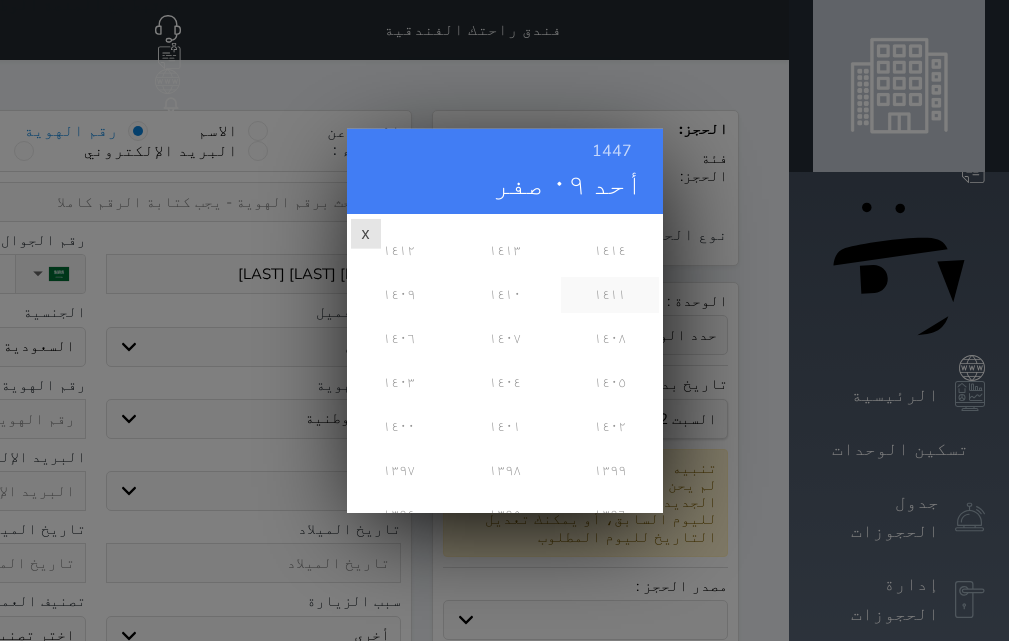 click on "١٤١١" at bounding box center (609, 294) 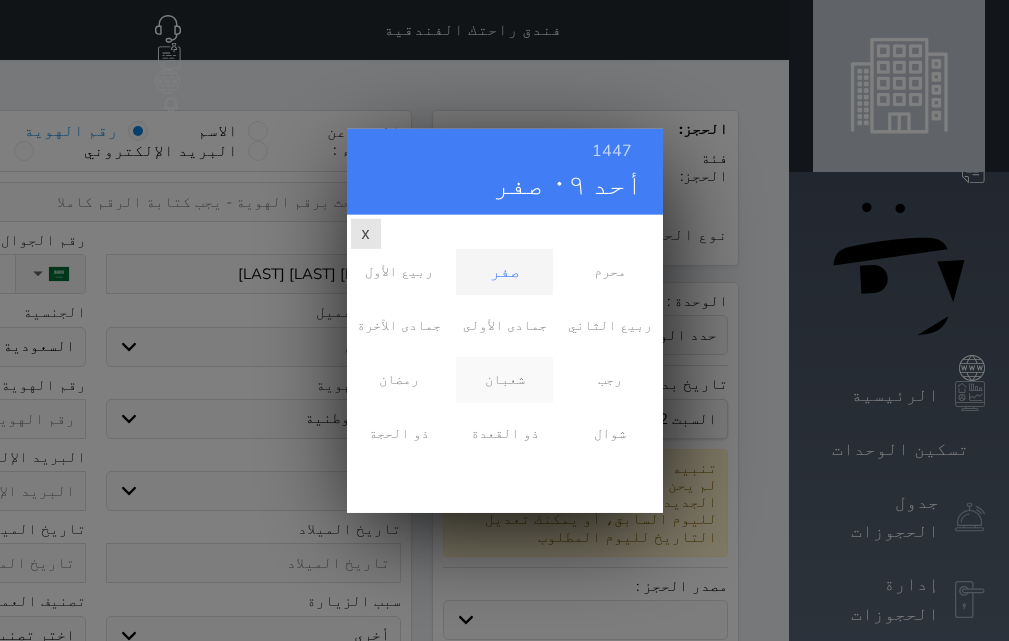 scroll, scrollTop: 0, scrollLeft: 0, axis: both 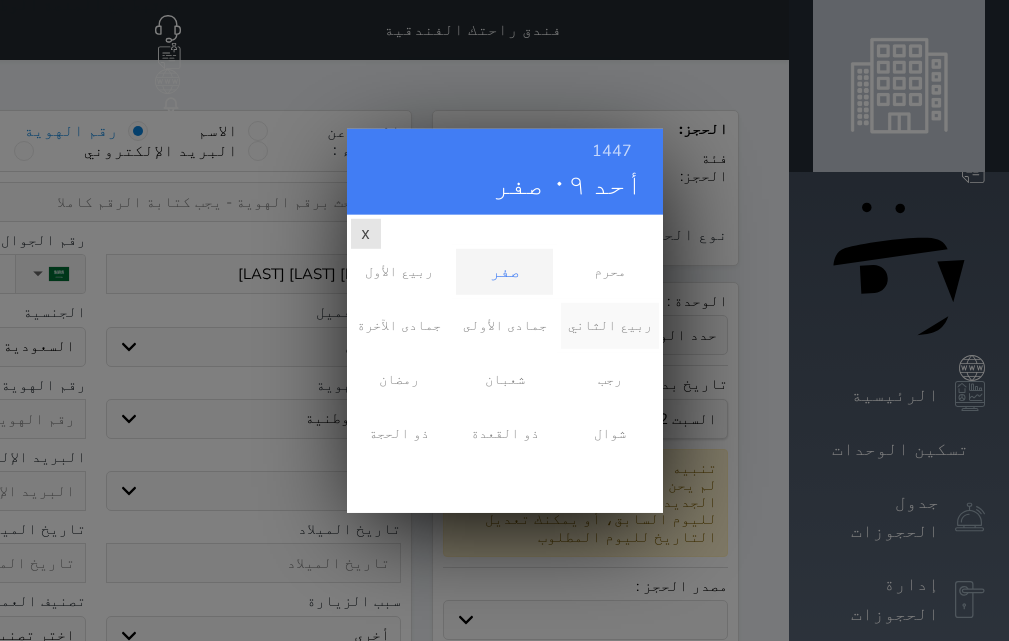 click on "ربيع الثاني" at bounding box center [609, 325] 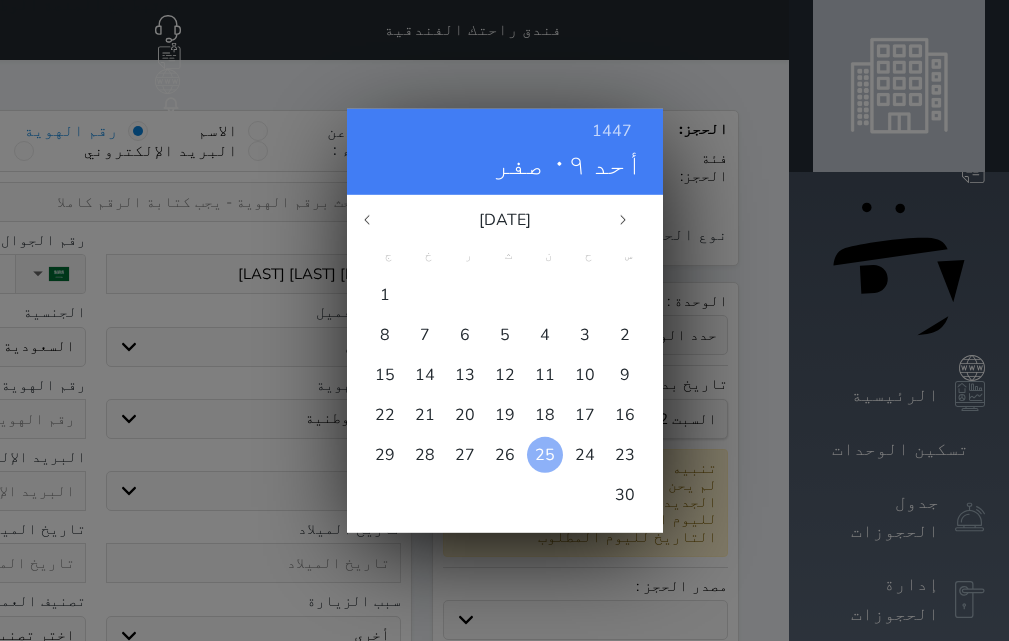 click on "25" at bounding box center (545, 454) 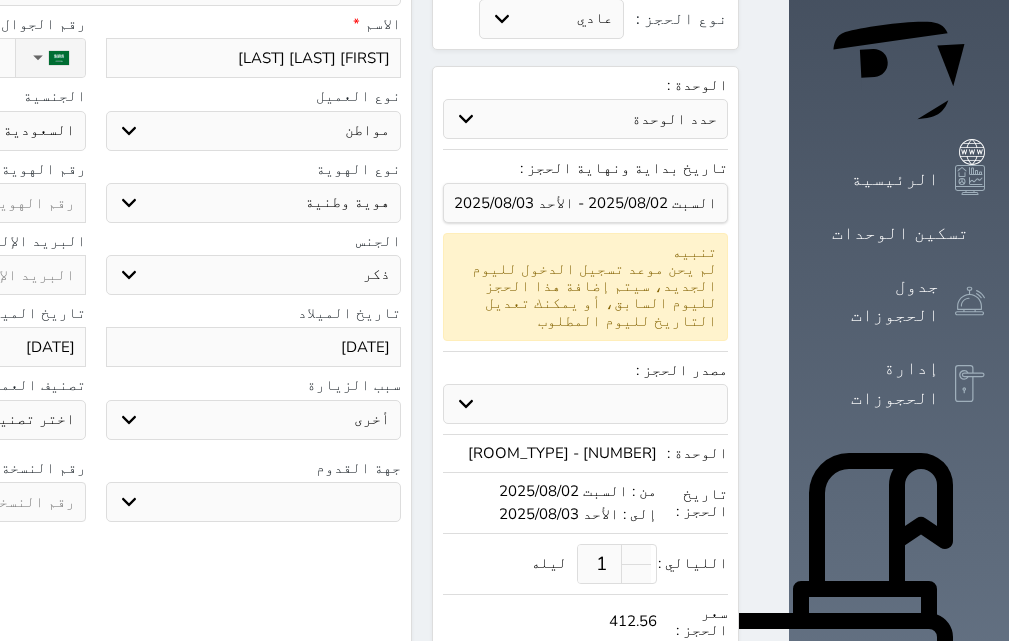 scroll, scrollTop: 300, scrollLeft: 0, axis: vertical 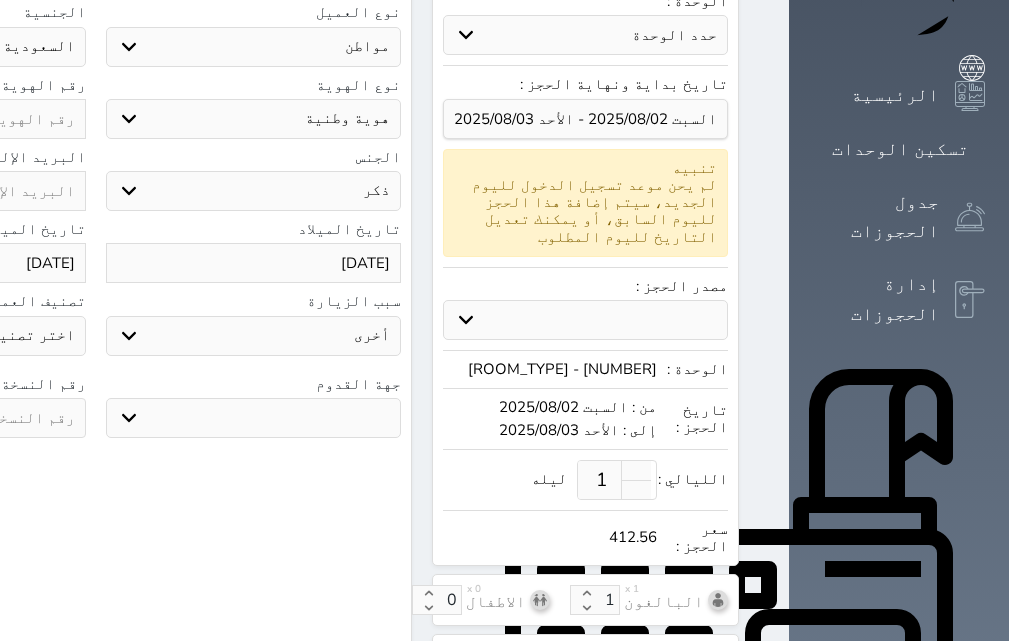 click at bounding box center (-62, 418) 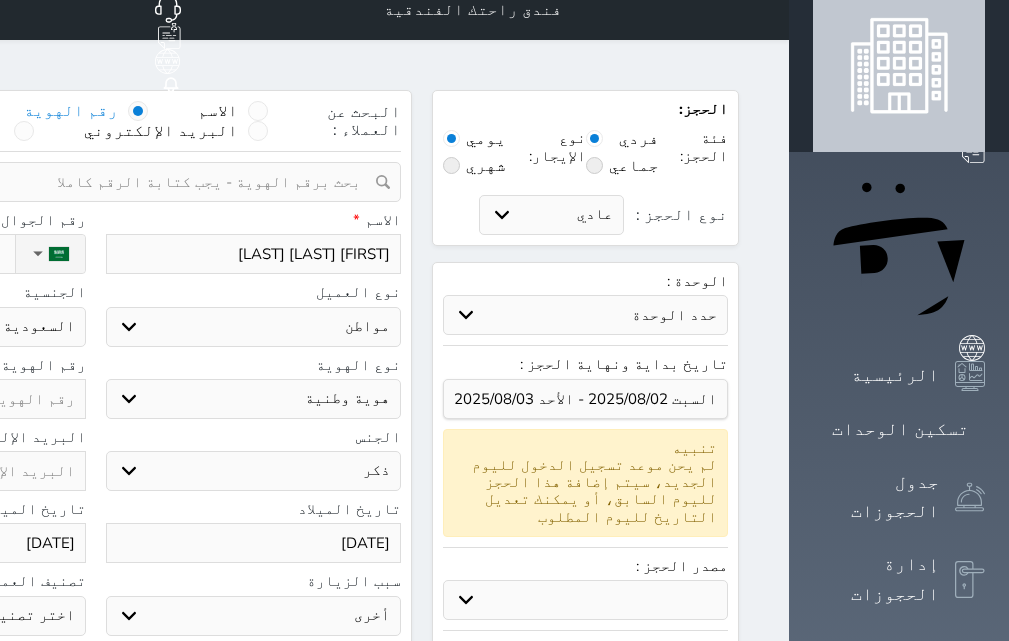 scroll, scrollTop: 0, scrollLeft: 0, axis: both 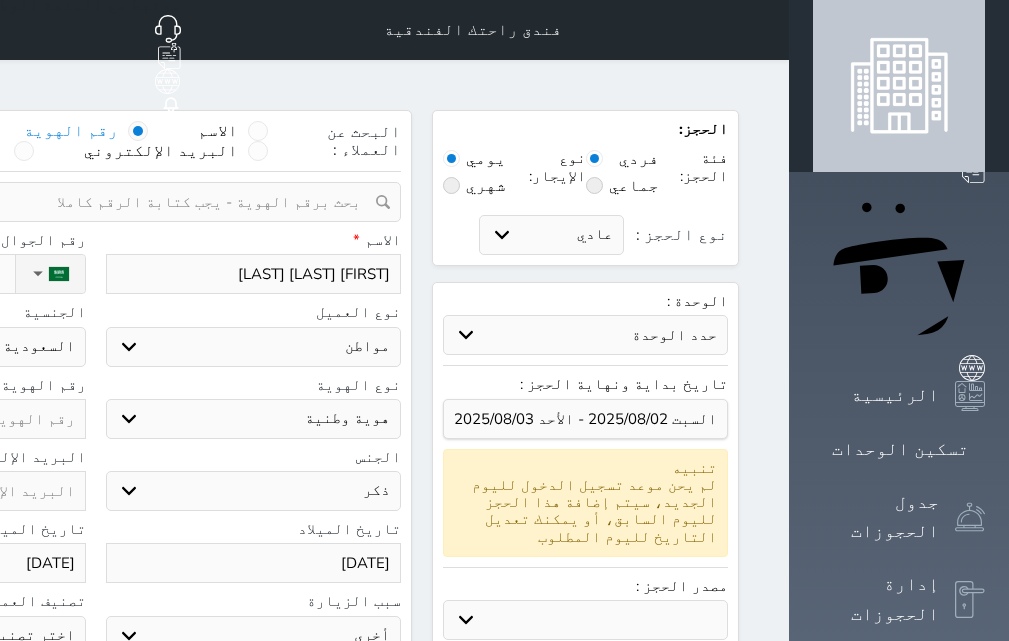 paste on "[NUMBER]" 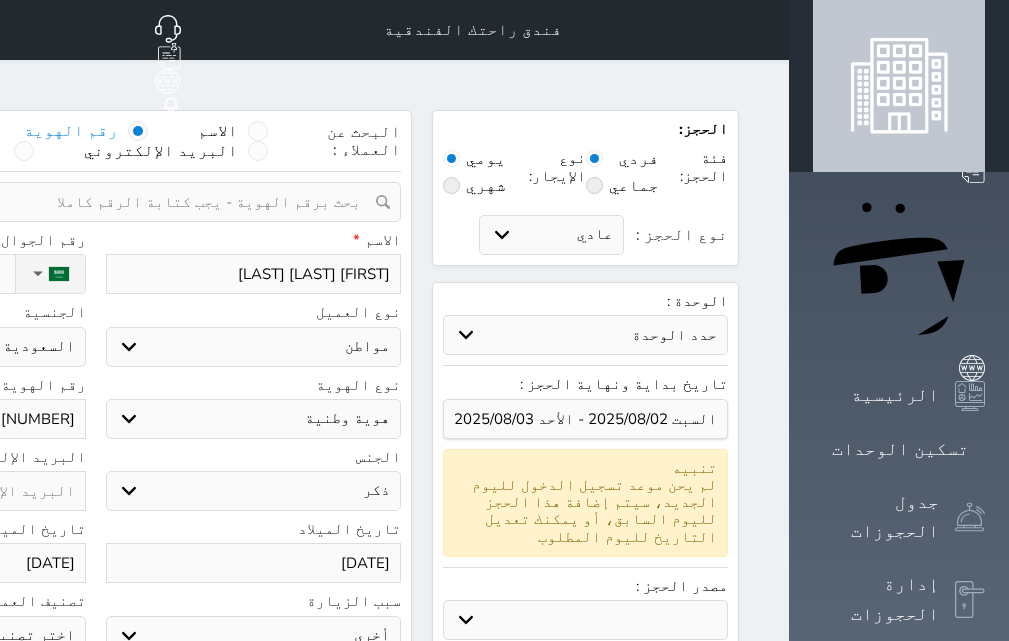 click on "نوع الحجز :" at bounding box center [-98, 274] 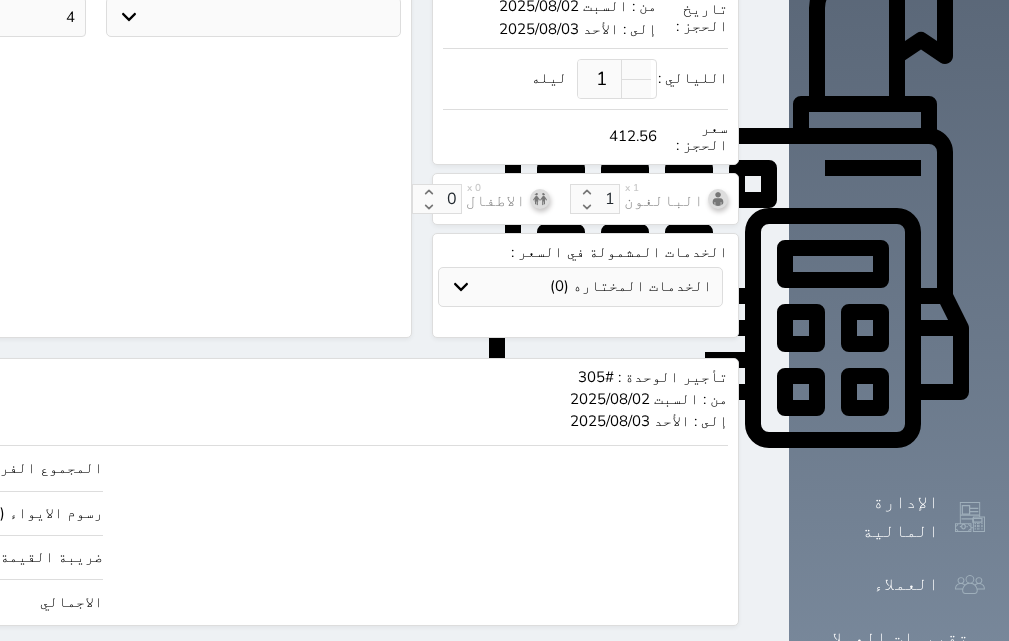 scroll, scrollTop: 710, scrollLeft: 0, axis: vertical 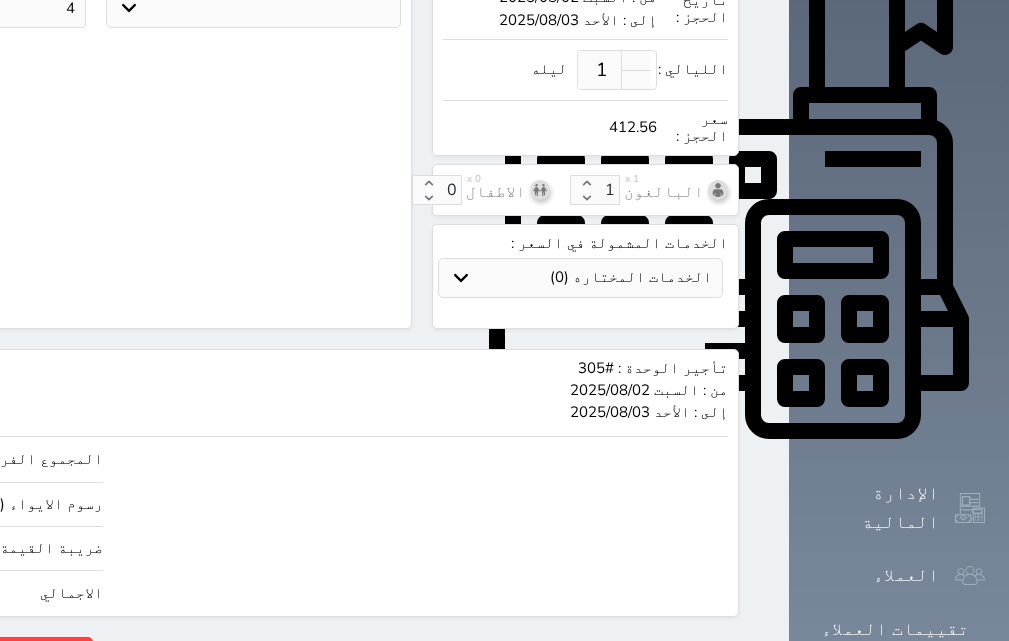 drag, startPoint x: 64, startPoint y: 537, endPoint x: 124, endPoint y: 541, distance: 60.133186 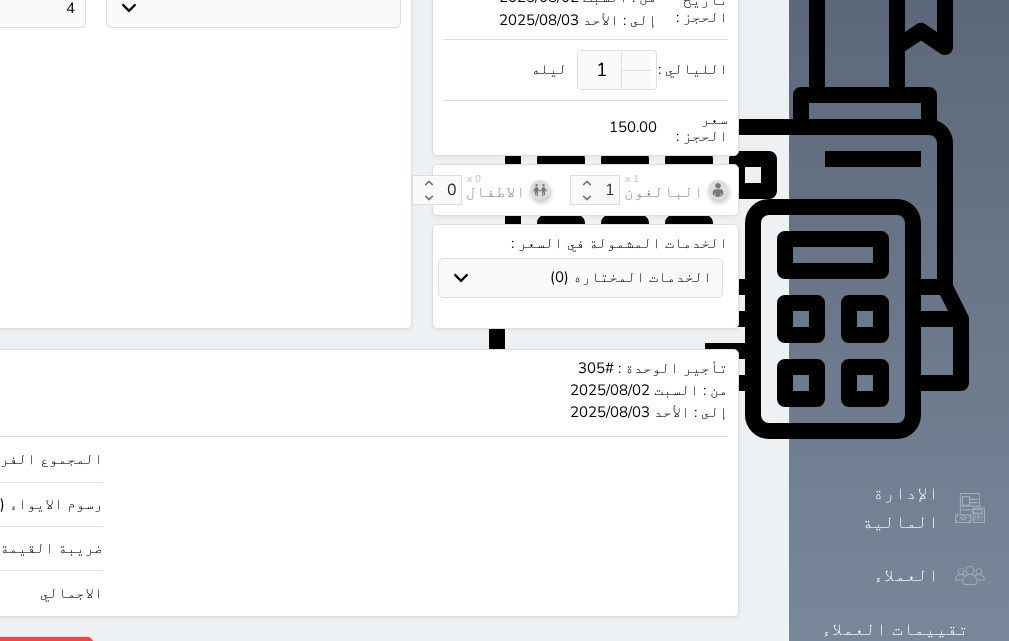 click on "حجز" at bounding box center [-128, 654] 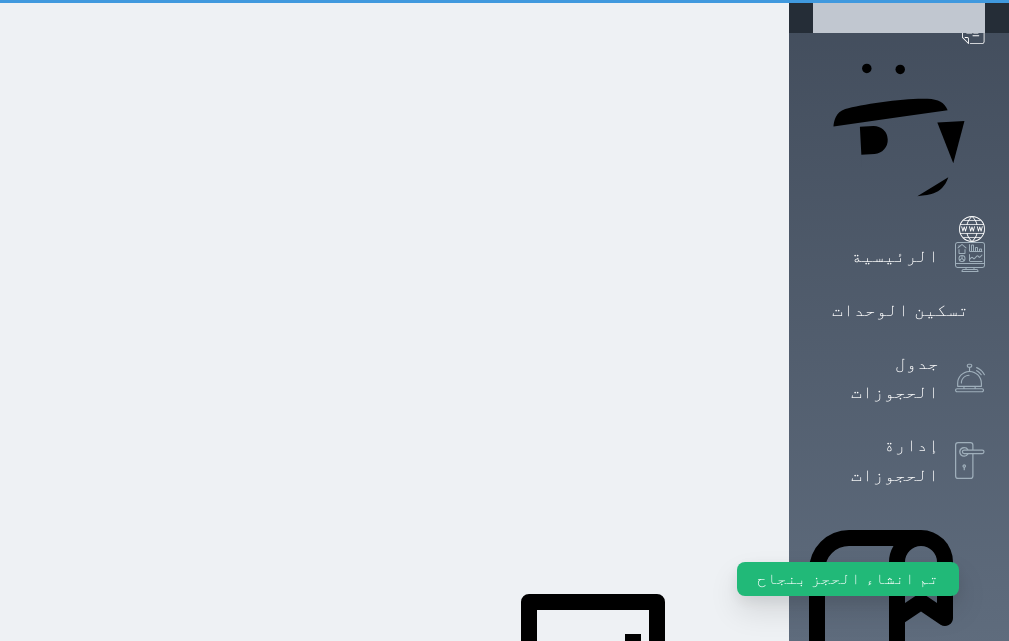 scroll, scrollTop: 0, scrollLeft: 0, axis: both 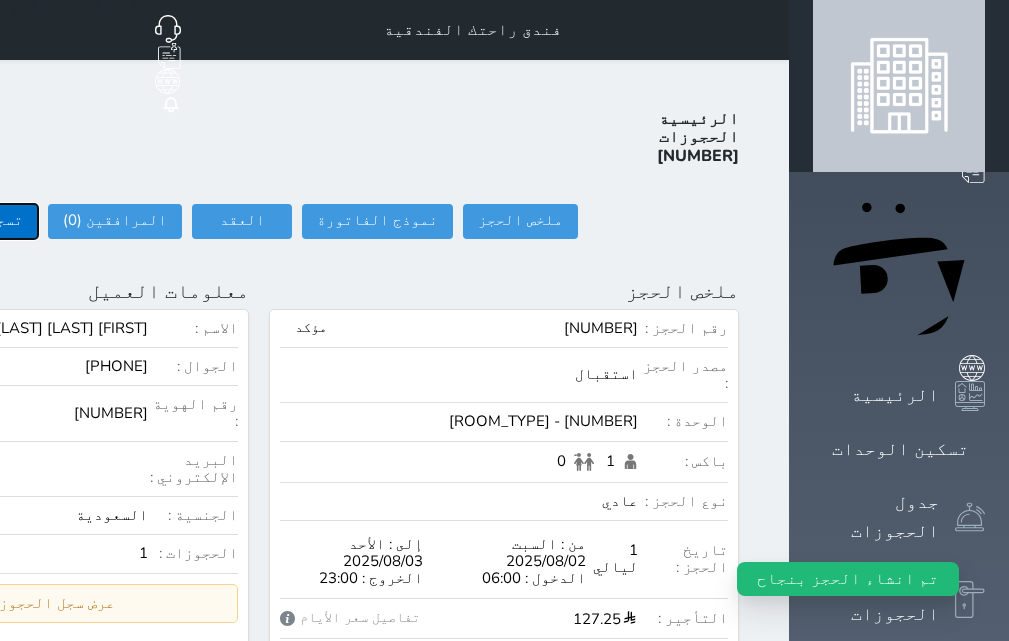 click on "تسجيل دخول" at bounding box center (-20, 221) 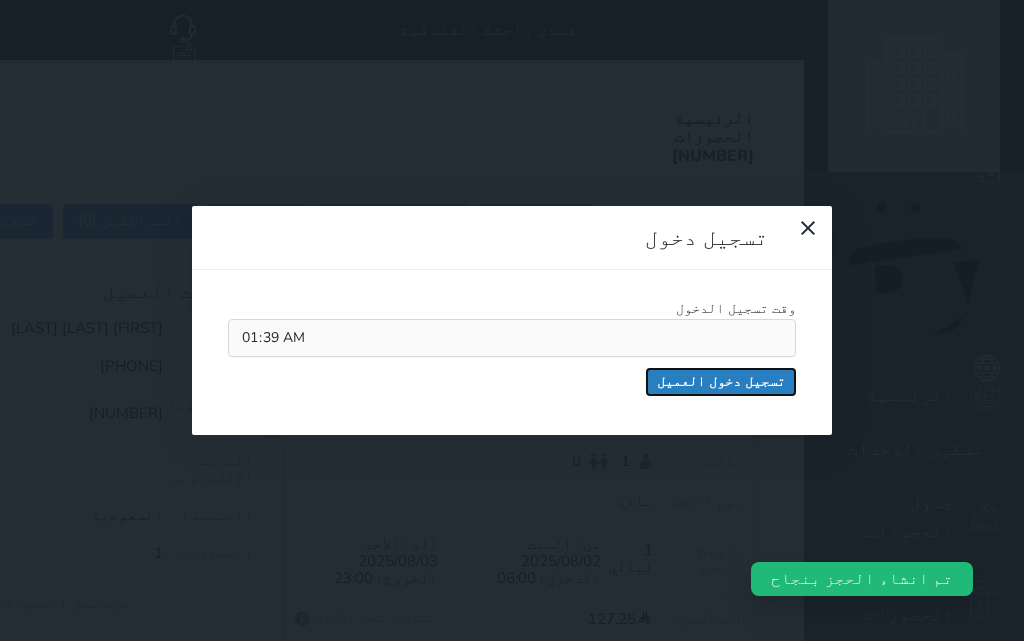 click on "تسجيل دخول العميل" at bounding box center [721, 382] 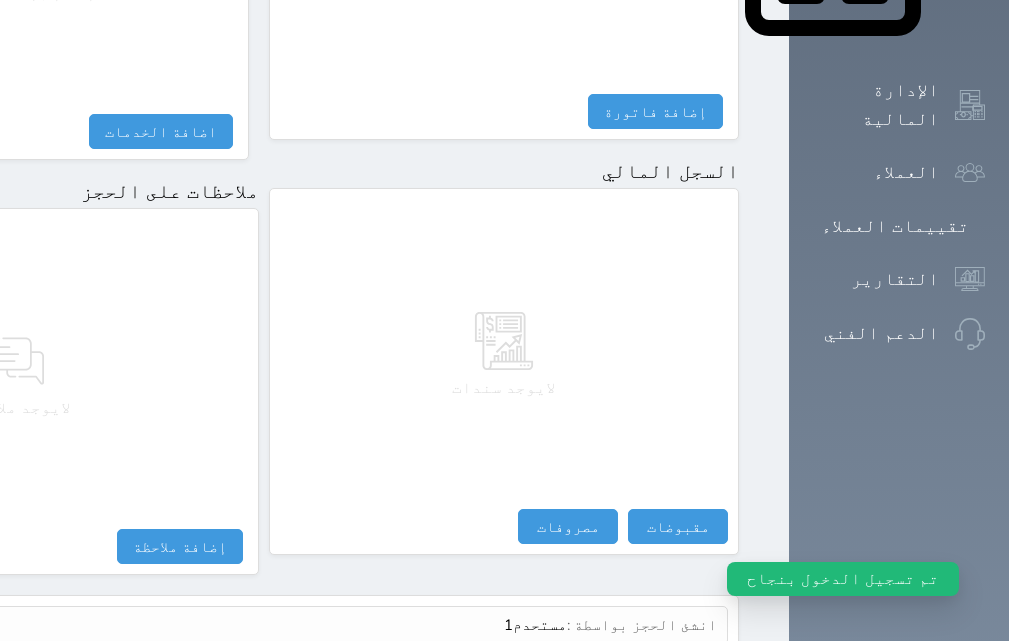 scroll, scrollTop: 1174, scrollLeft: 0, axis: vertical 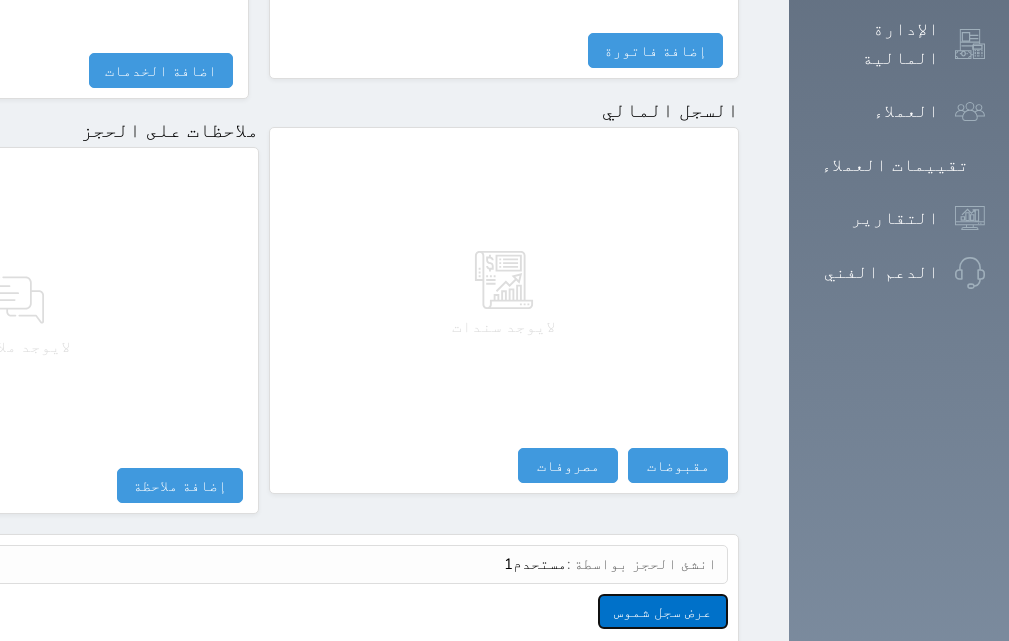 click on "عرض سجل شموس" at bounding box center [663, 611] 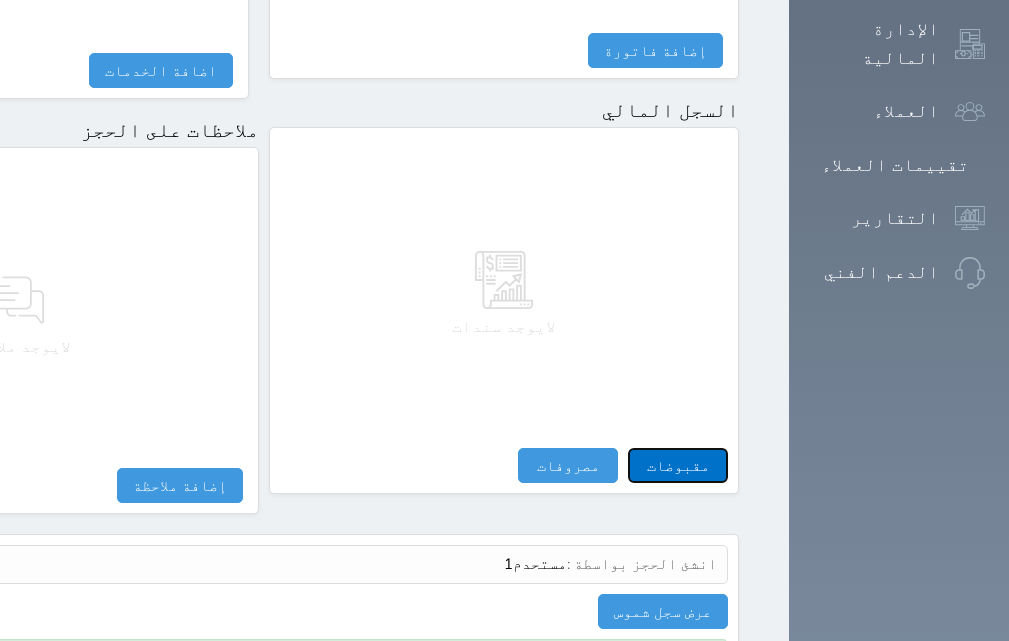 click on "مقبوضات" at bounding box center (678, 465) 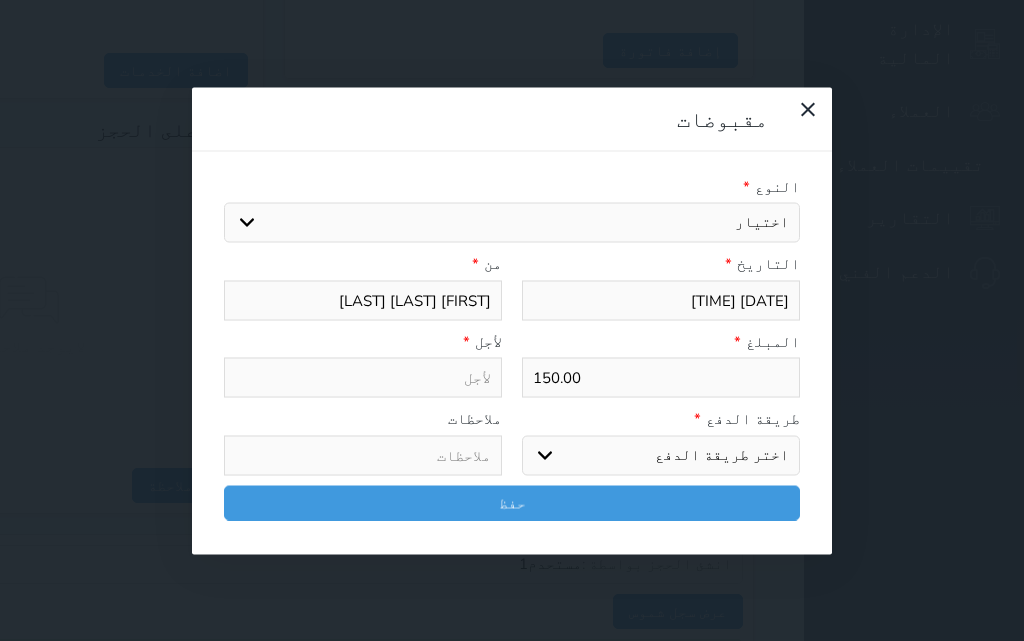 click on "اختر طريقة الدفع   دفع نقدى   تحويل بنكى   مدى   بطاقة ائتمان   آجل" at bounding box center [661, 455] 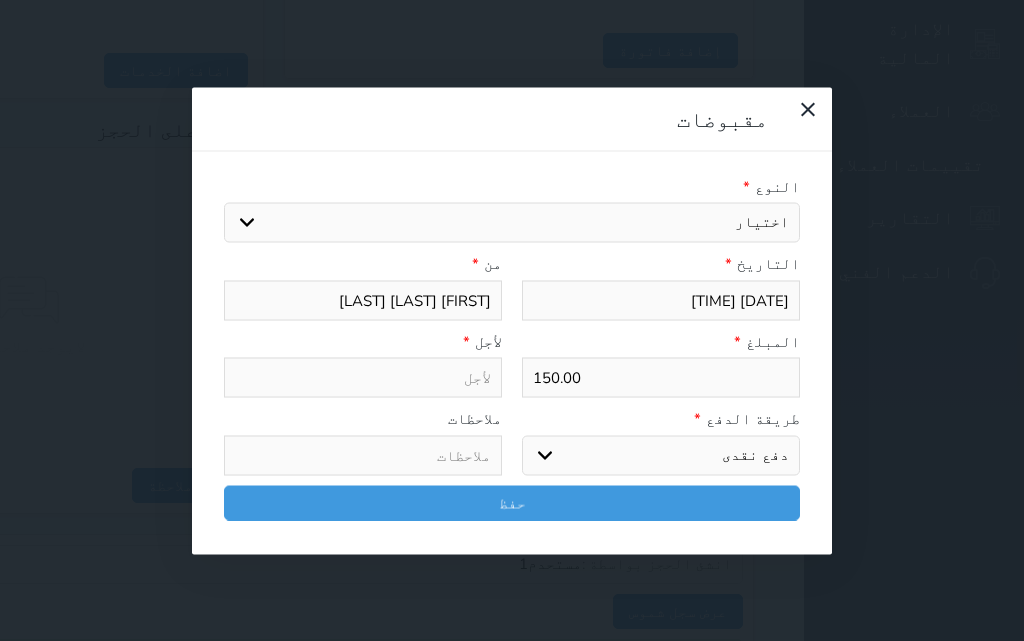 click on "اختر طريقة الدفع   دفع نقدى   تحويل بنكى   مدى   بطاقة ائتمان   آجل" at bounding box center [661, 455] 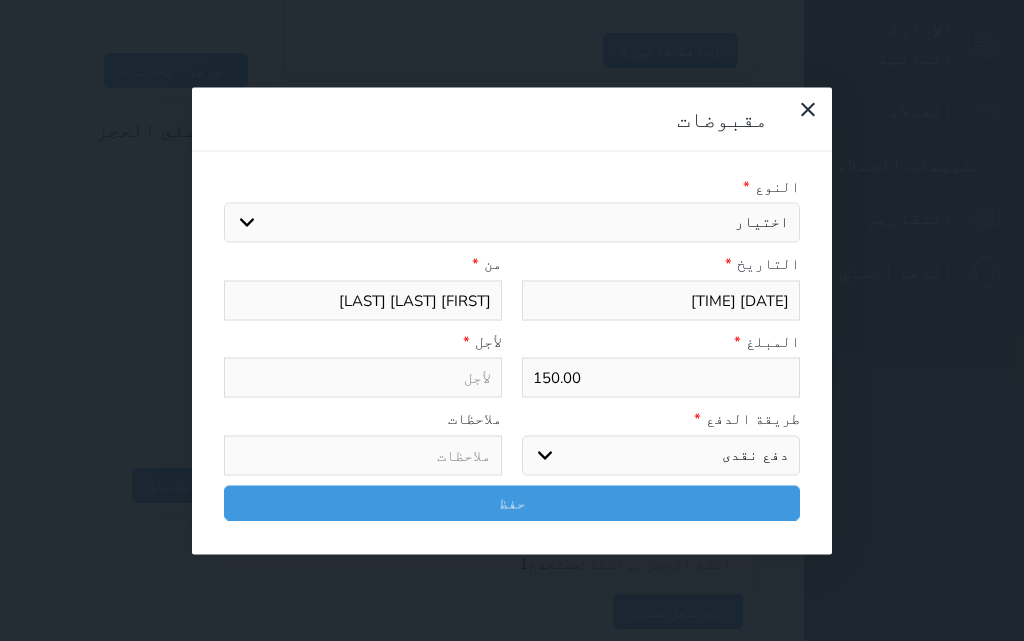 click on "اختيار   مقبوضات عامة قيمة إيجار فواتير تامين عربون لا ينطبق آخر مغسلة واي فاي - الإنترنت مواقف السيارات طعام الأغذية والمشروبات مشروبات المشروبات الباردة المشروبات الساخنة الإفطار غداء عشاء مخبز و كعك حمام سباحة الصالة الرياضية سبا و خدمات الجمال اختيار وإسقاط (خدمات النقل) ميني بار كابل - تلفزيون سرير إضافي تصفيف الشعر التسوق خدمات الجولات السياحية المنظمة خدمات الدليل السياحي فواتير البوفية" at bounding box center [512, 223] 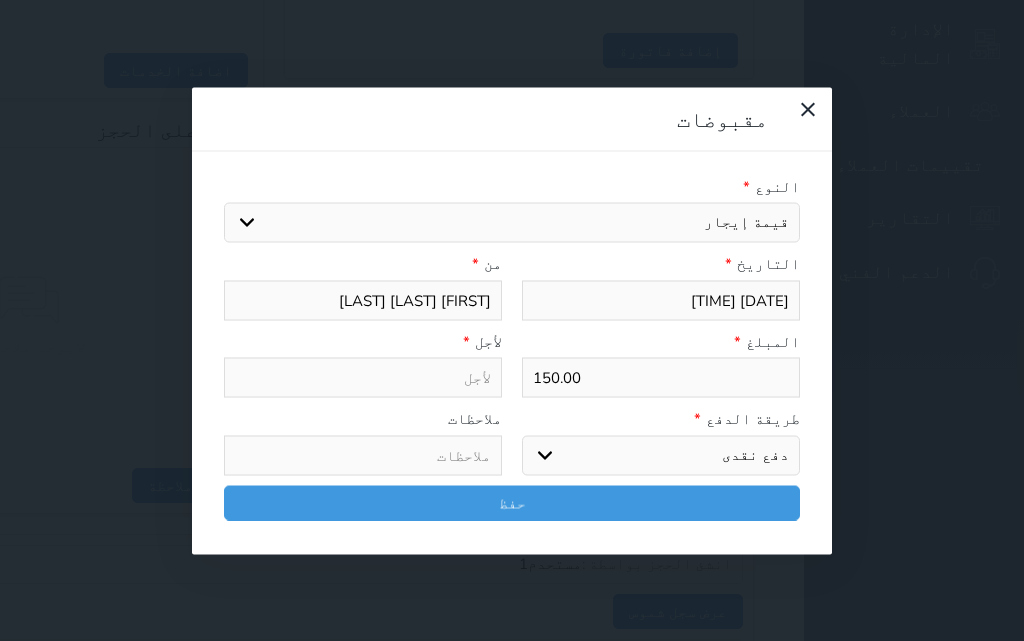 click on "اختيار   مقبوضات عامة قيمة إيجار فواتير تامين عربون لا ينطبق آخر مغسلة واي فاي - الإنترنت مواقف السيارات طعام الأغذية والمشروبات مشروبات المشروبات الباردة المشروبات الساخنة الإفطار غداء عشاء مخبز و كعك حمام سباحة الصالة الرياضية سبا و خدمات الجمال اختيار وإسقاط (خدمات النقل) ميني بار كابل - تلفزيون سرير إضافي تصفيف الشعر التسوق خدمات الجولات السياحية المنظمة خدمات الدليل السياحي فواتير البوفية" at bounding box center (512, 223) 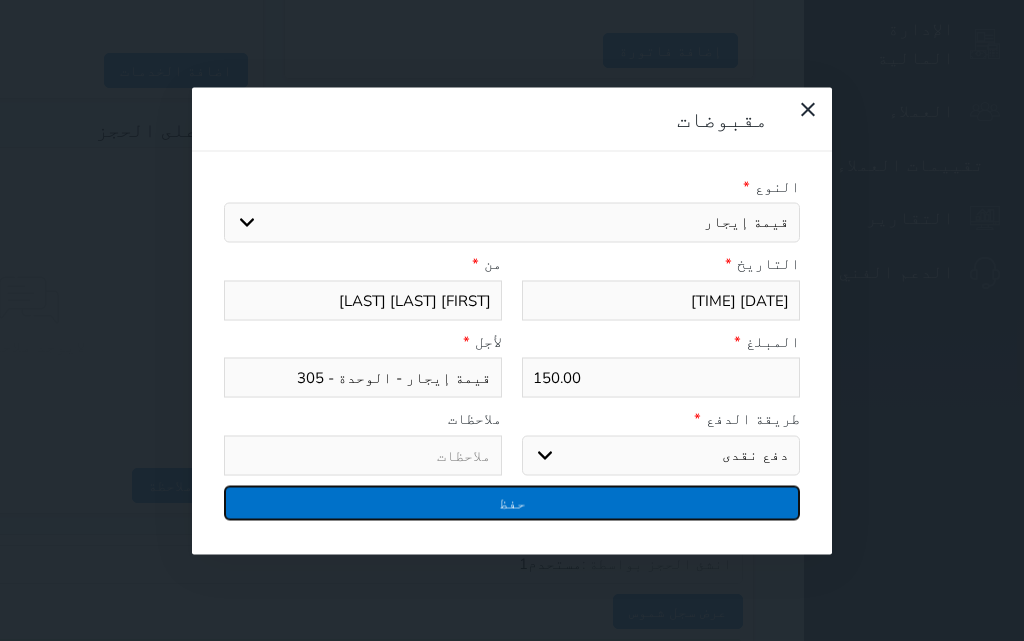 click on "حفظ" at bounding box center [512, 502] 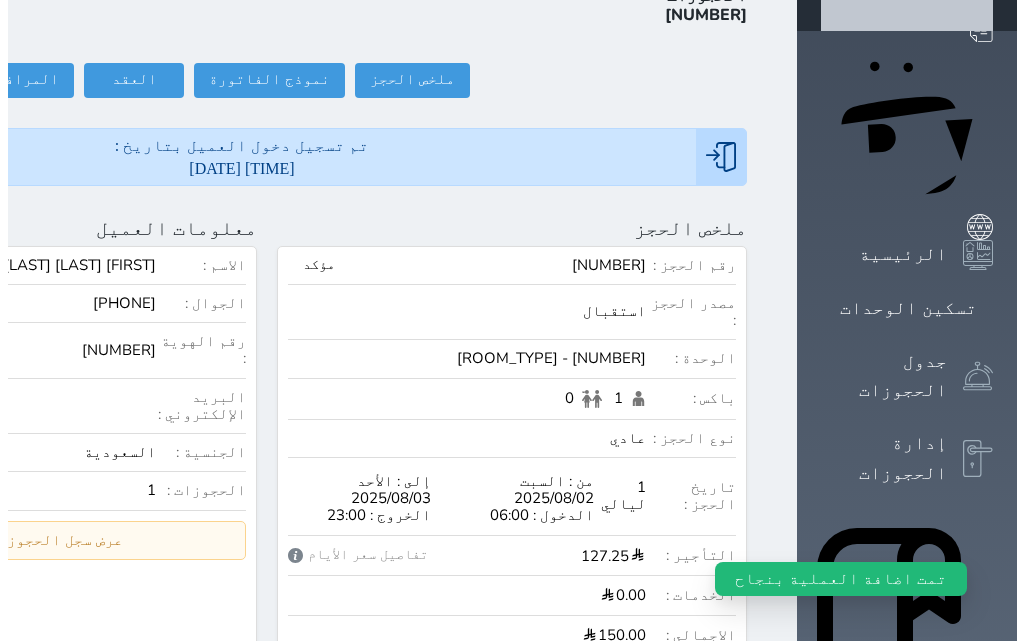 scroll, scrollTop: 0, scrollLeft: 0, axis: both 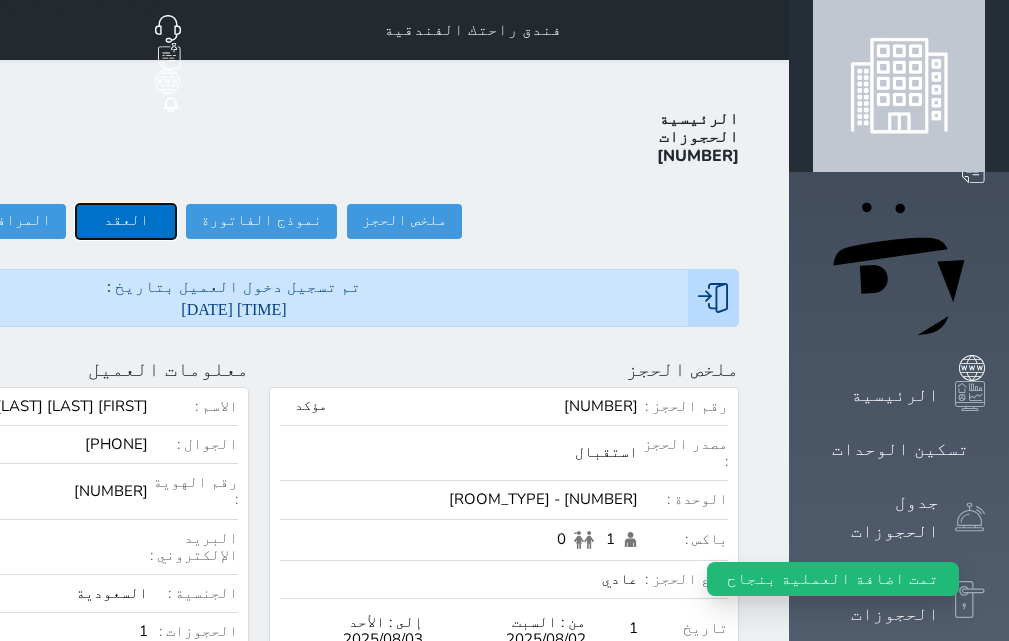 click on "العقد" at bounding box center (126, 221) 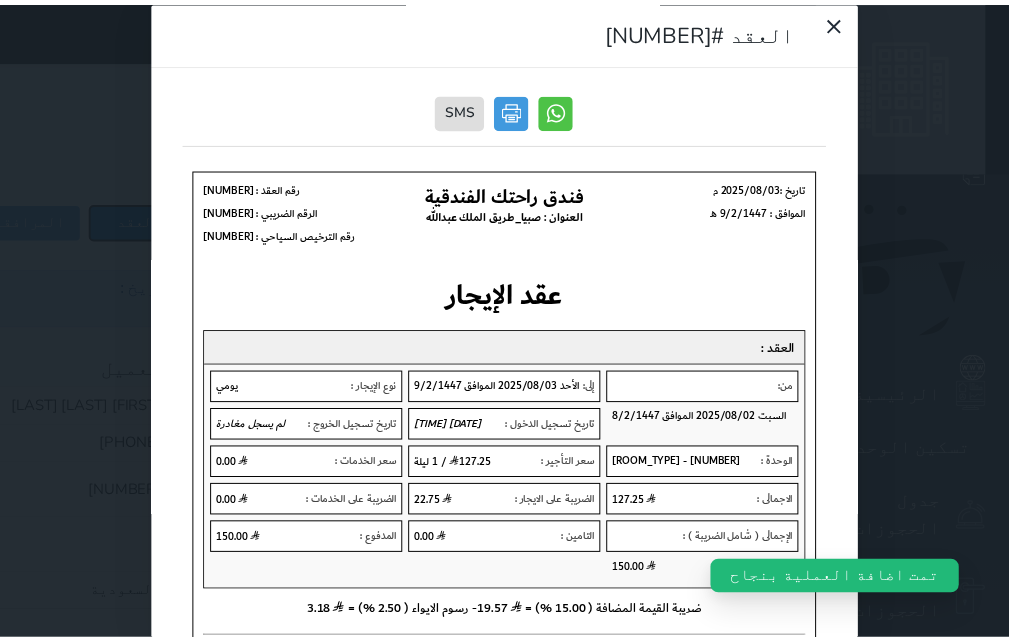 scroll, scrollTop: 0, scrollLeft: 0, axis: both 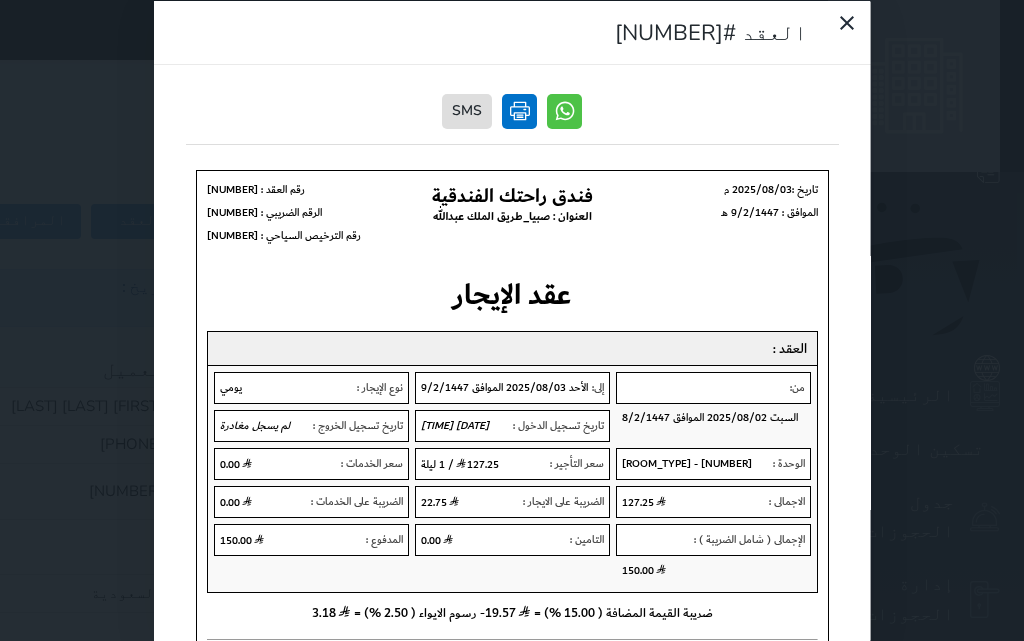 click at bounding box center [519, 110] 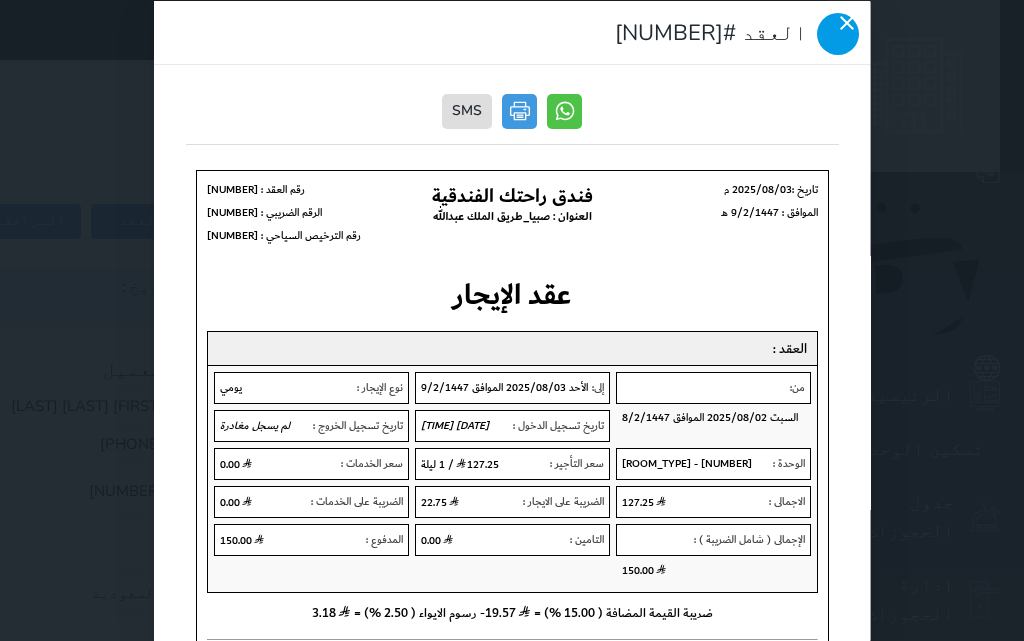 click 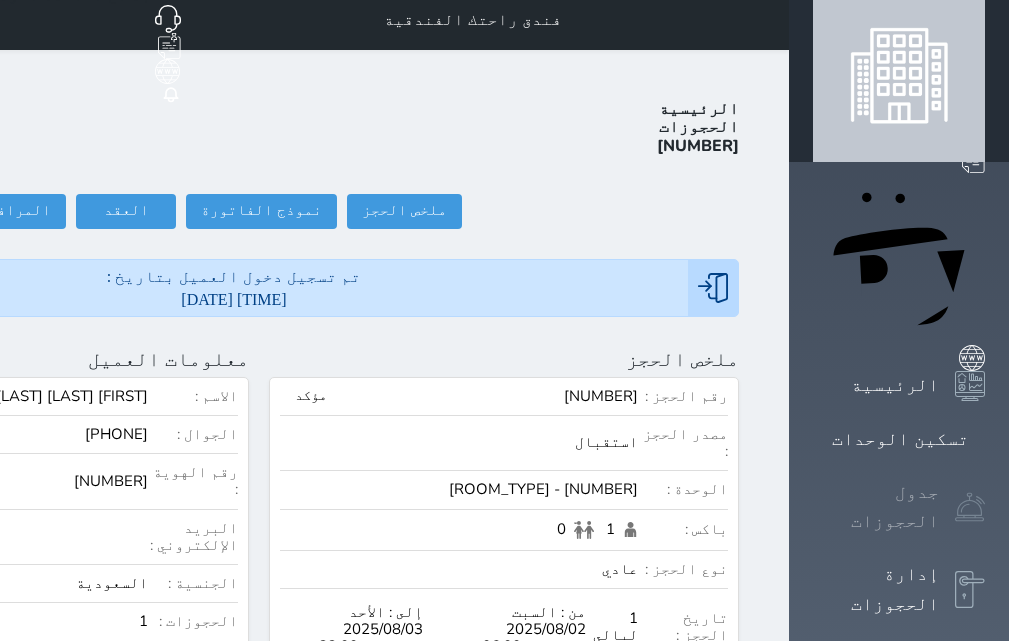 scroll, scrollTop: 0, scrollLeft: 0, axis: both 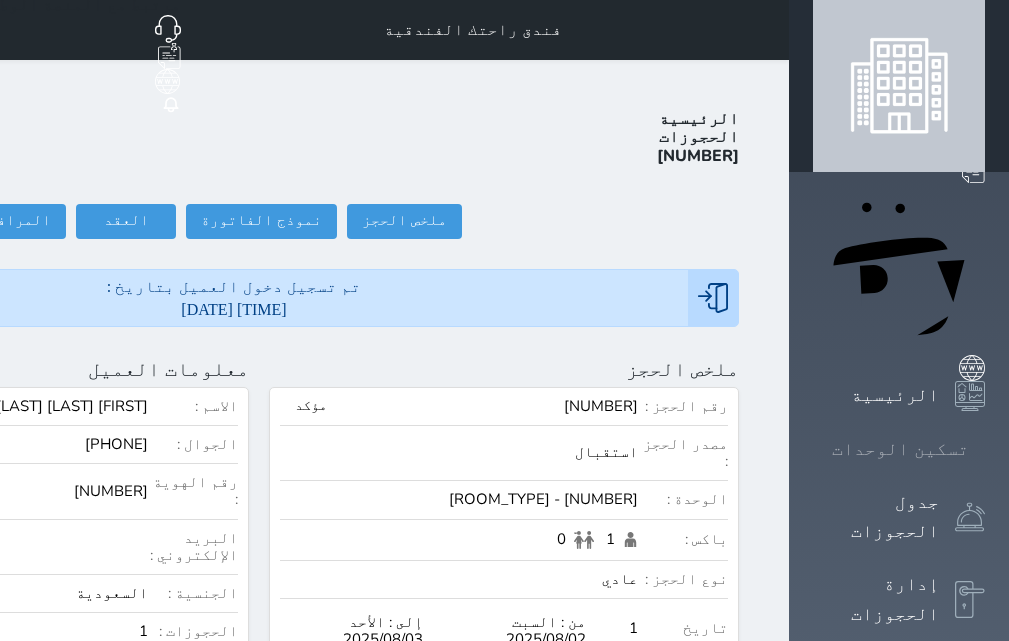click on "تسكين الوحدات" at bounding box center [900, 449] 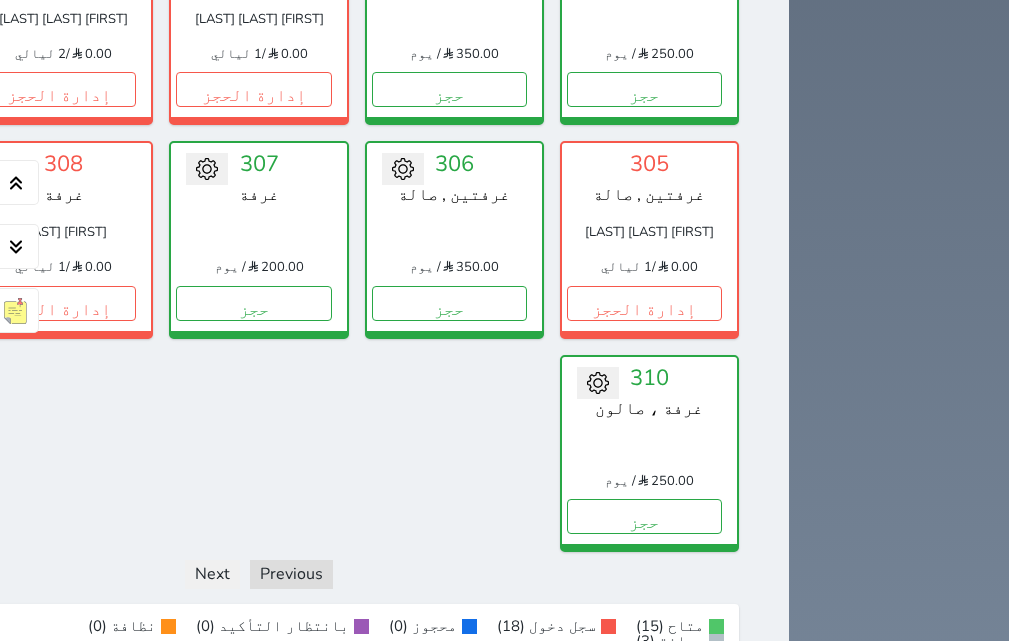 scroll, scrollTop: 1560, scrollLeft: 0, axis: vertical 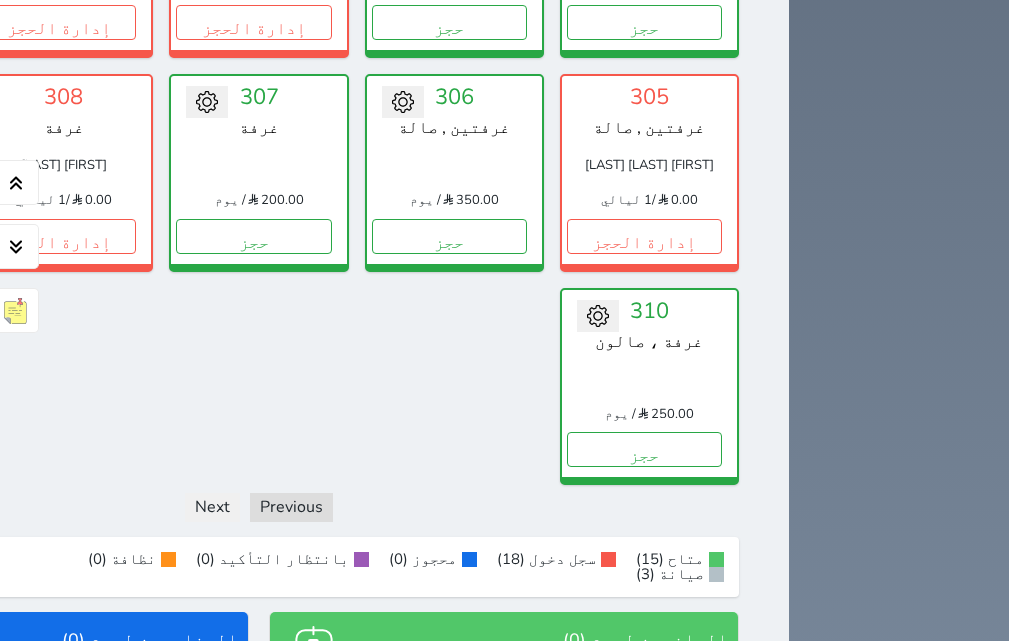click on "حجز" at bounding box center (-137, 22) 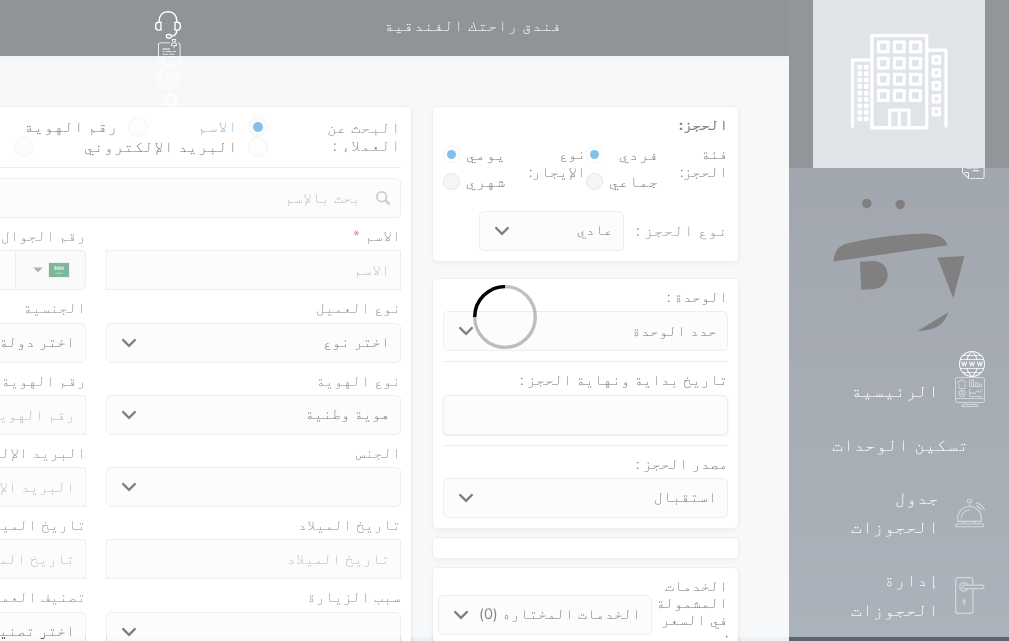scroll, scrollTop: 0, scrollLeft: 0, axis: both 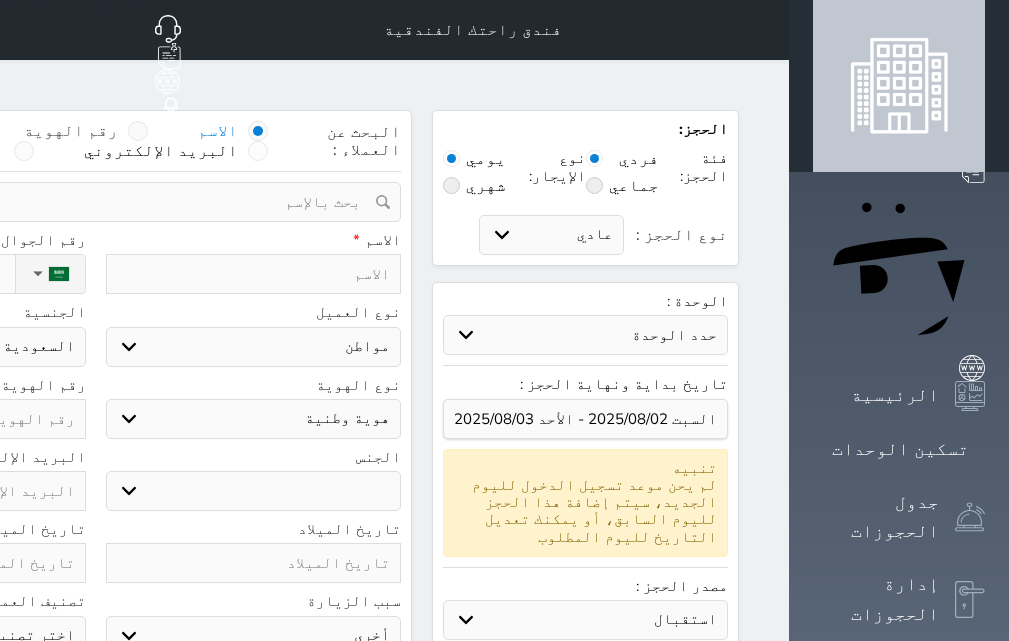 click at bounding box center [138, 131] 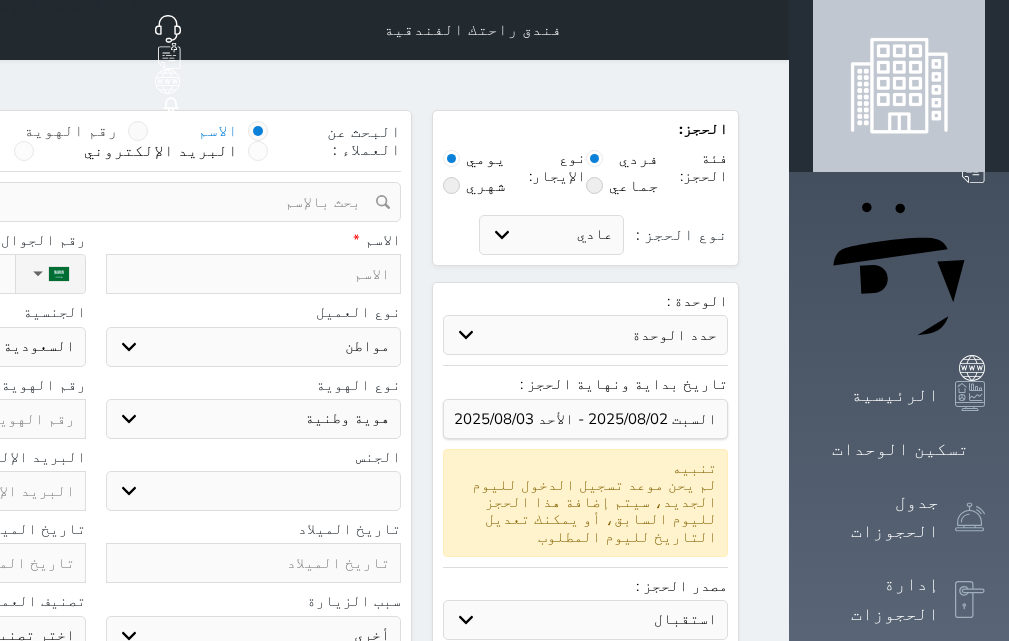 click on "رقم الهوية" at bounding box center (118, 141) 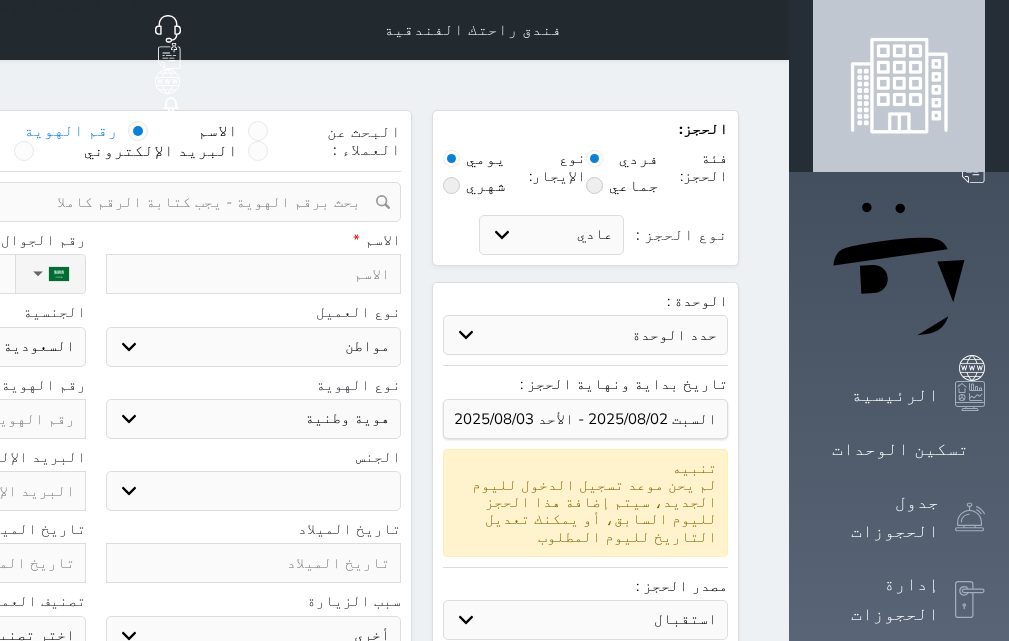 click at bounding box center [88, 202] 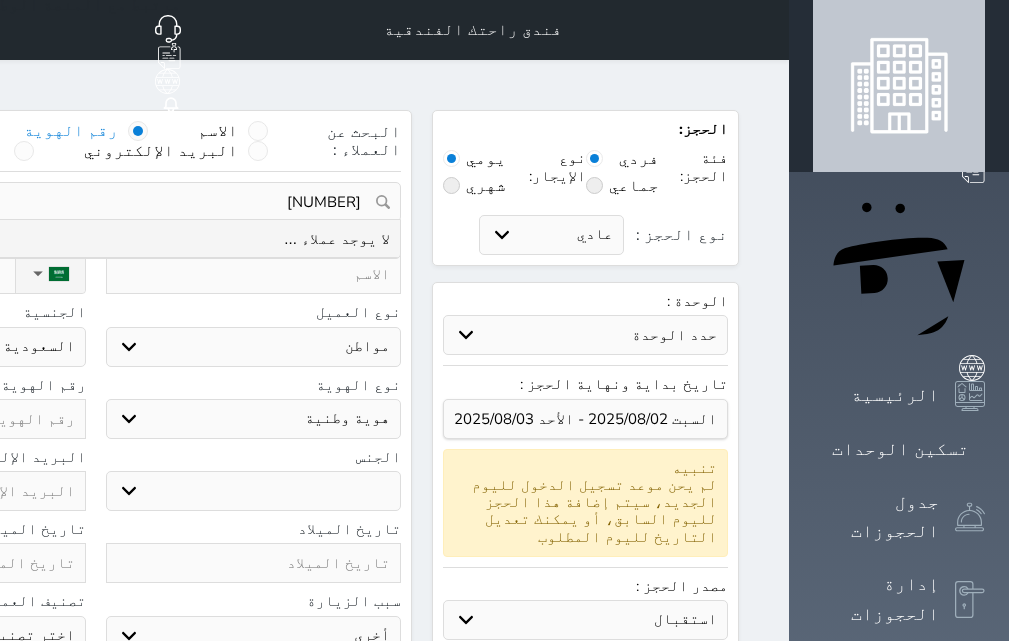 drag, startPoint x: 458, startPoint y: 164, endPoint x: 543, endPoint y: 171, distance: 85.28775 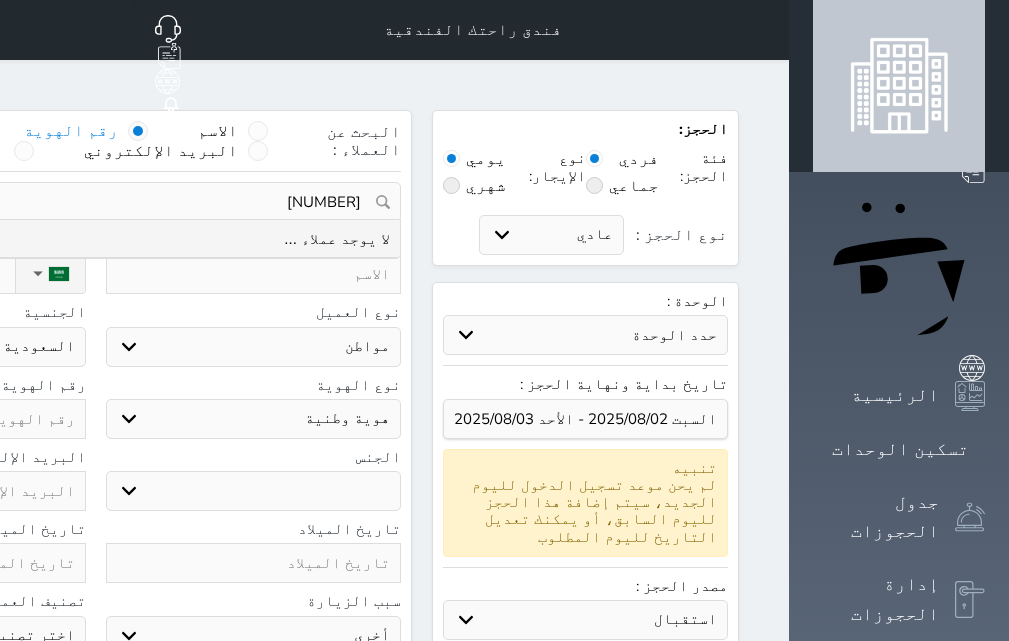 click at bounding box center [254, 274] 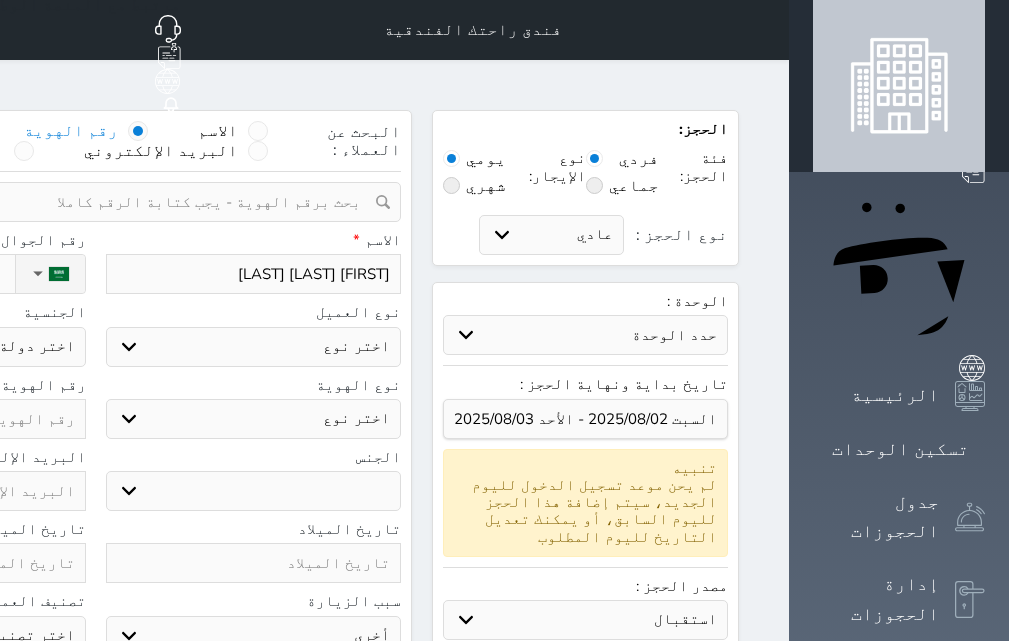 drag, startPoint x: 526, startPoint y: 295, endPoint x: 528, endPoint y: 315, distance: 20.09975 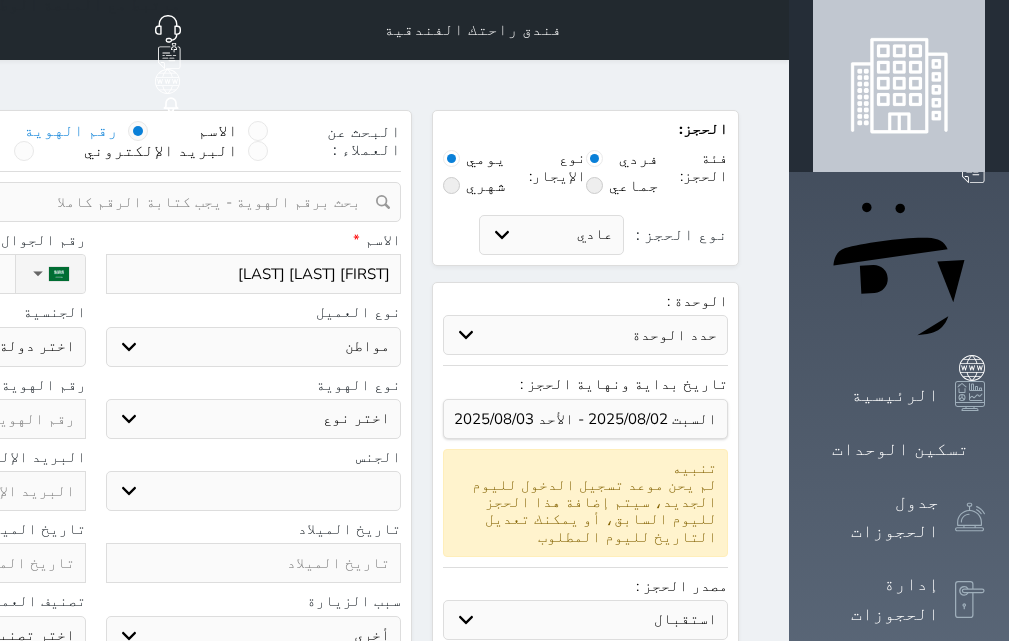 click on "اختر نوع   مواطن مواطن خليجي زائر مقيم" at bounding box center [254, 347] 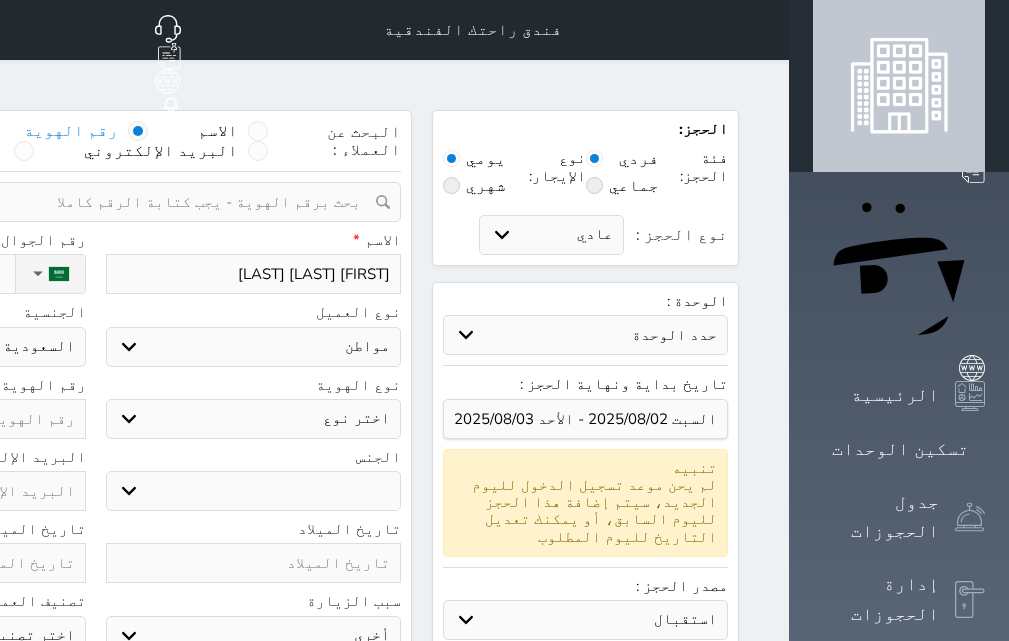 click on "اختر نوع   هوية وطنية هوية عائلية جواز السفر" at bounding box center [254, 419] 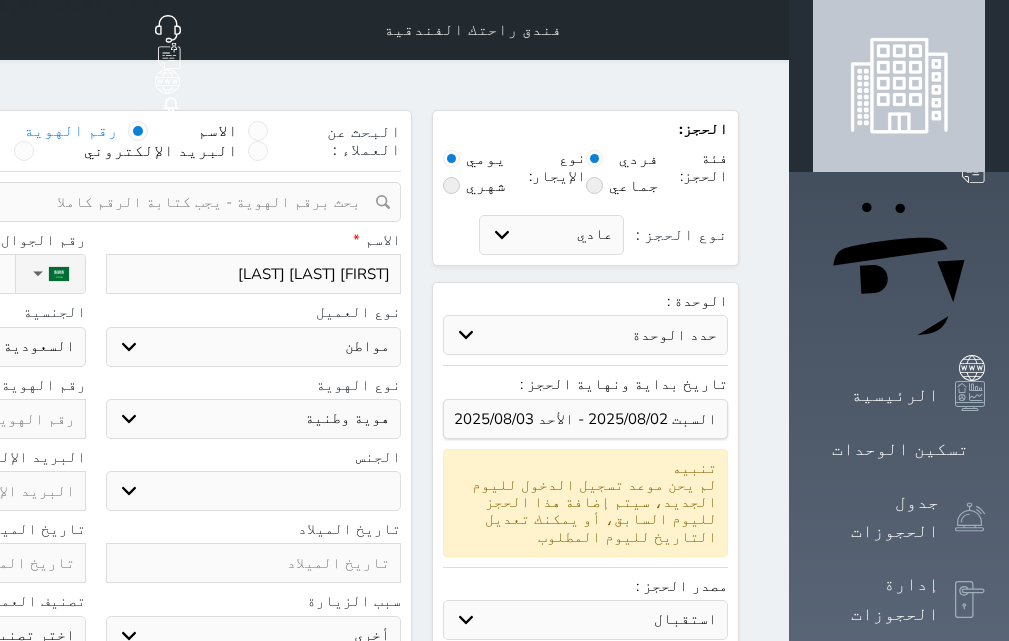 click on "اختر نوع   هوية وطنية هوية عائلية جواز السفر" at bounding box center [254, 419] 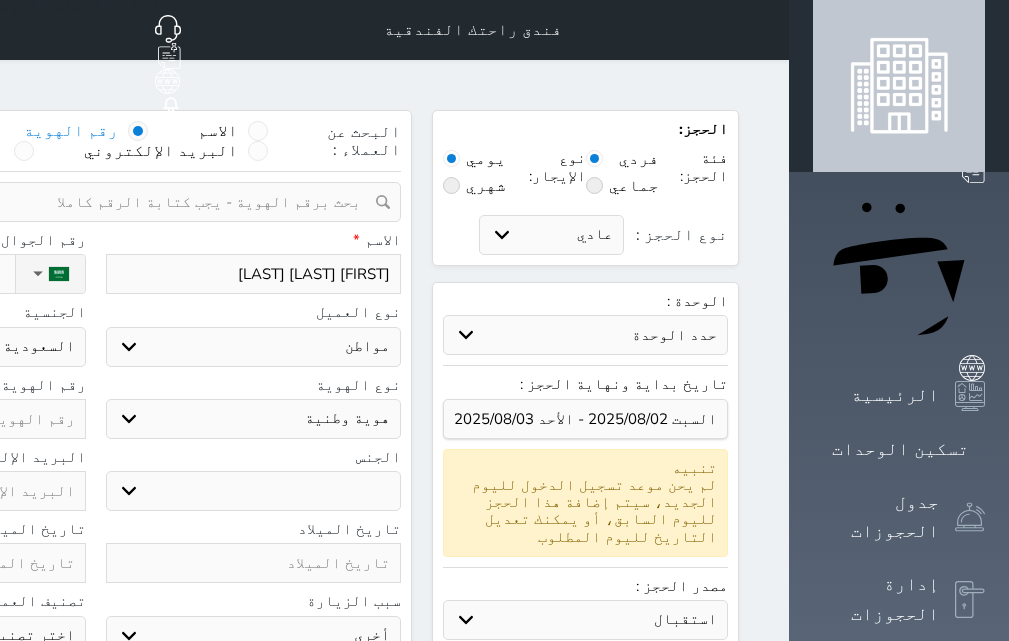 click on "ذكر   انثى" at bounding box center [254, 491] 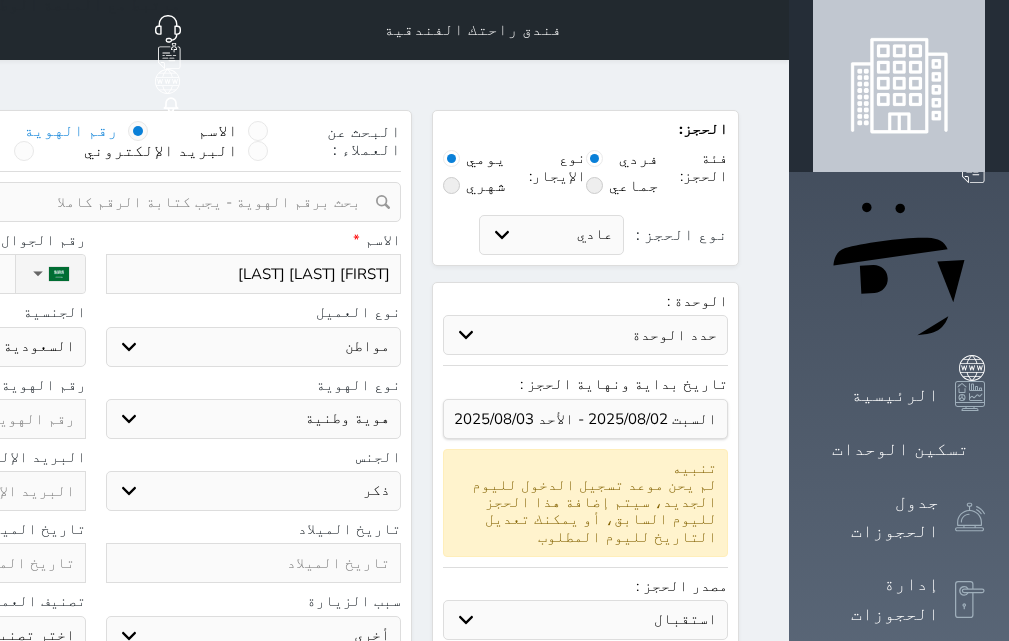 click on "ذكر   انثى" at bounding box center [254, 491] 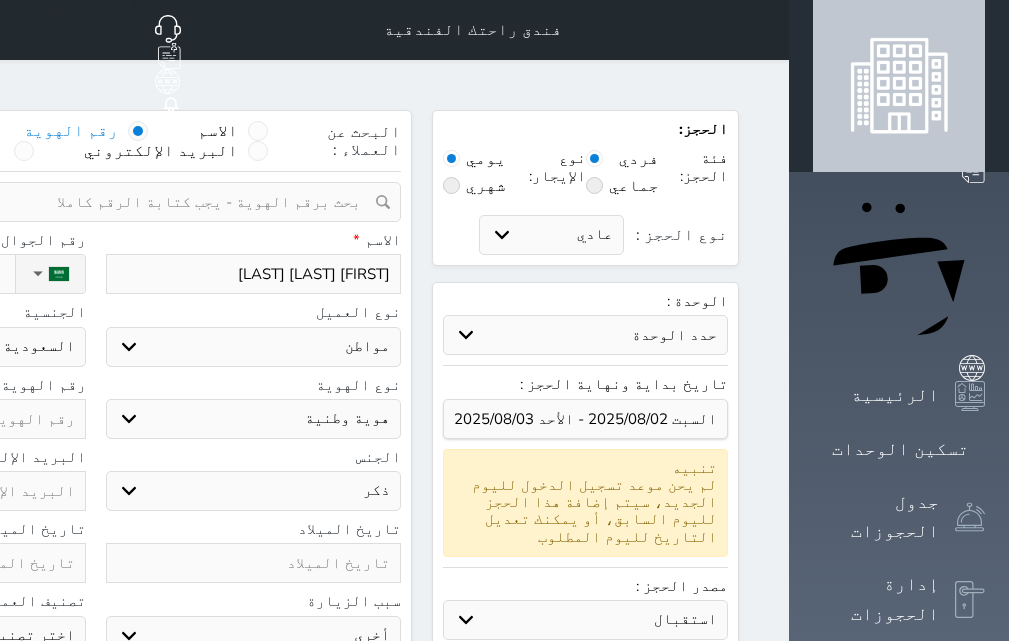 click at bounding box center (-62, 563) 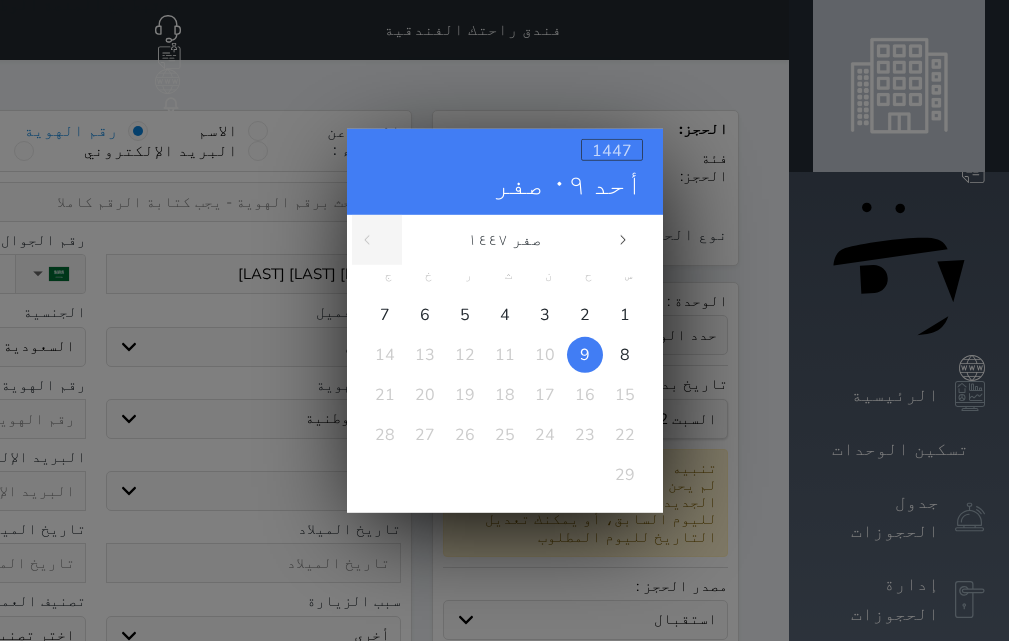 click on "1447" at bounding box center (612, 150) 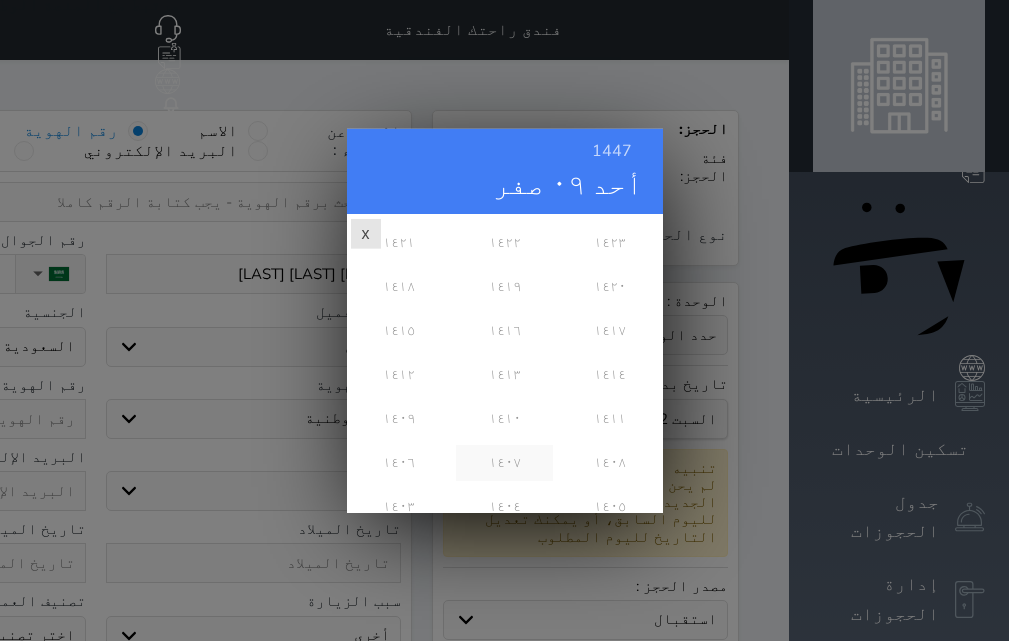 scroll, scrollTop: 476, scrollLeft: 0, axis: vertical 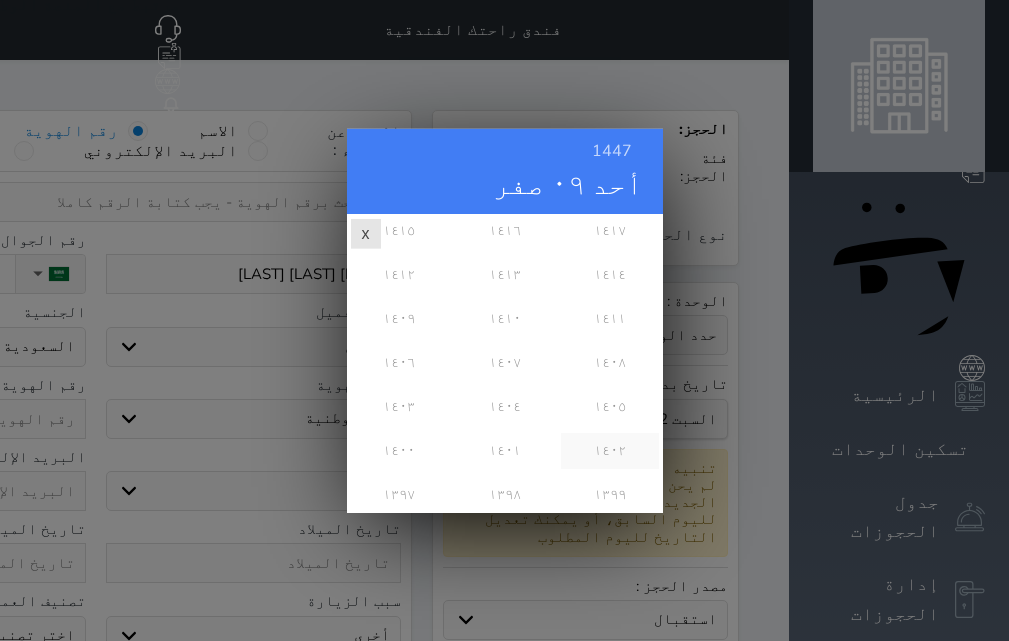 click on "١٤٠٢" at bounding box center [609, 450] 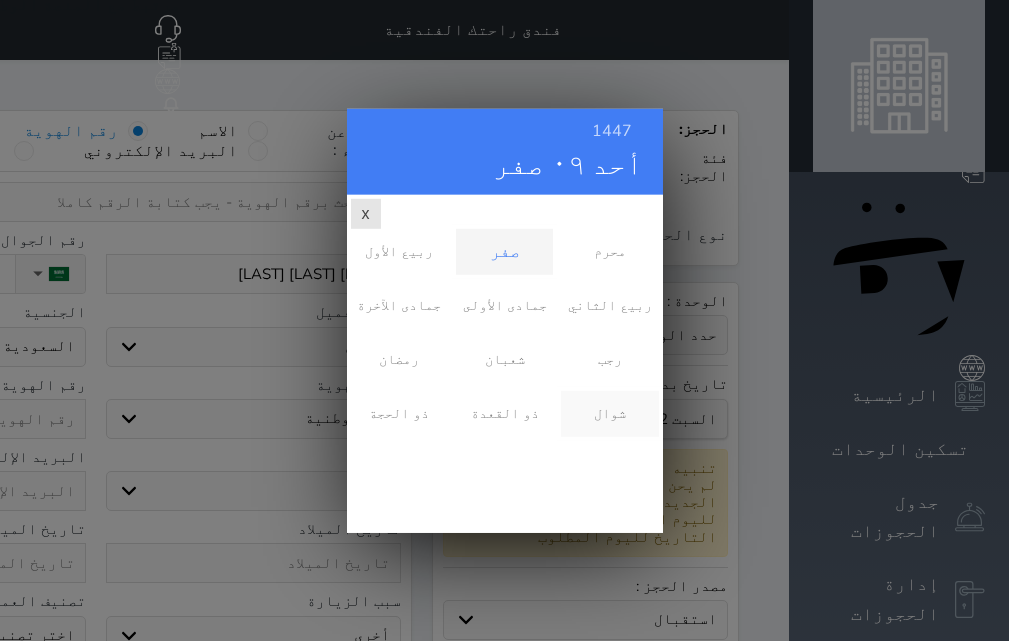 scroll, scrollTop: 0, scrollLeft: 0, axis: both 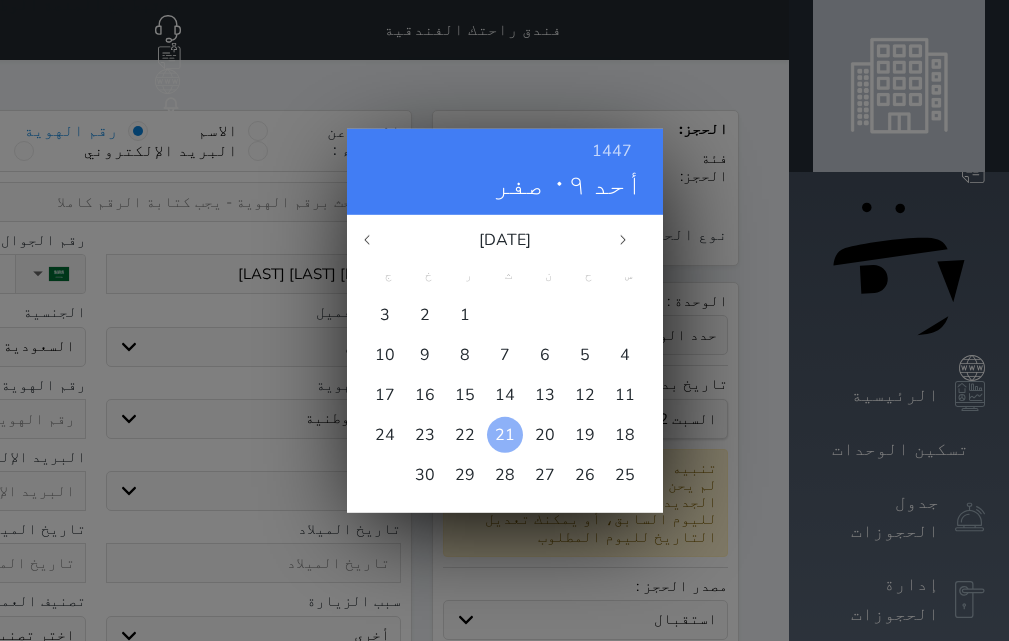 click on "21" at bounding box center [505, 434] 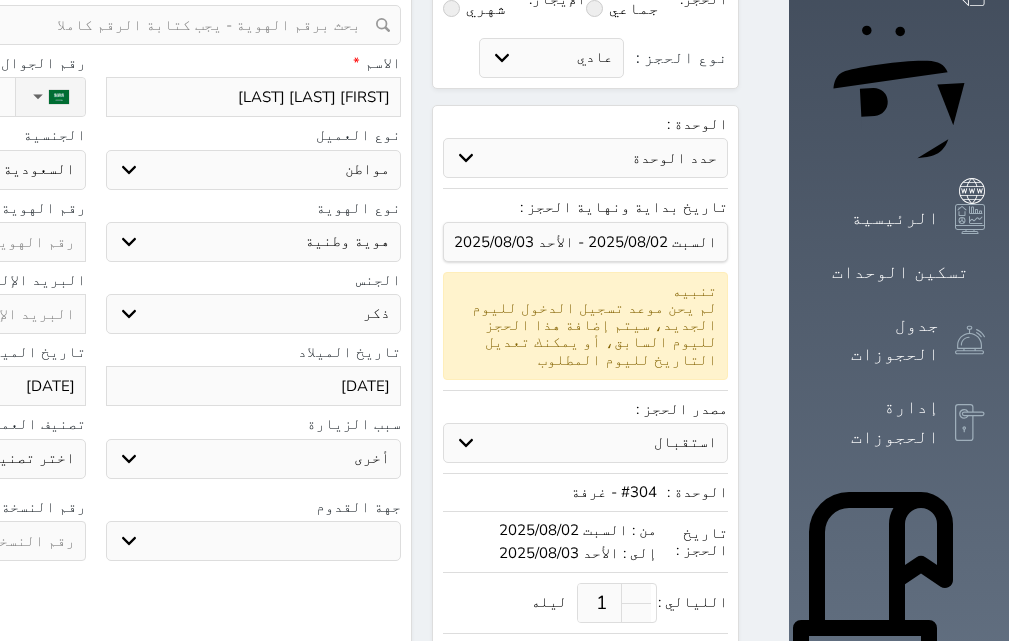 scroll, scrollTop: 200, scrollLeft: 0, axis: vertical 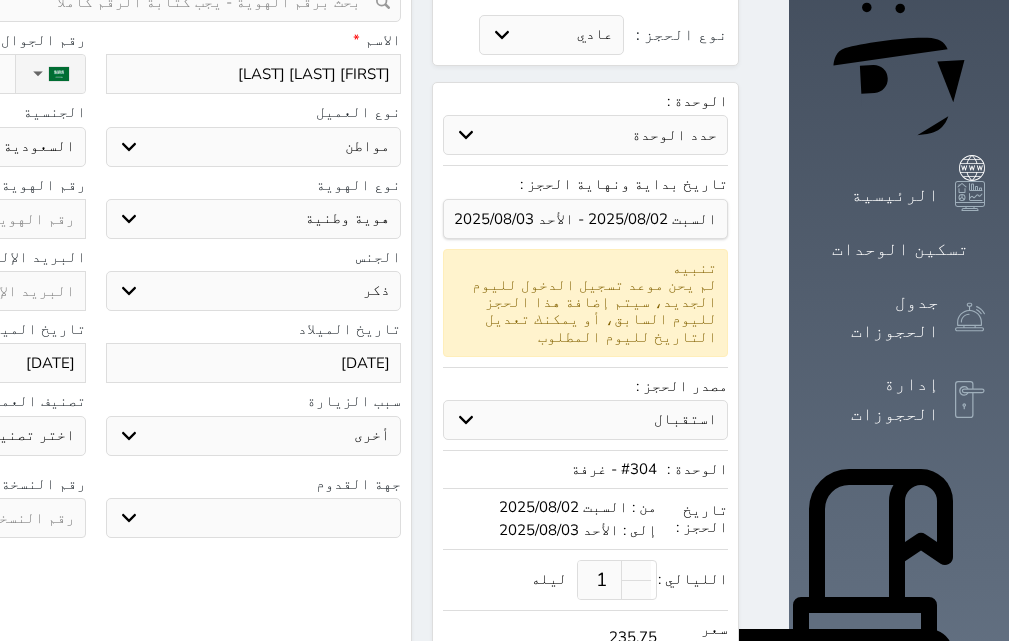 paste on "[NUMBER]" 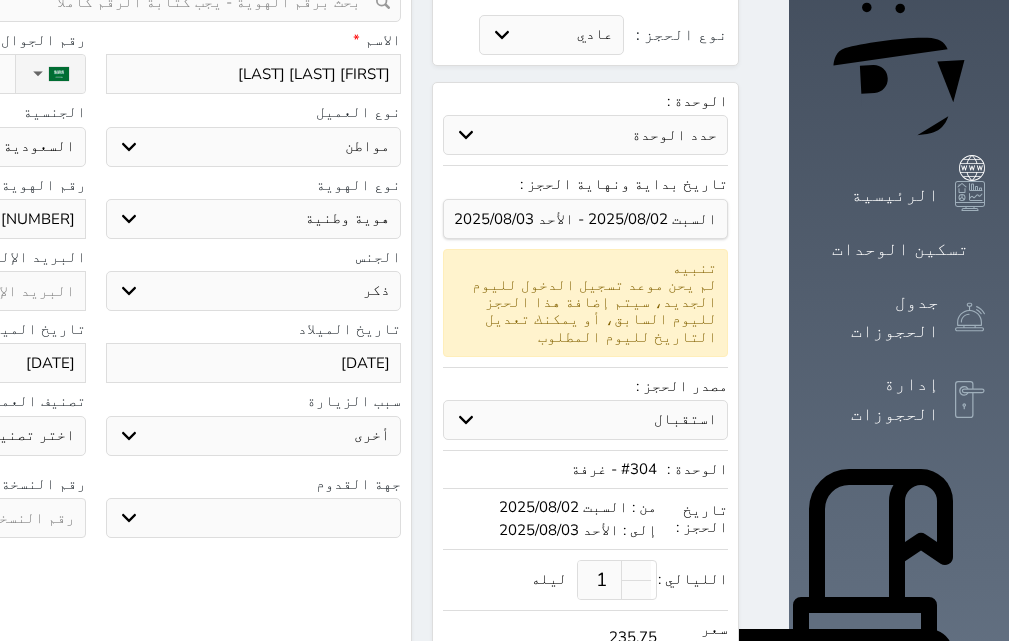 click on "نوع الحجز :" at bounding box center (-98, 74) 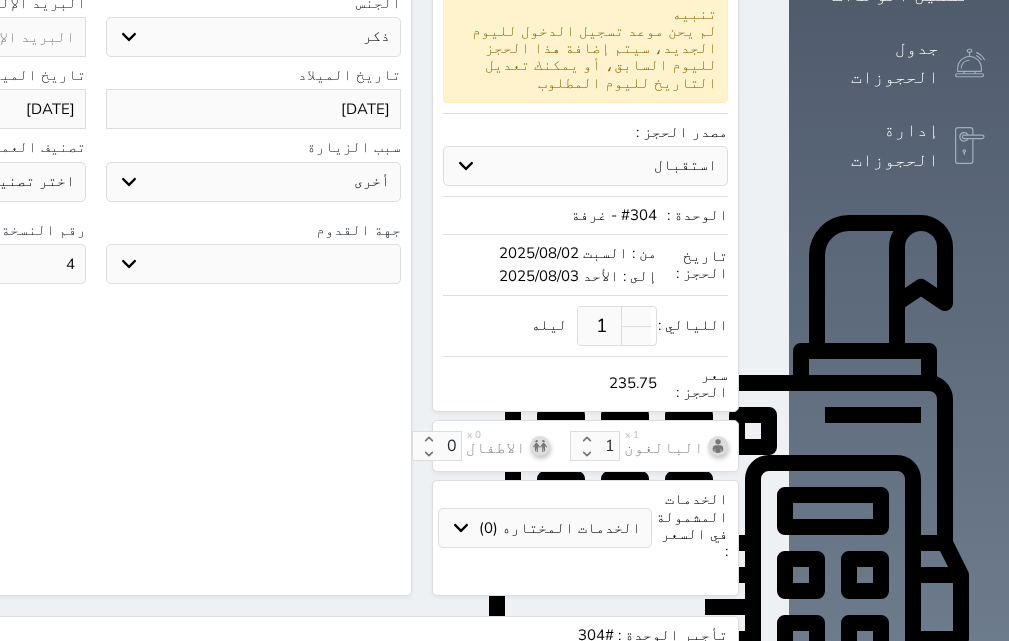 scroll, scrollTop: 705, scrollLeft: 0, axis: vertical 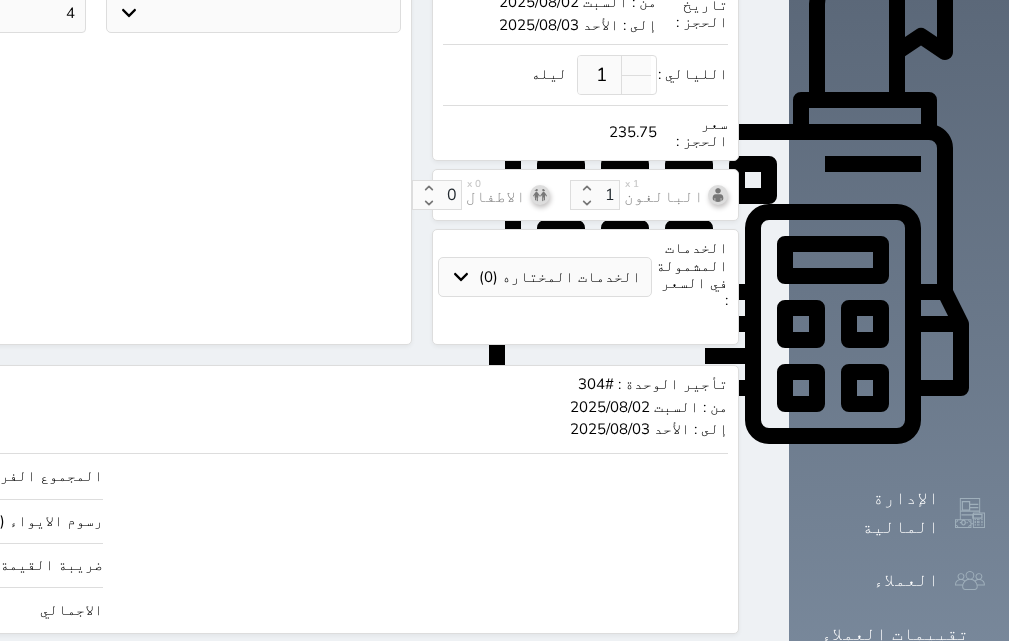 drag, startPoint x: 50, startPoint y: 545, endPoint x: 124, endPoint y: 536, distance: 74.54529 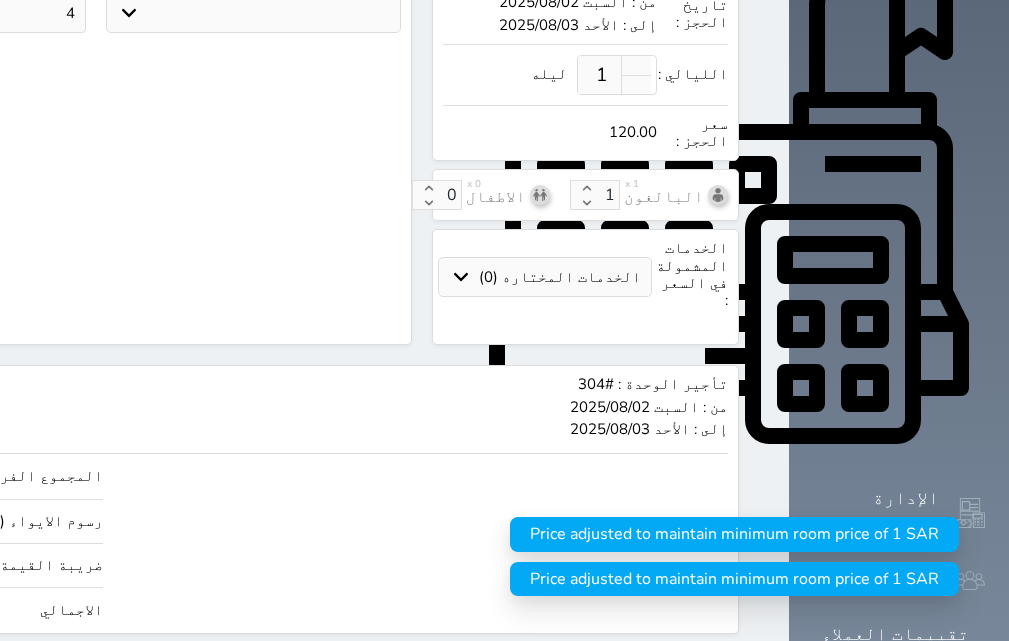 click on "حجز" at bounding box center (-128, 671) 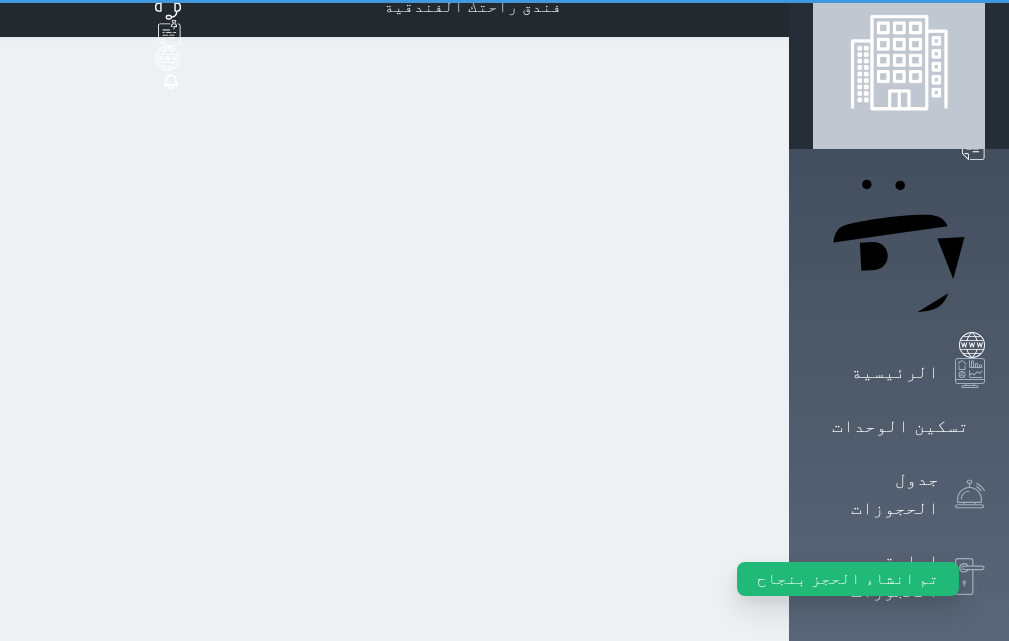 scroll, scrollTop: 0, scrollLeft: 0, axis: both 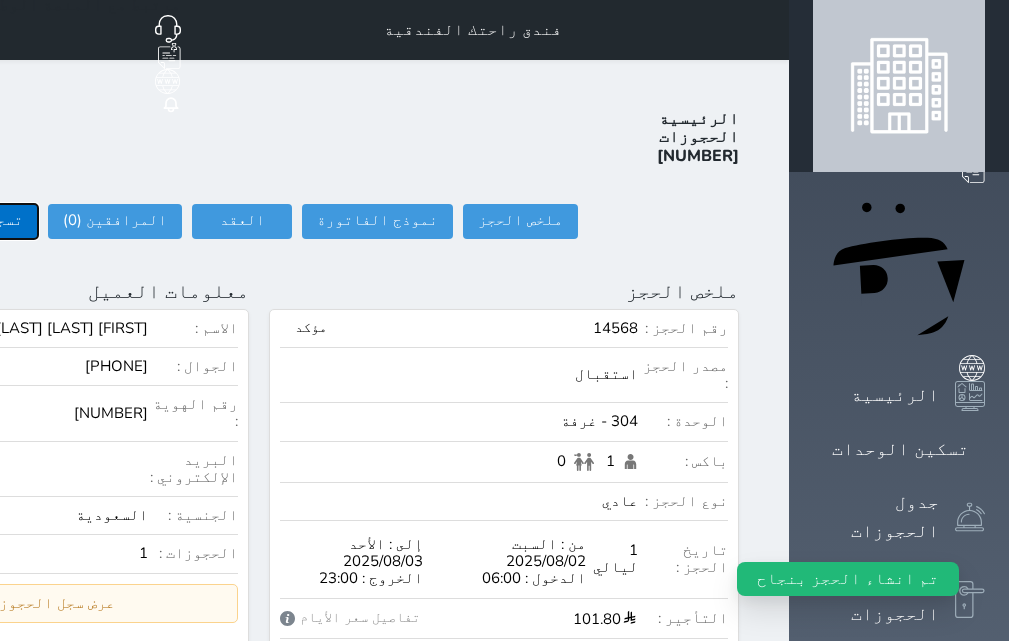 click on "تسجيل دخول" at bounding box center [-20, 221] 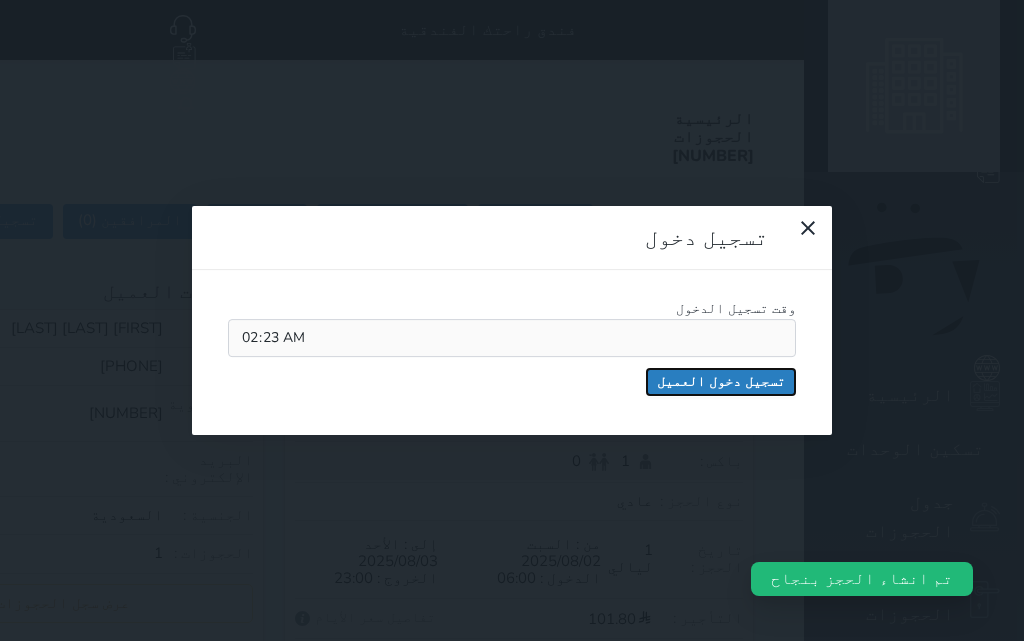 click on "تسجيل دخول العميل" at bounding box center [721, 382] 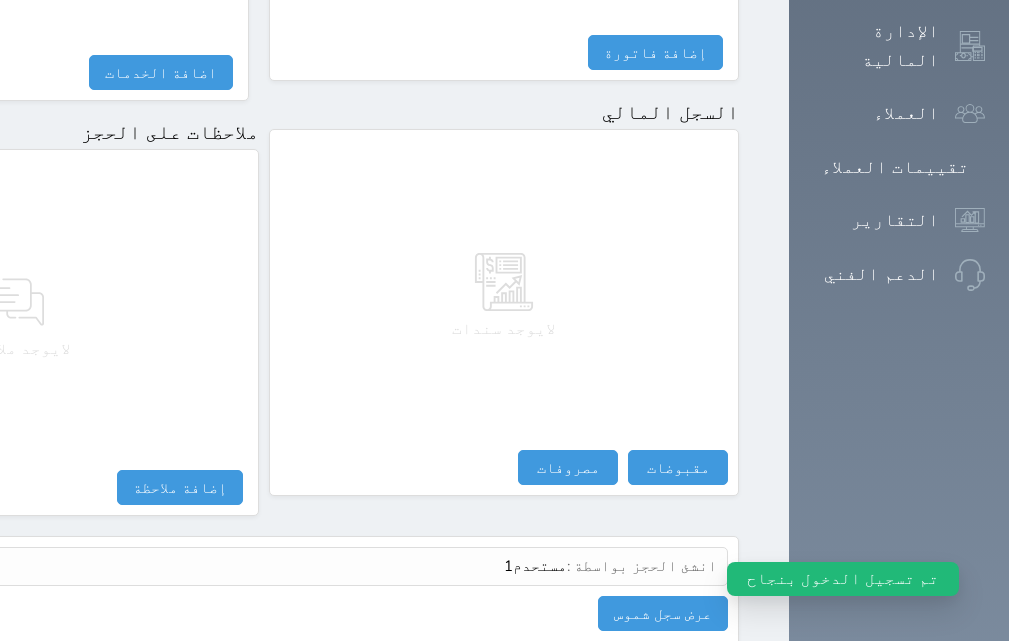 scroll, scrollTop: 1174, scrollLeft: 0, axis: vertical 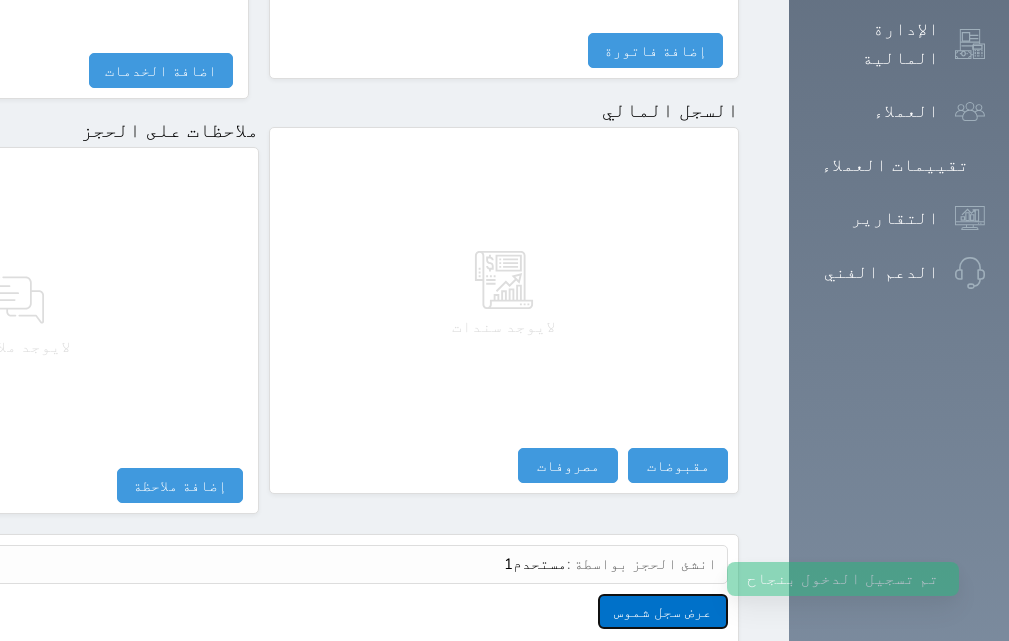 click on "عرض سجل شموس" at bounding box center (663, 611) 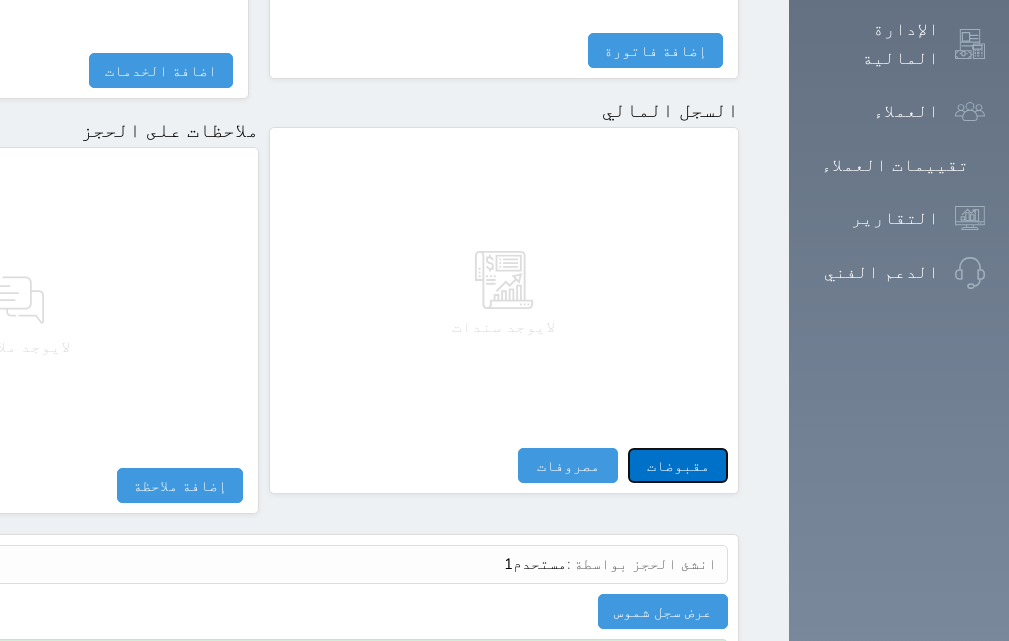 click on "مقبوضات" at bounding box center (678, 465) 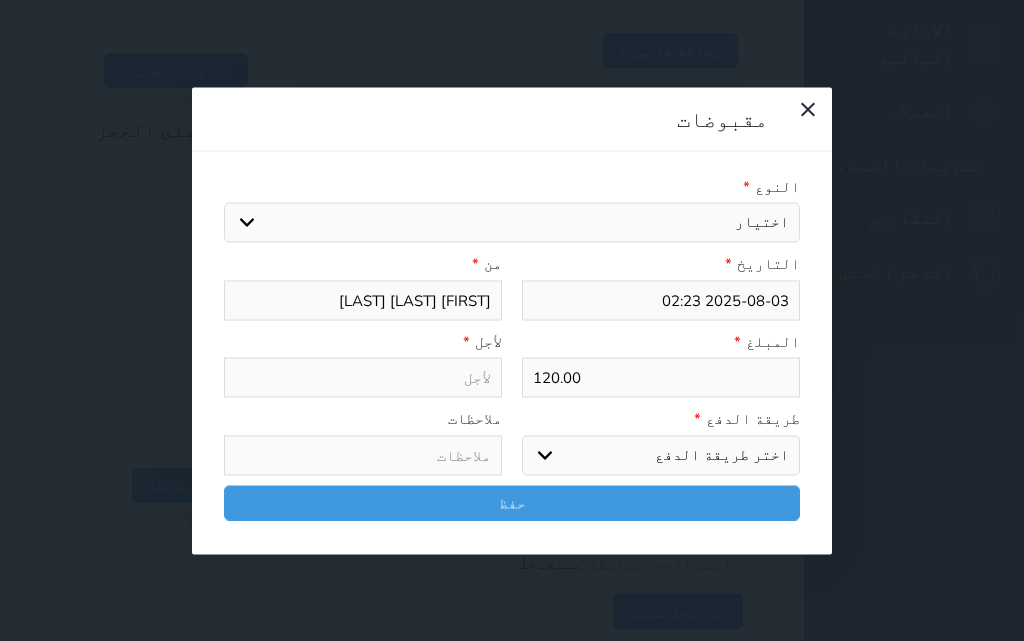 click on "اختر طريقة الدفع   دفع نقدى   تحويل بنكى   مدى   بطاقة ائتمان   آجل" at bounding box center (661, 455) 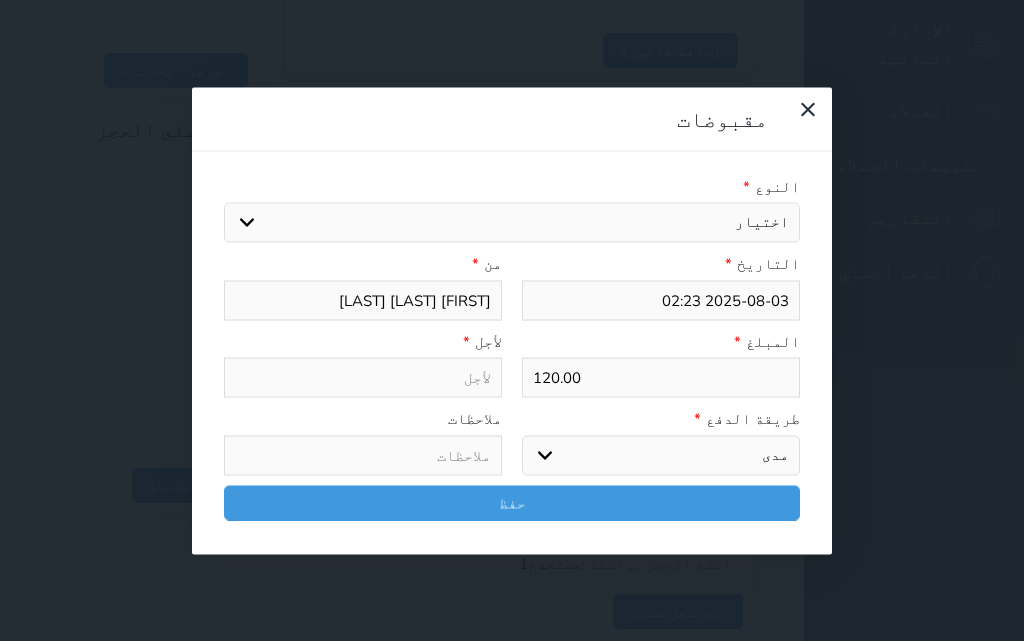 click on "اختر طريقة الدفع   دفع نقدى   تحويل بنكى   مدى   بطاقة ائتمان   آجل" at bounding box center [661, 455] 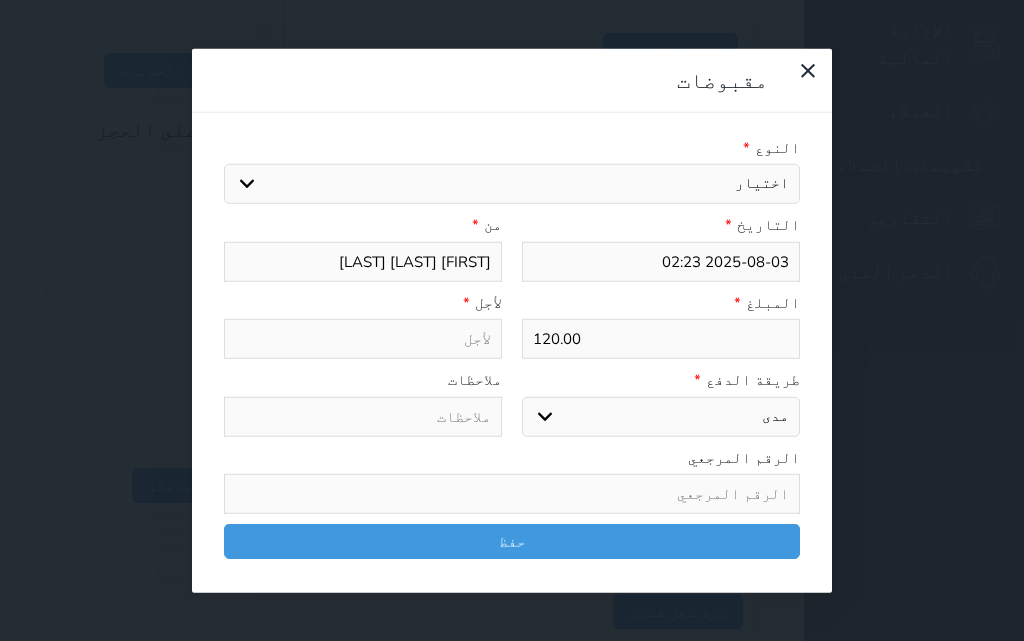 click on "اختيار   مقبوضات عامة قيمة إيجار فواتير تامين عربون لا ينطبق آخر مغسلة واي فاي - الإنترنت مواقف السيارات طعام الأغذية والمشروبات مشروبات المشروبات الباردة المشروبات الساخنة الإفطار غداء عشاء مخبز و كعك حمام سباحة الصالة الرياضية سبا و خدمات الجمال اختيار وإسقاط (خدمات النقل) ميني بار كابل - تلفزيون سرير إضافي تصفيف الشعر التسوق خدمات الجولات السياحية المنظمة خدمات الدليل السياحي فواتير البوفية" at bounding box center [512, 184] 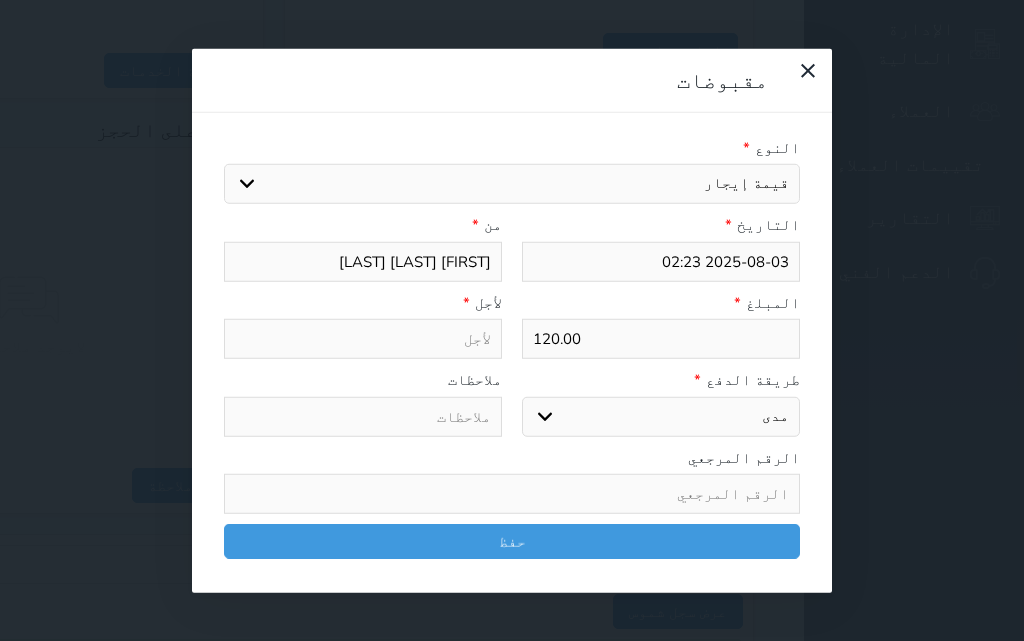 click on "اختيار   مقبوضات عامة قيمة إيجار فواتير تامين عربون لا ينطبق آخر مغسلة واي فاي - الإنترنت مواقف السيارات طعام الأغذية والمشروبات مشروبات المشروبات الباردة المشروبات الساخنة الإفطار غداء عشاء مخبز و كعك حمام سباحة الصالة الرياضية سبا و خدمات الجمال اختيار وإسقاط (خدمات النقل) ميني بار كابل - تلفزيون سرير إضافي تصفيف الشعر التسوق خدمات الجولات السياحية المنظمة خدمات الدليل السياحي فواتير البوفية" at bounding box center [512, 184] 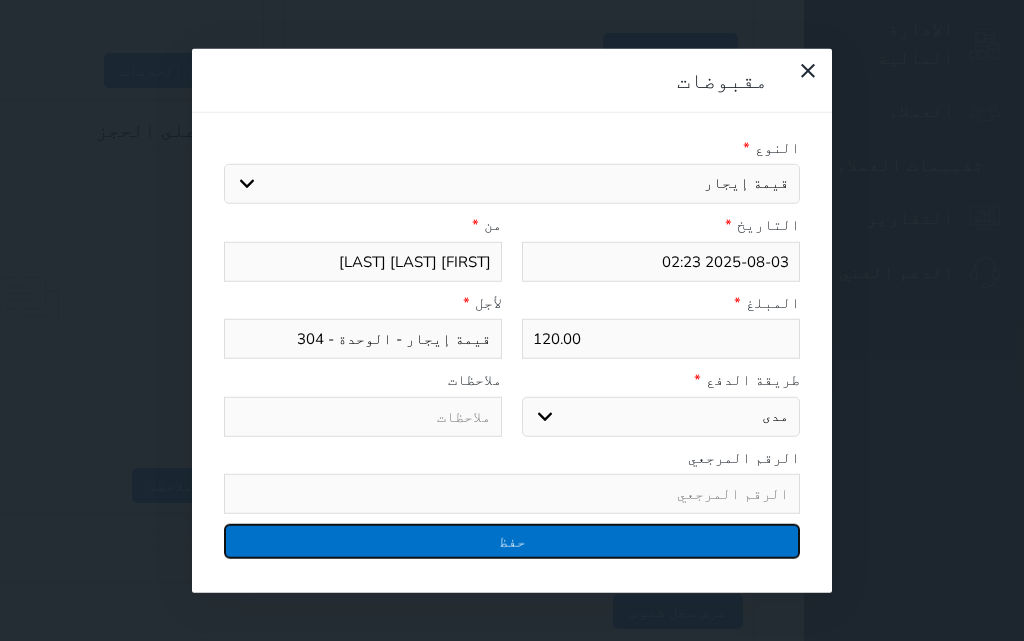 click on "حفظ" at bounding box center [512, 541] 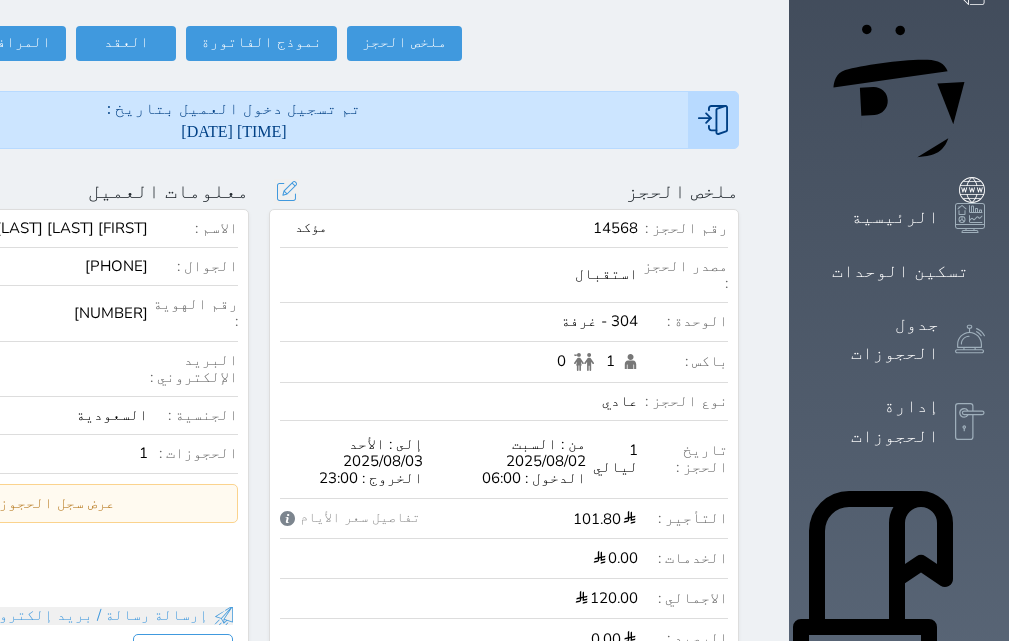 scroll, scrollTop: 174, scrollLeft: 0, axis: vertical 